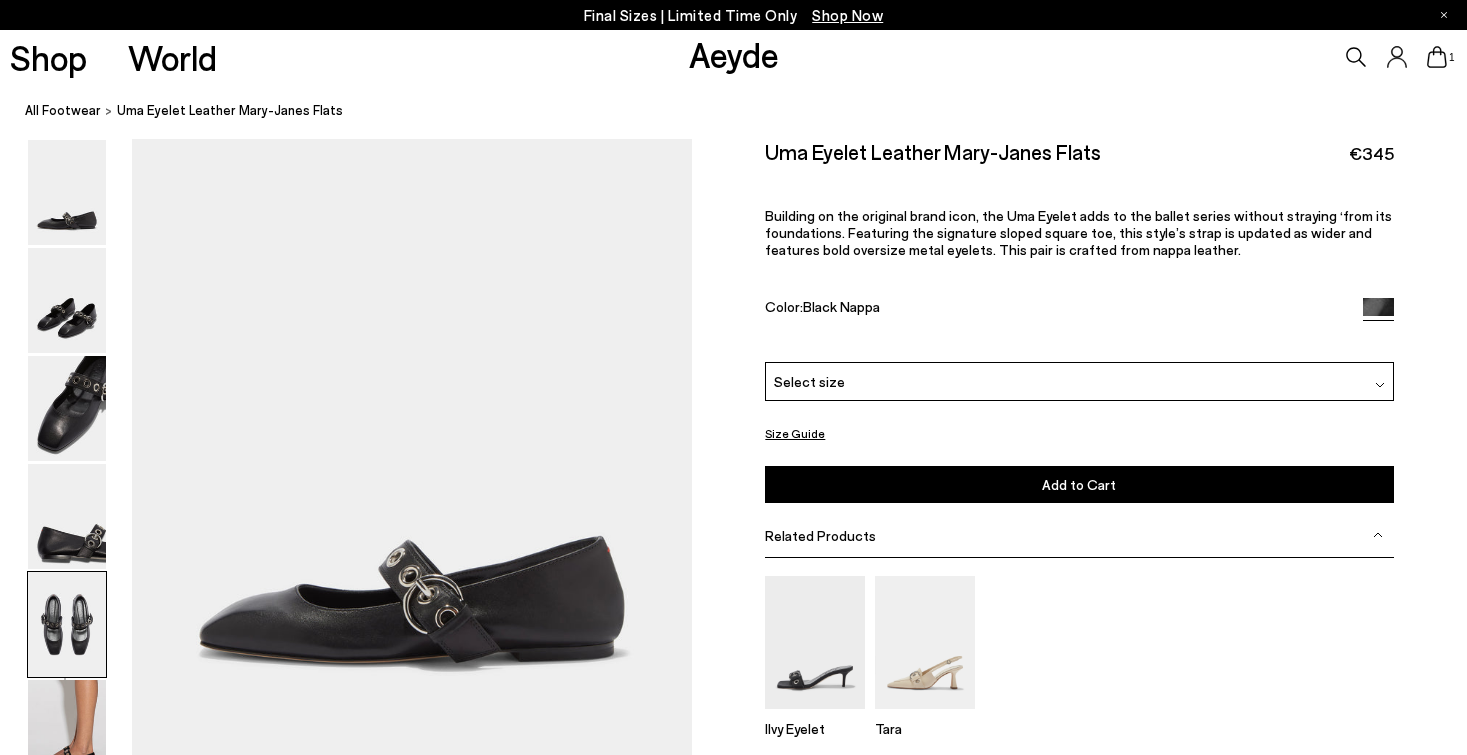 scroll, scrollTop: 2964, scrollLeft: 0, axis: vertical 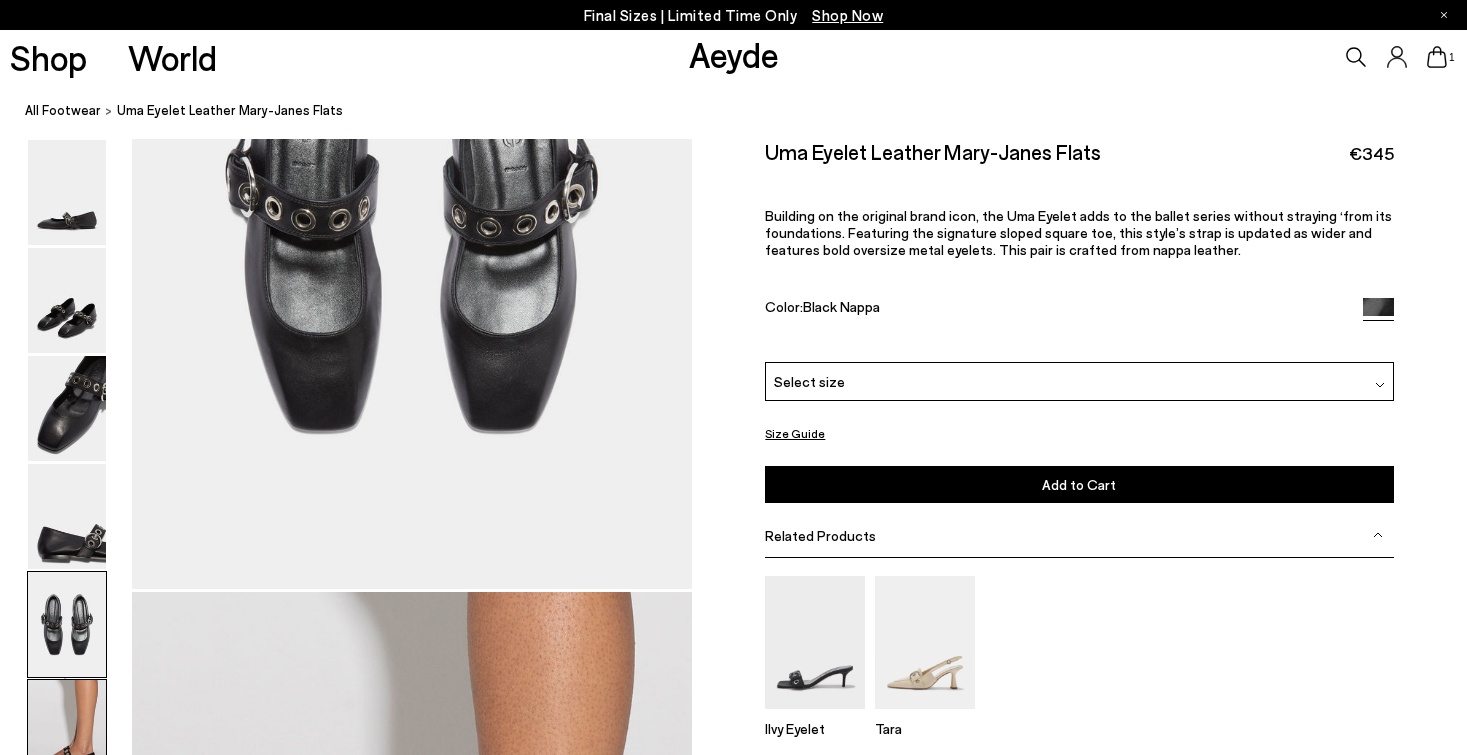 click at bounding box center (67, 732) 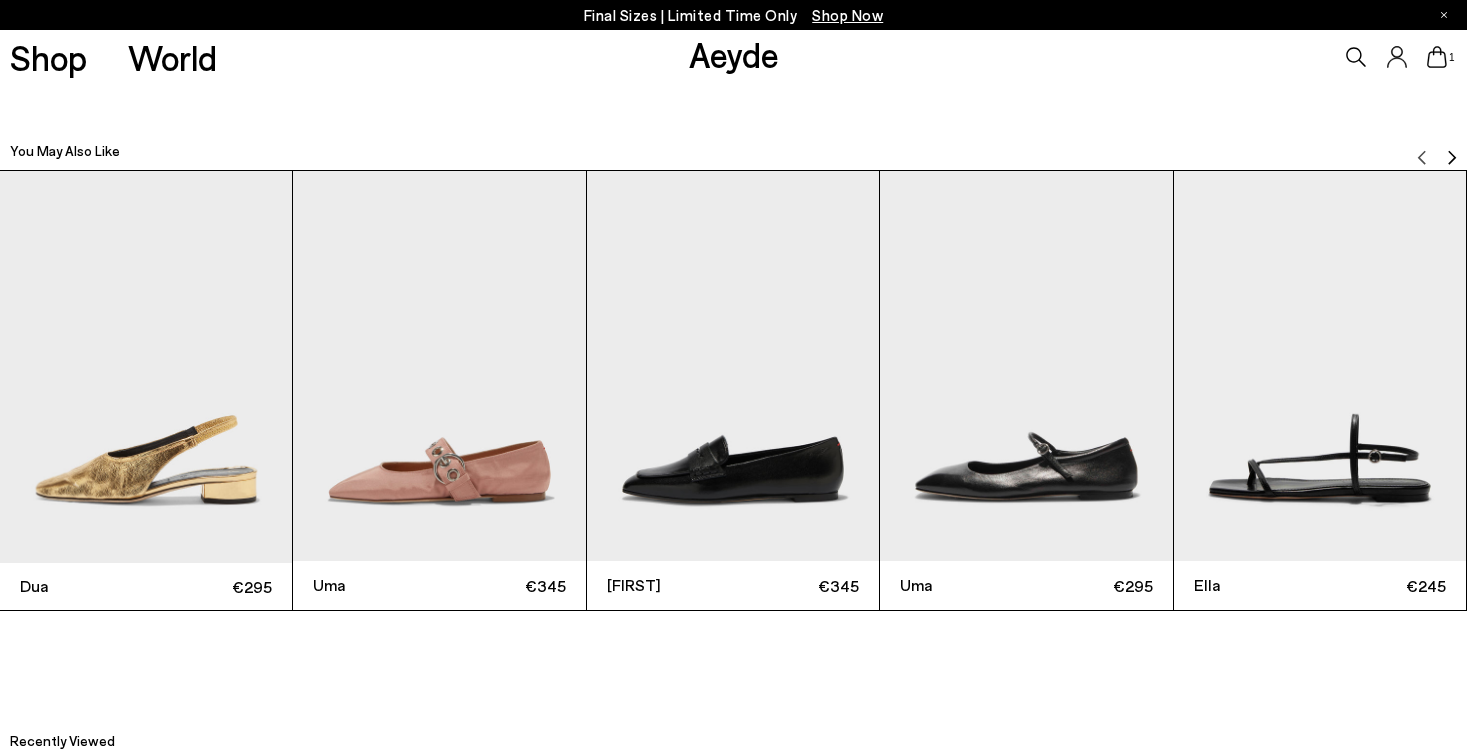 scroll, scrollTop: 4483, scrollLeft: 0, axis: vertical 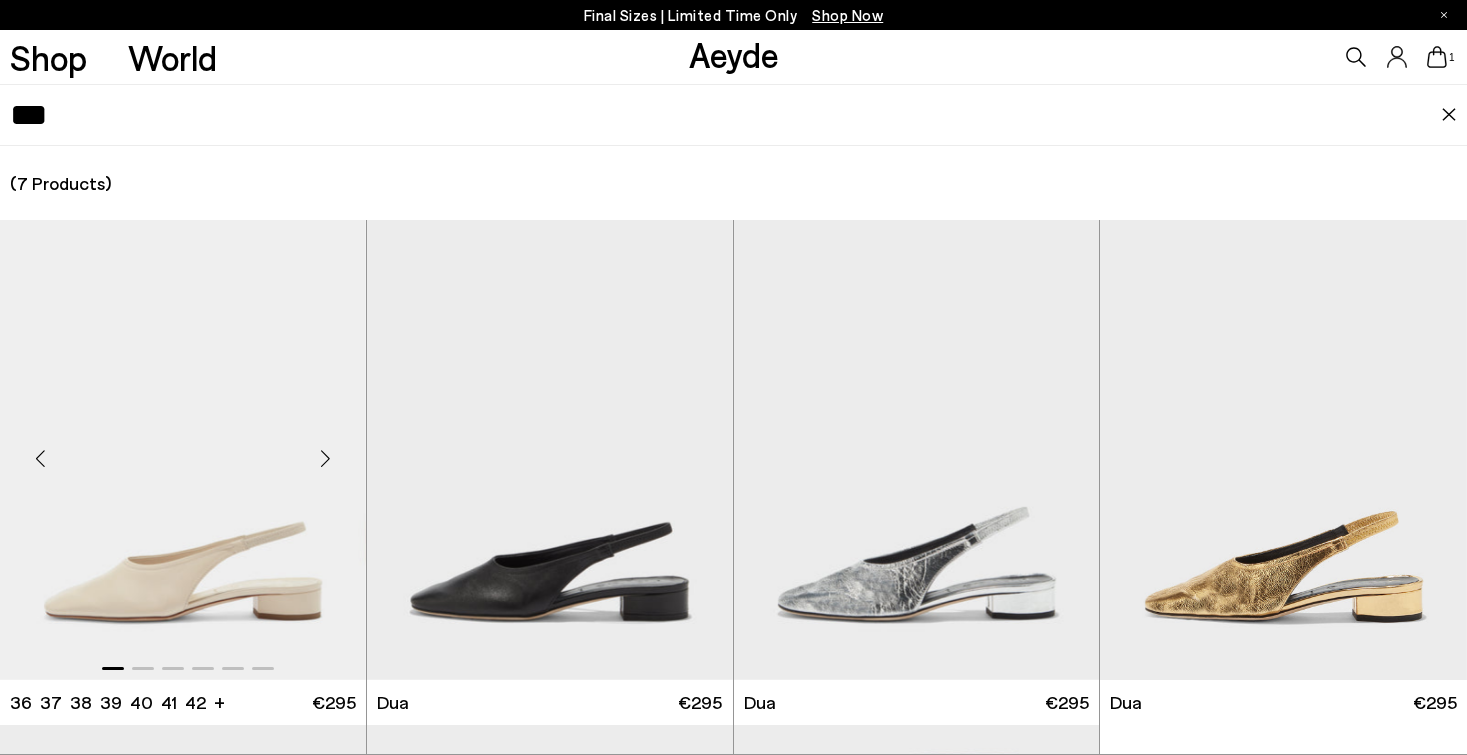 type on "***" 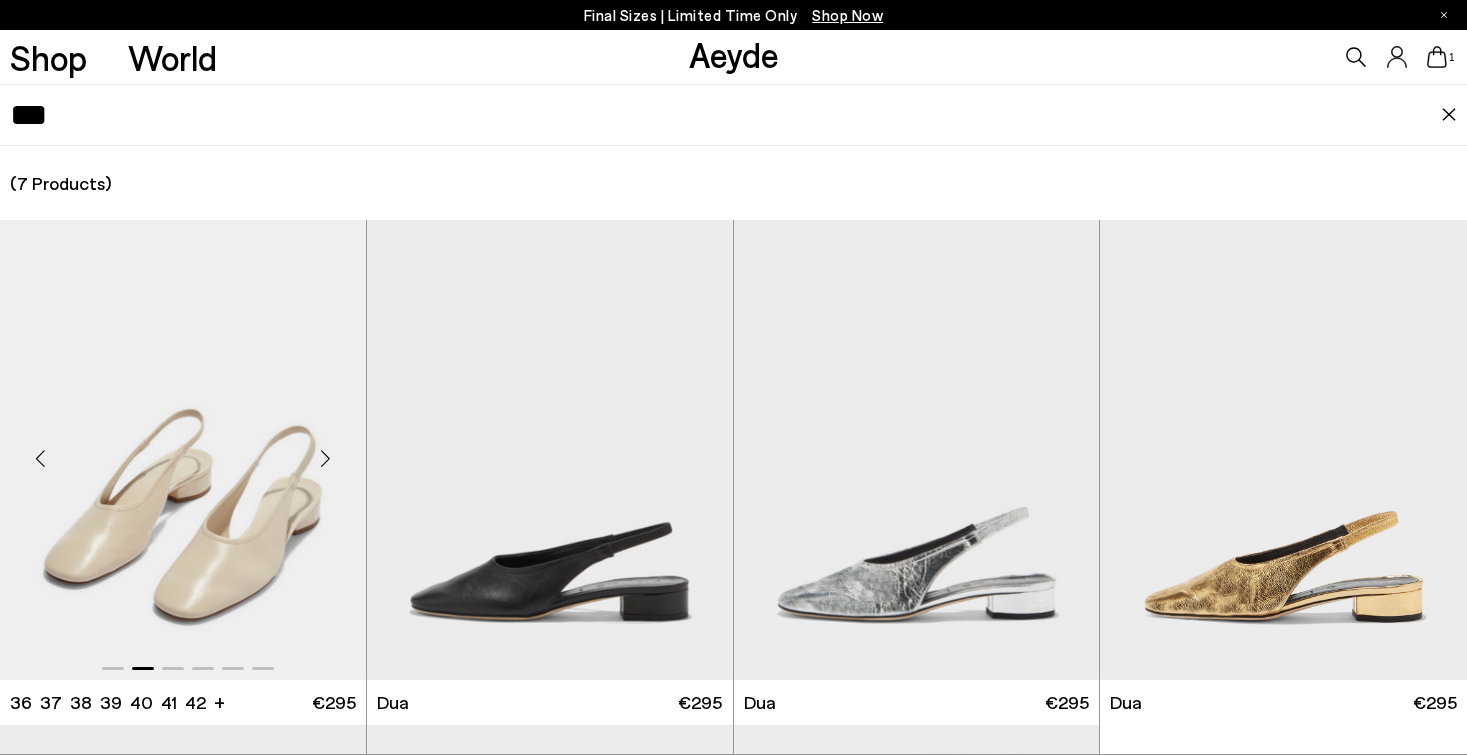 click at bounding box center (326, 458) 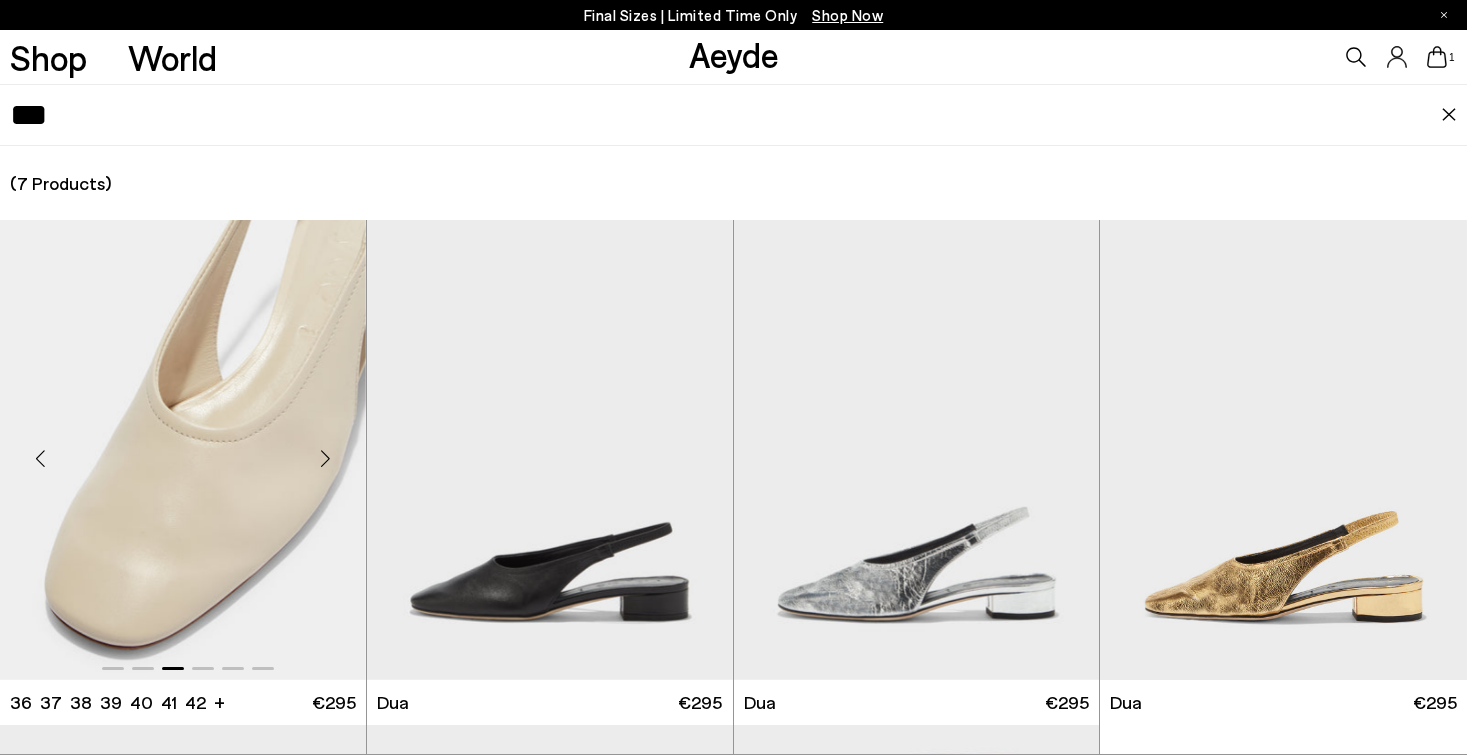 click at bounding box center [326, 458] 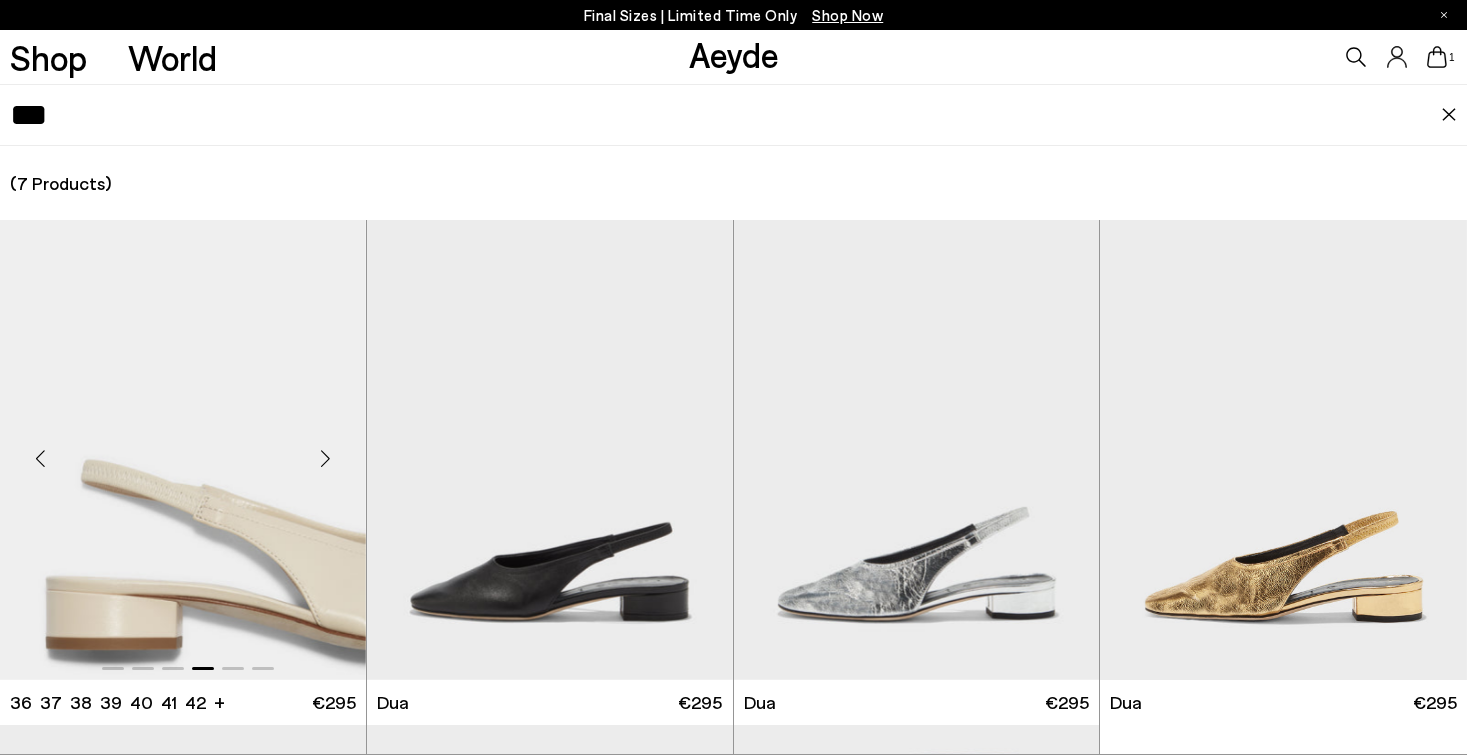 click at bounding box center [326, 458] 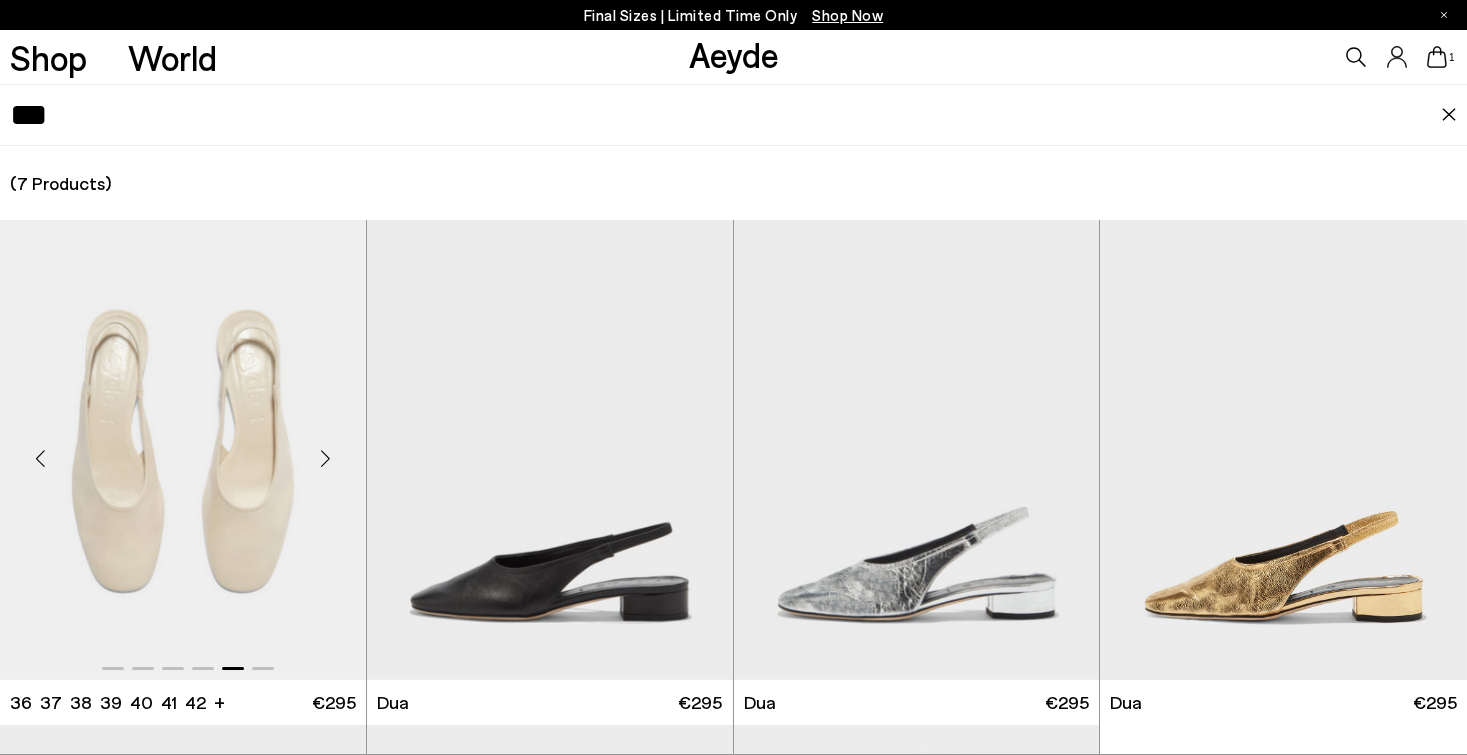 click at bounding box center (326, 458) 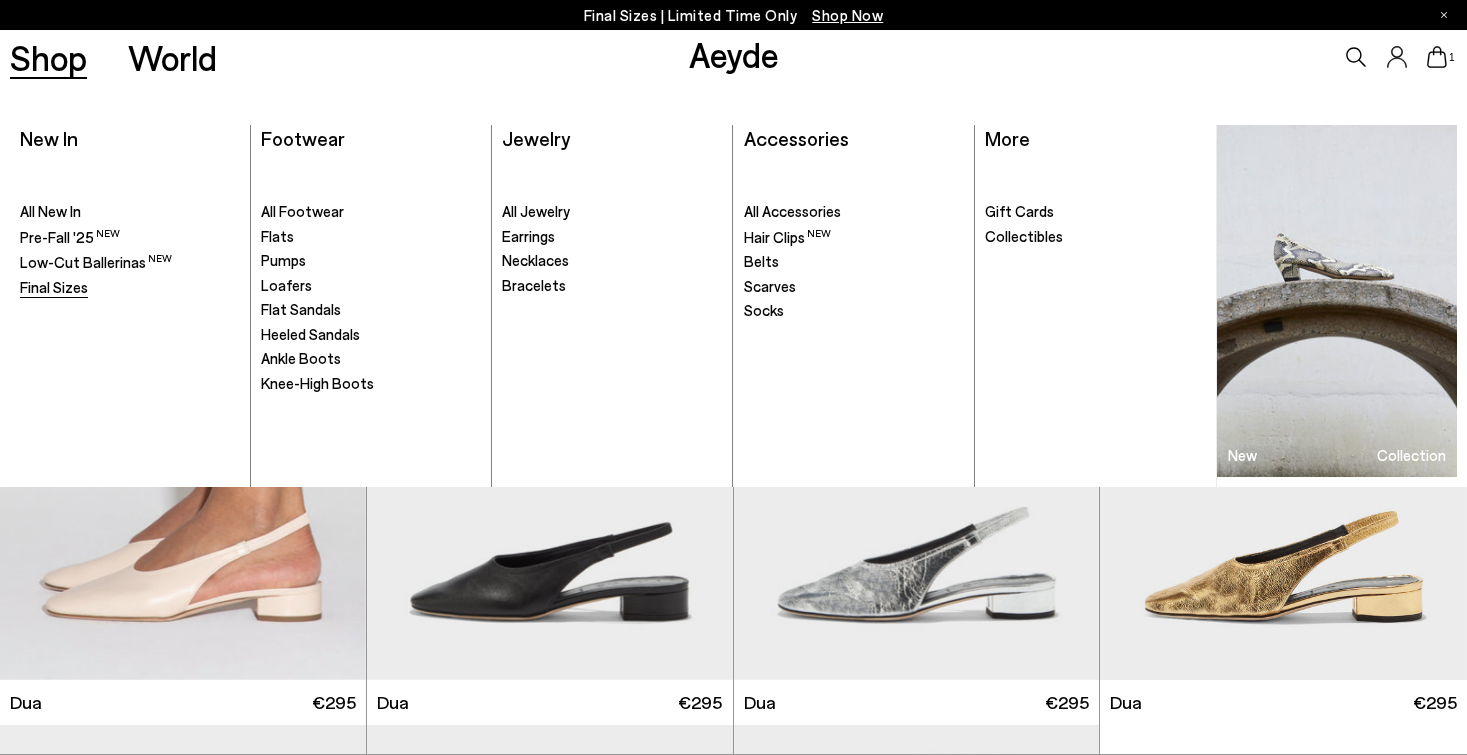 click on "Final Sizes" at bounding box center (54, 287) 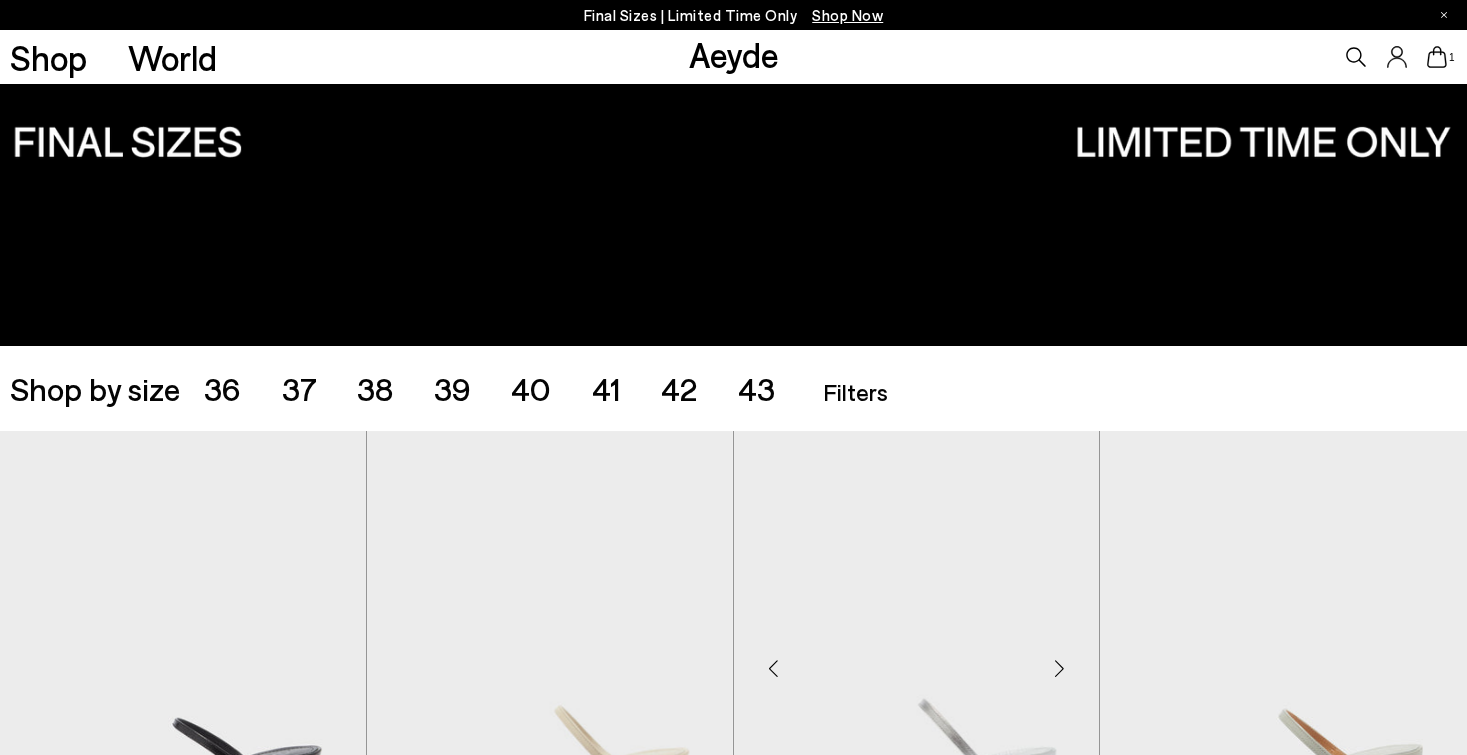 scroll, scrollTop: 41, scrollLeft: 0, axis: vertical 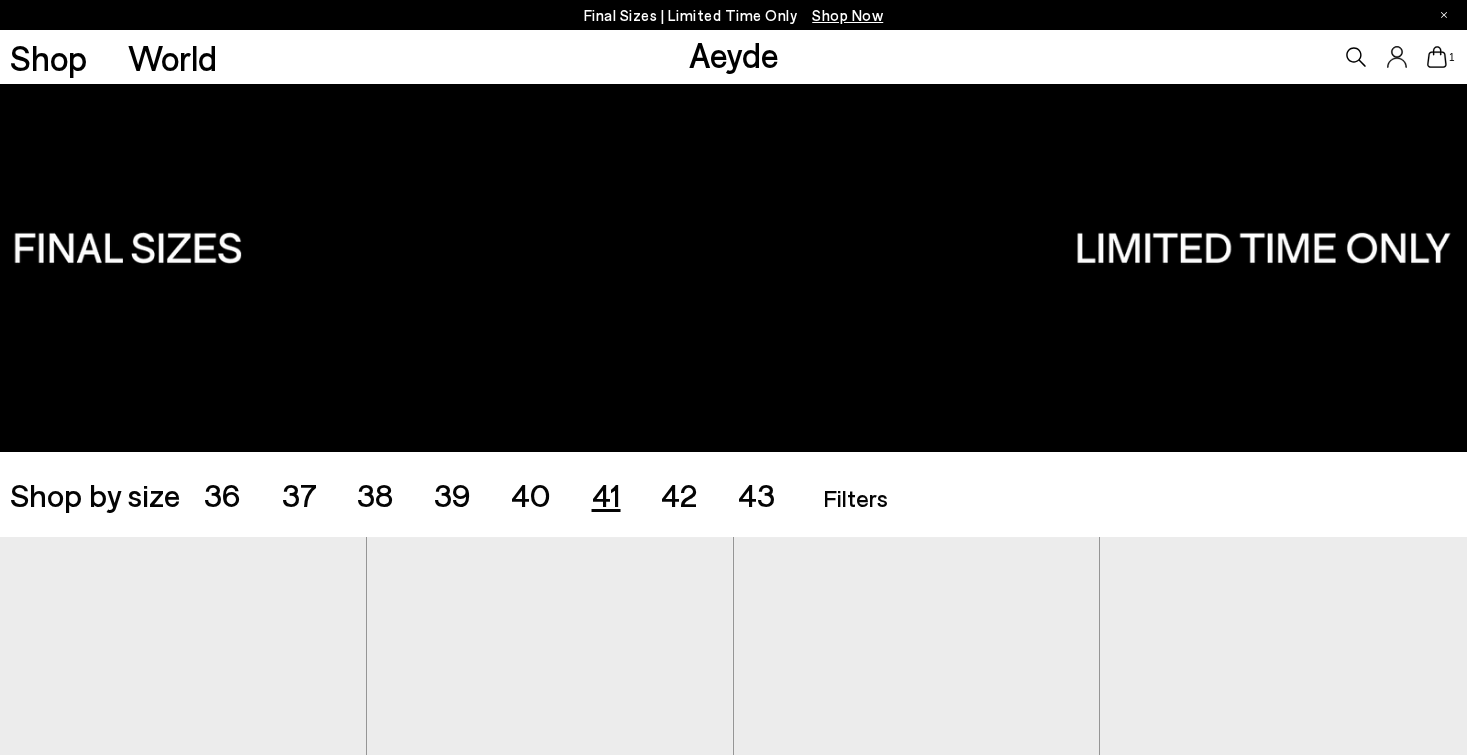click on "41" at bounding box center [606, 494] 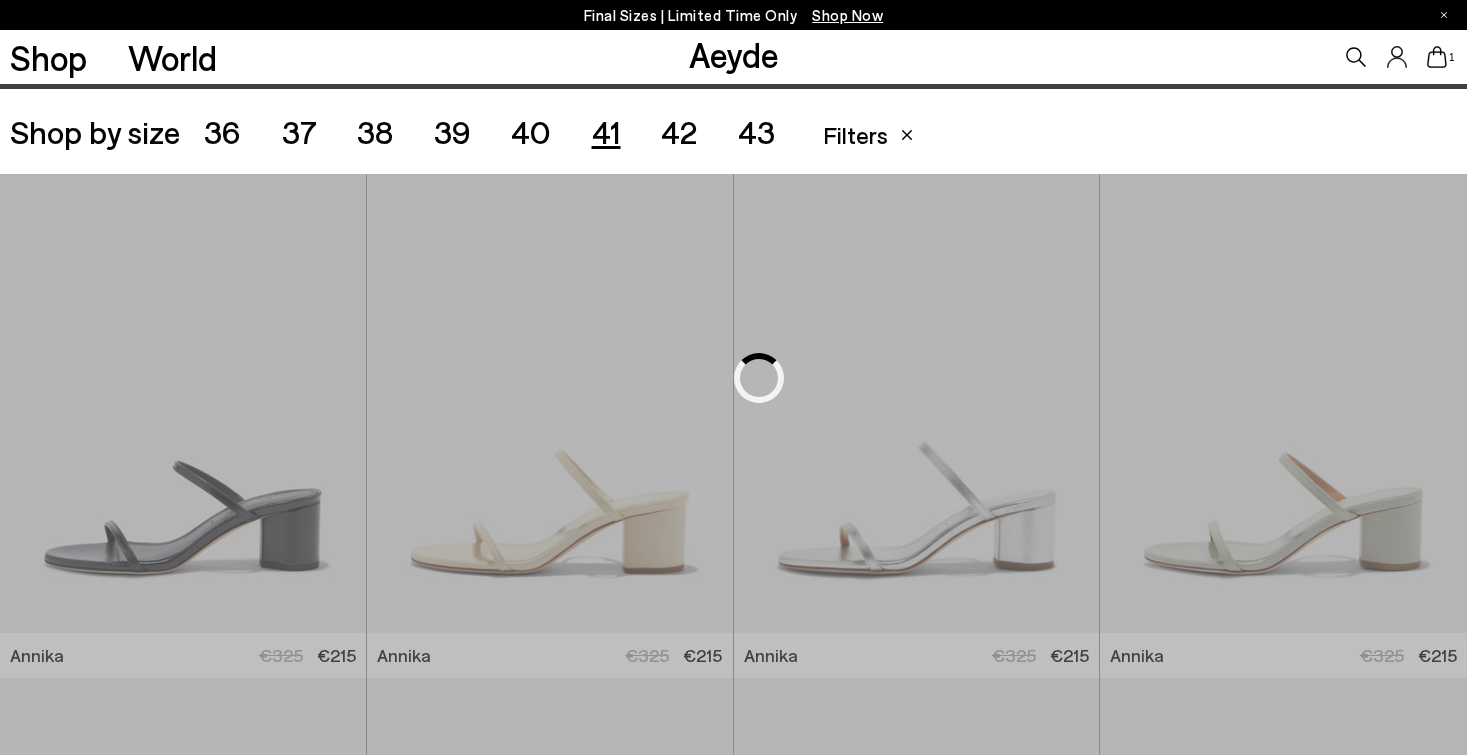 scroll, scrollTop: 408, scrollLeft: 0, axis: vertical 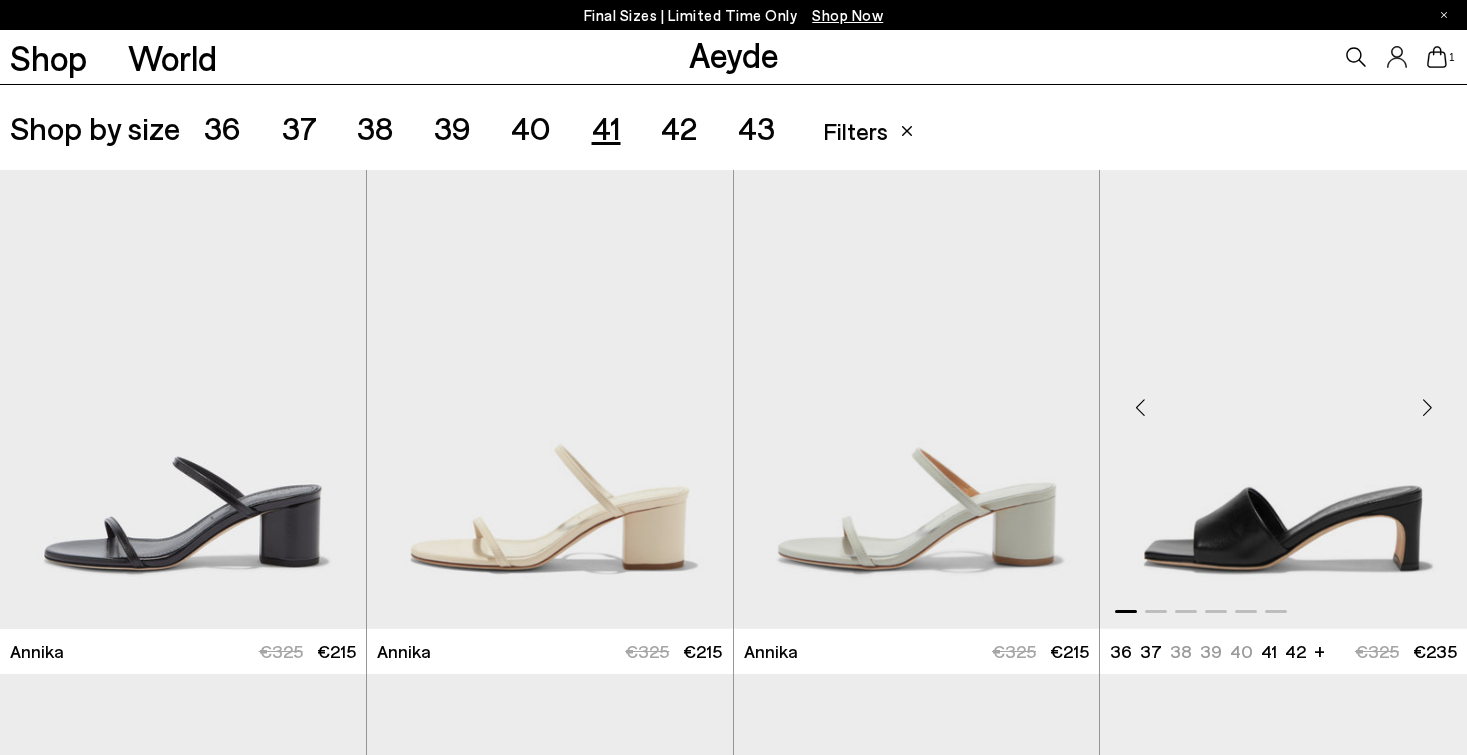 click at bounding box center [1427, 408] 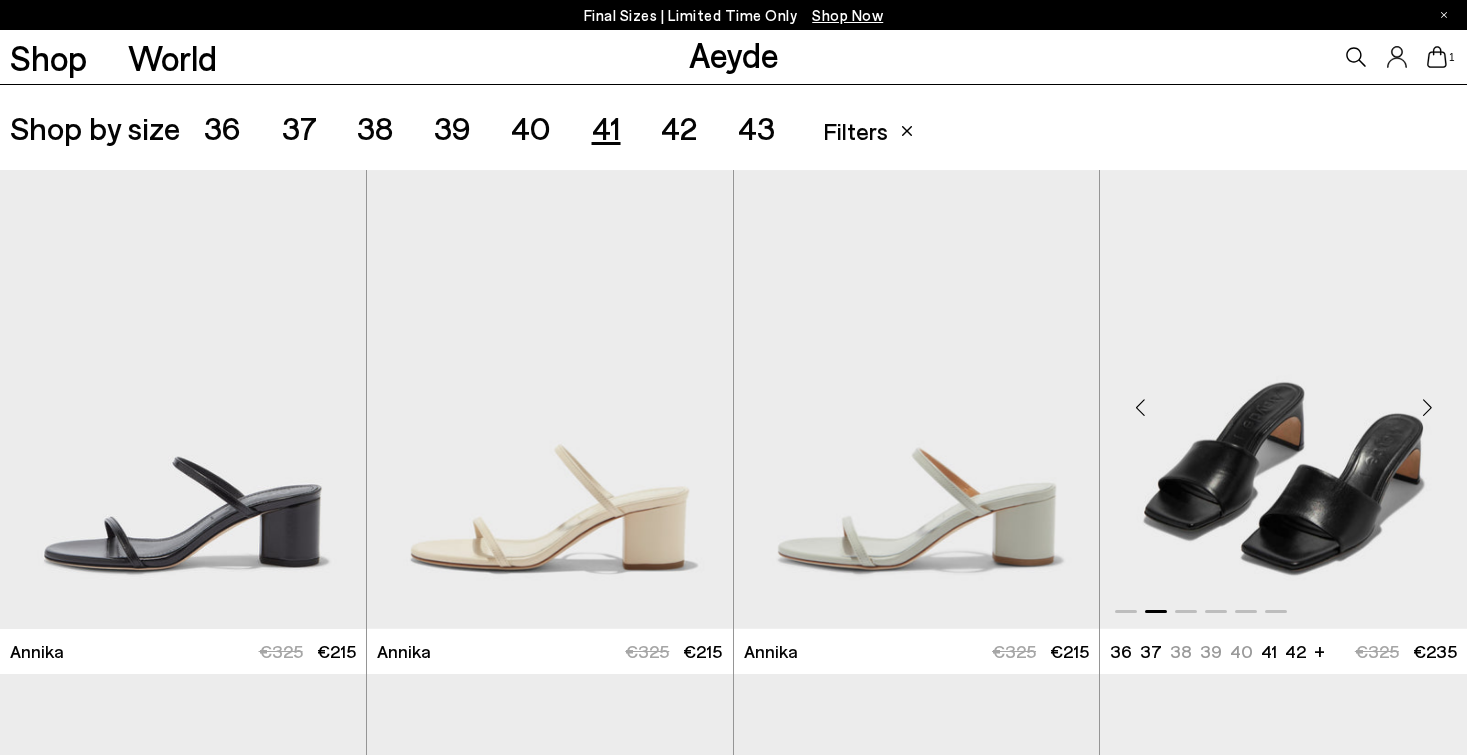 click at bounding box center [1427, 408] 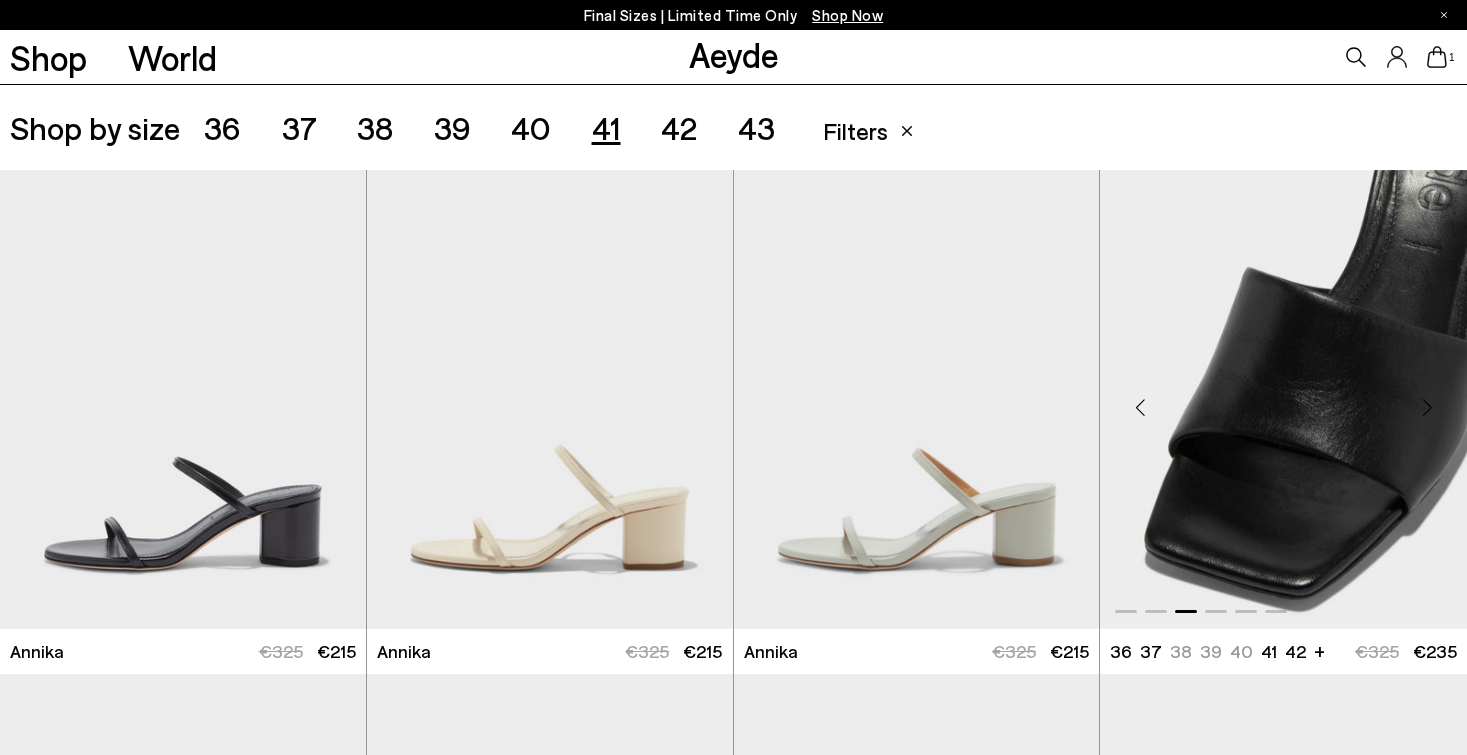 click at bounding box center (1427, 408) 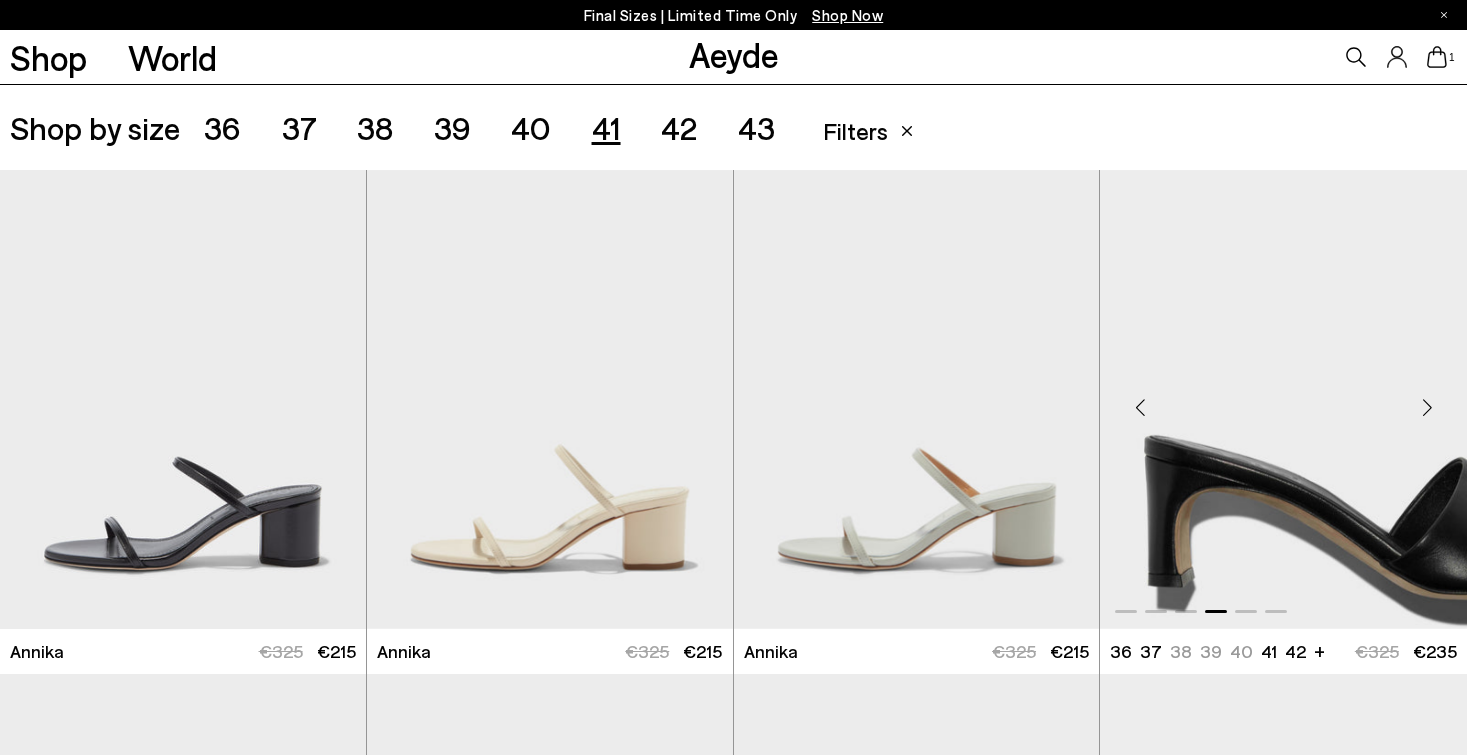 click at bounding box center (1427, 408) 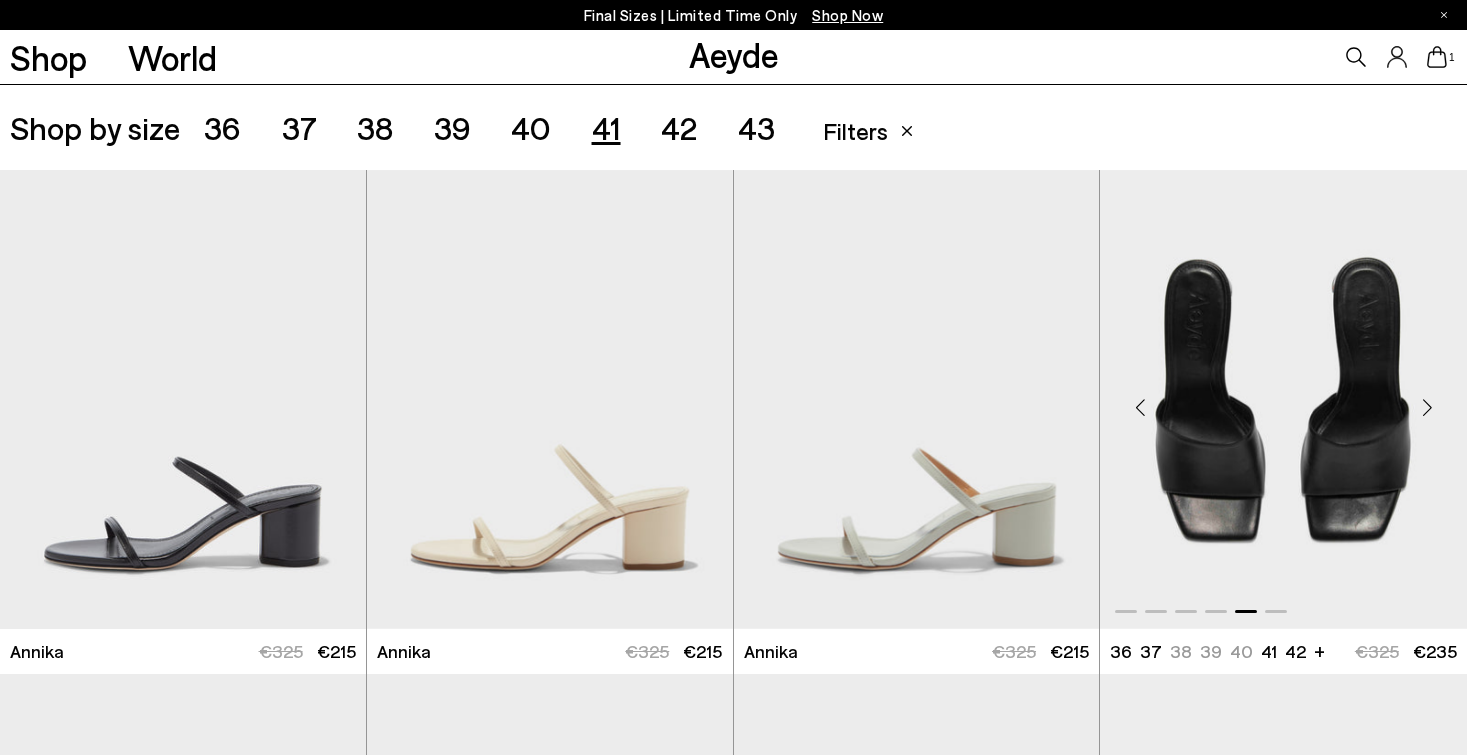 click at bounding box center (1427, 408) 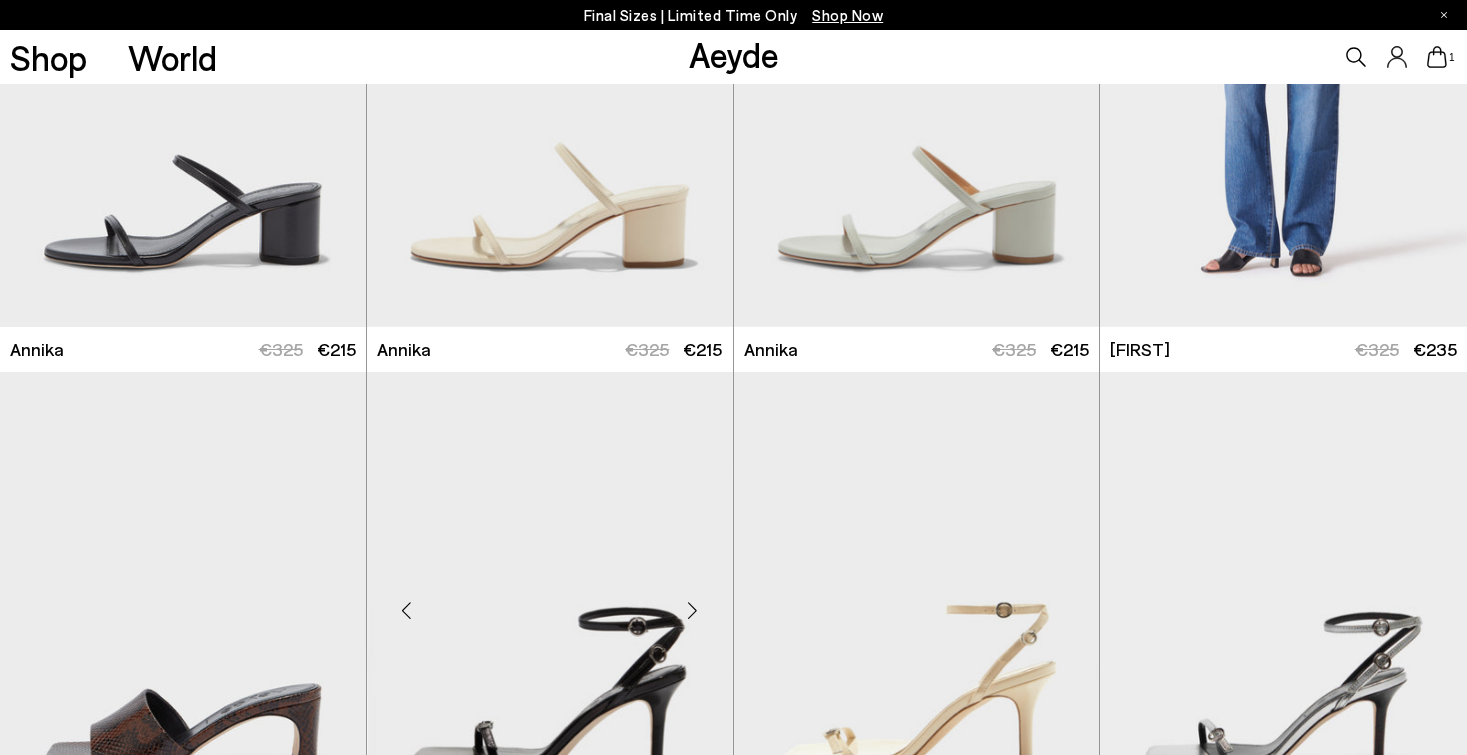 scroll, scrollTop: 662, scrollLeft: 0, axis: vertical 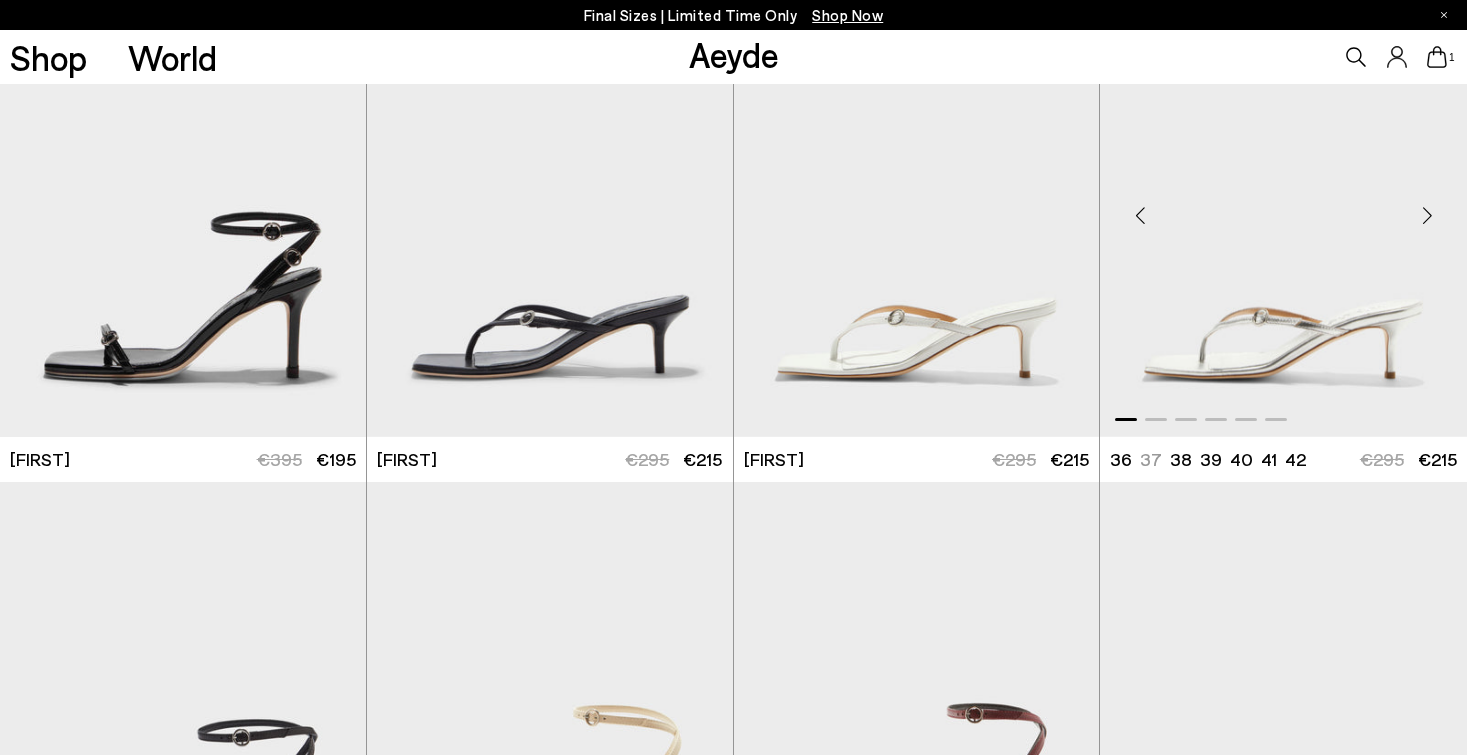 click at bounding box center [1427, 215] 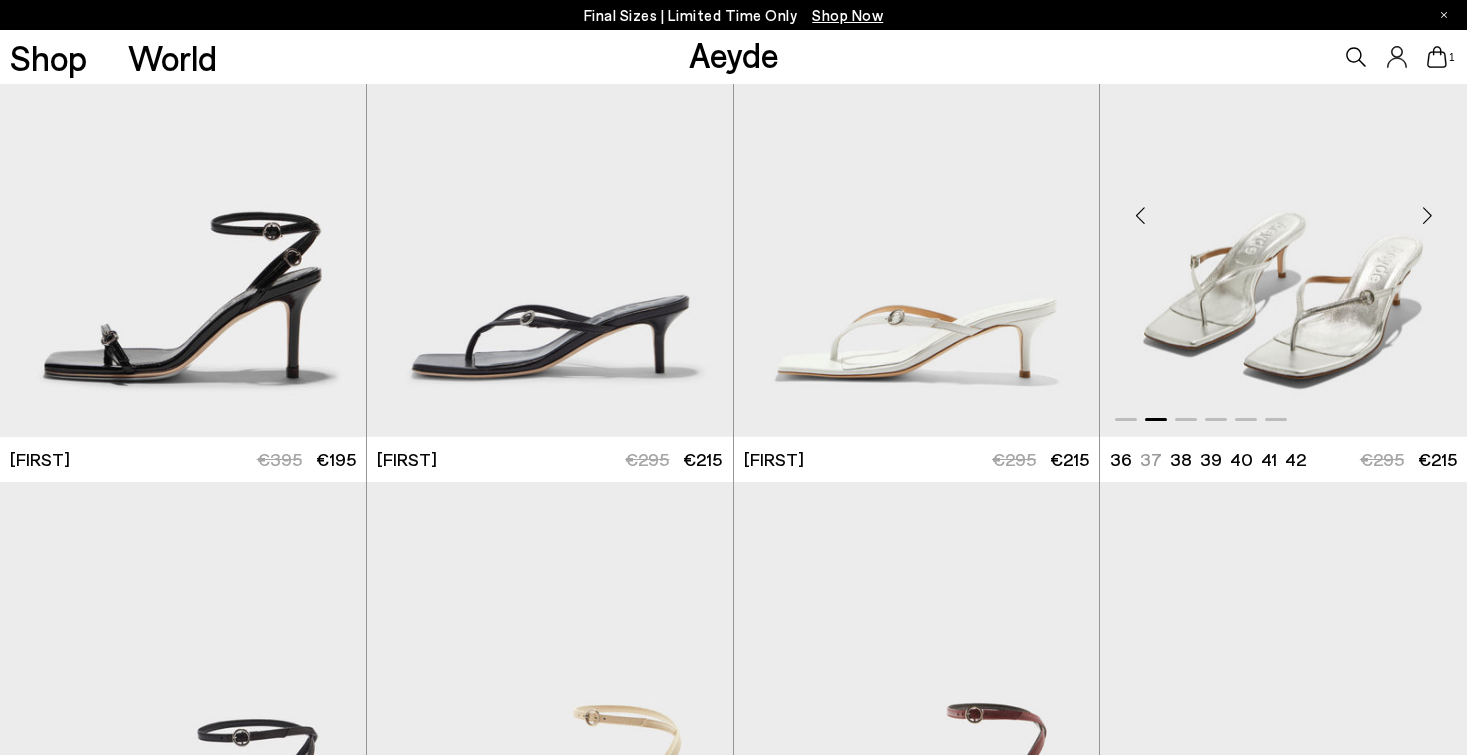 click at bounding box center [1427, 215] 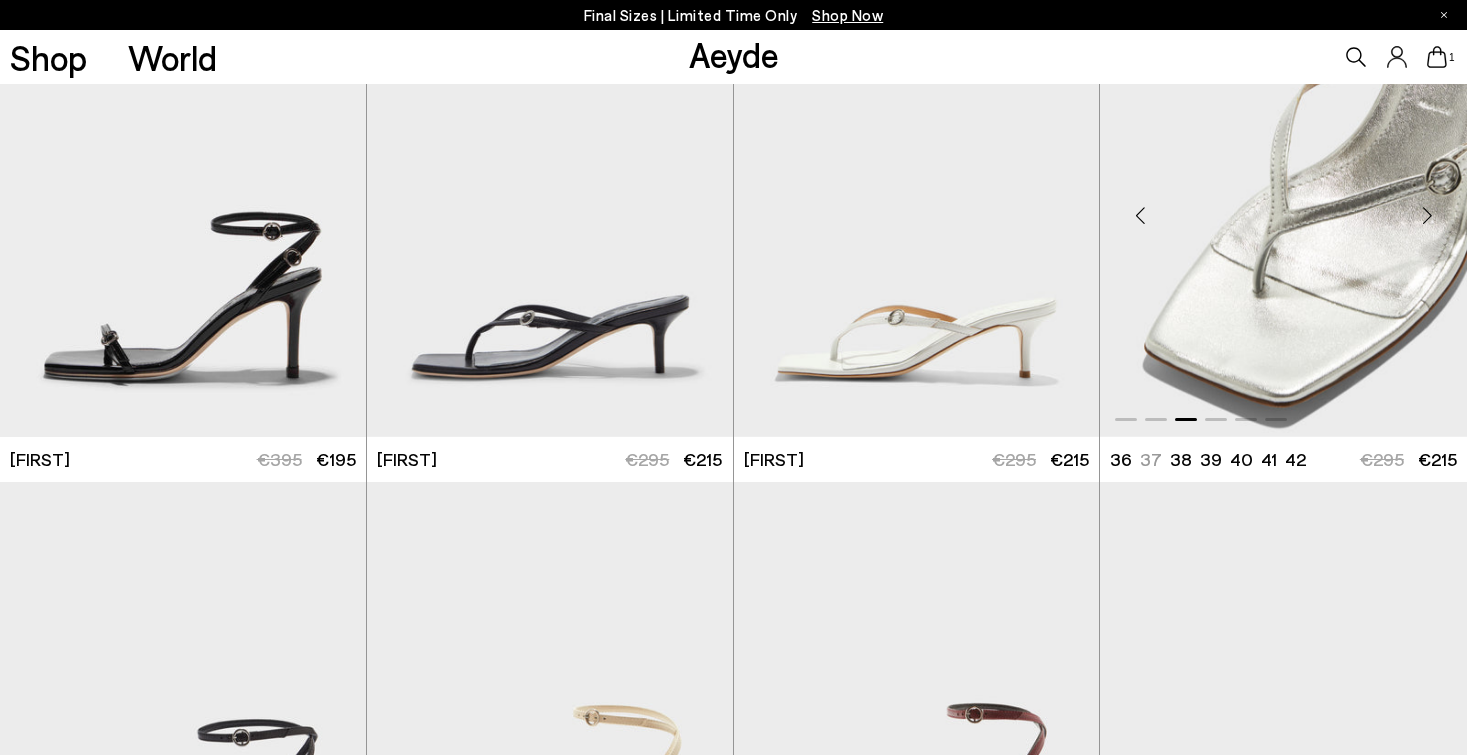 click at bounding box center (1427, 215) 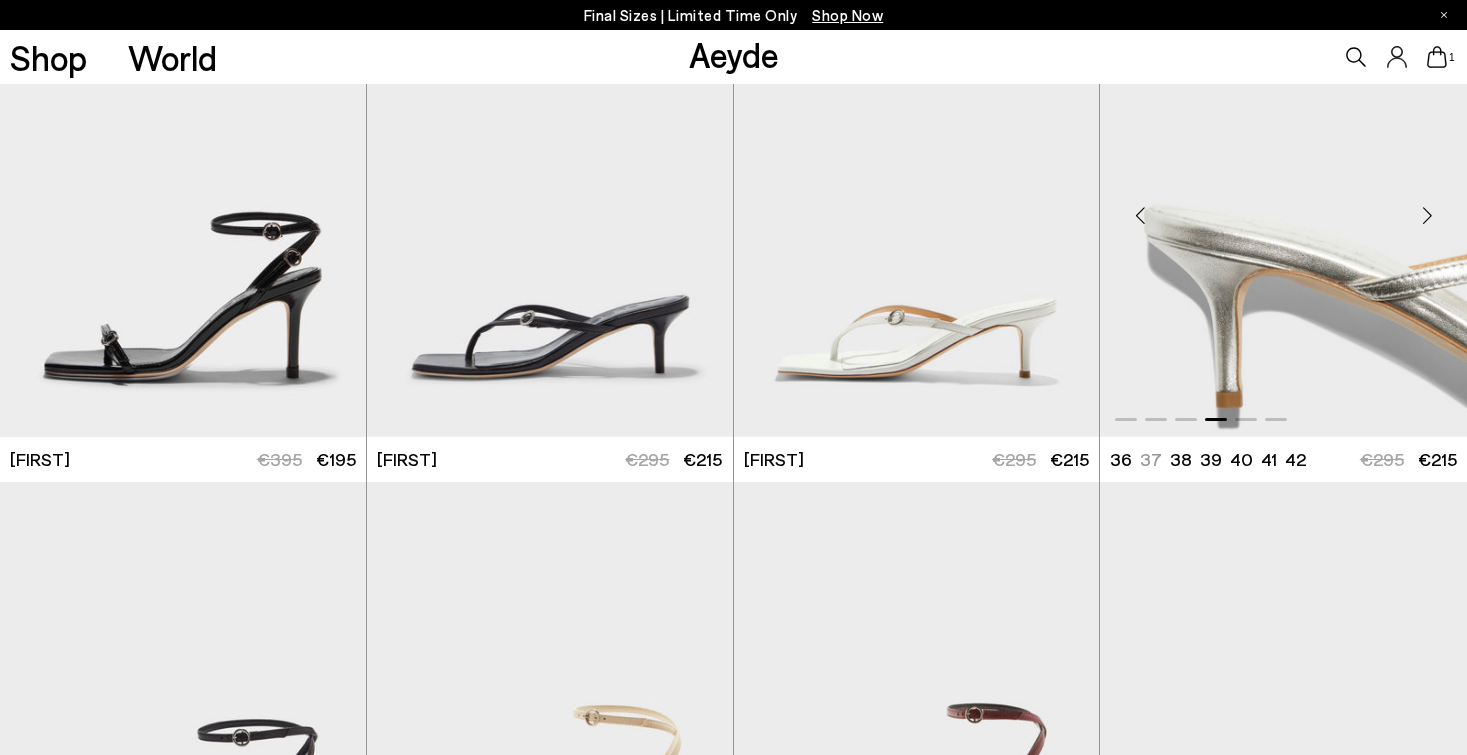 click at bounding box center [1427, 215] 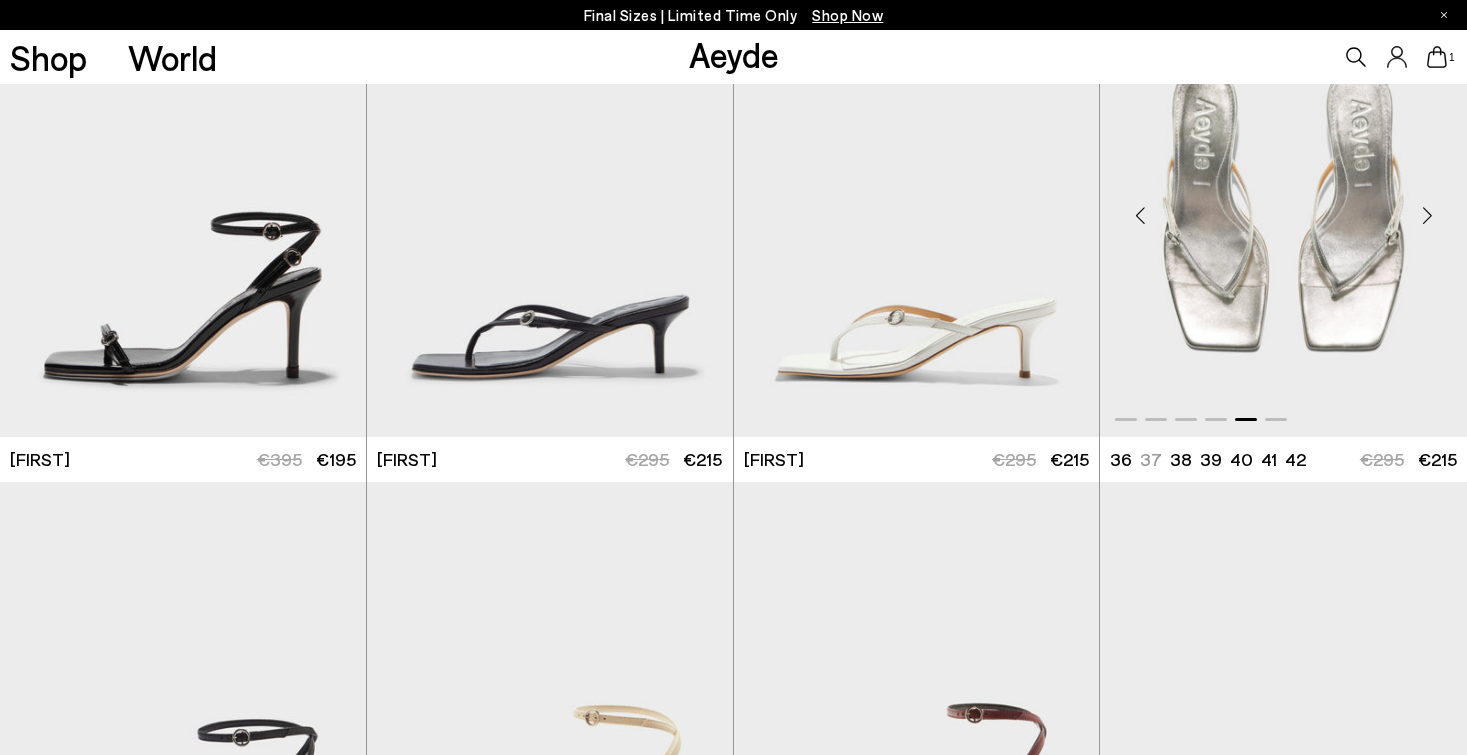 click at bounding box center (1427, 215) 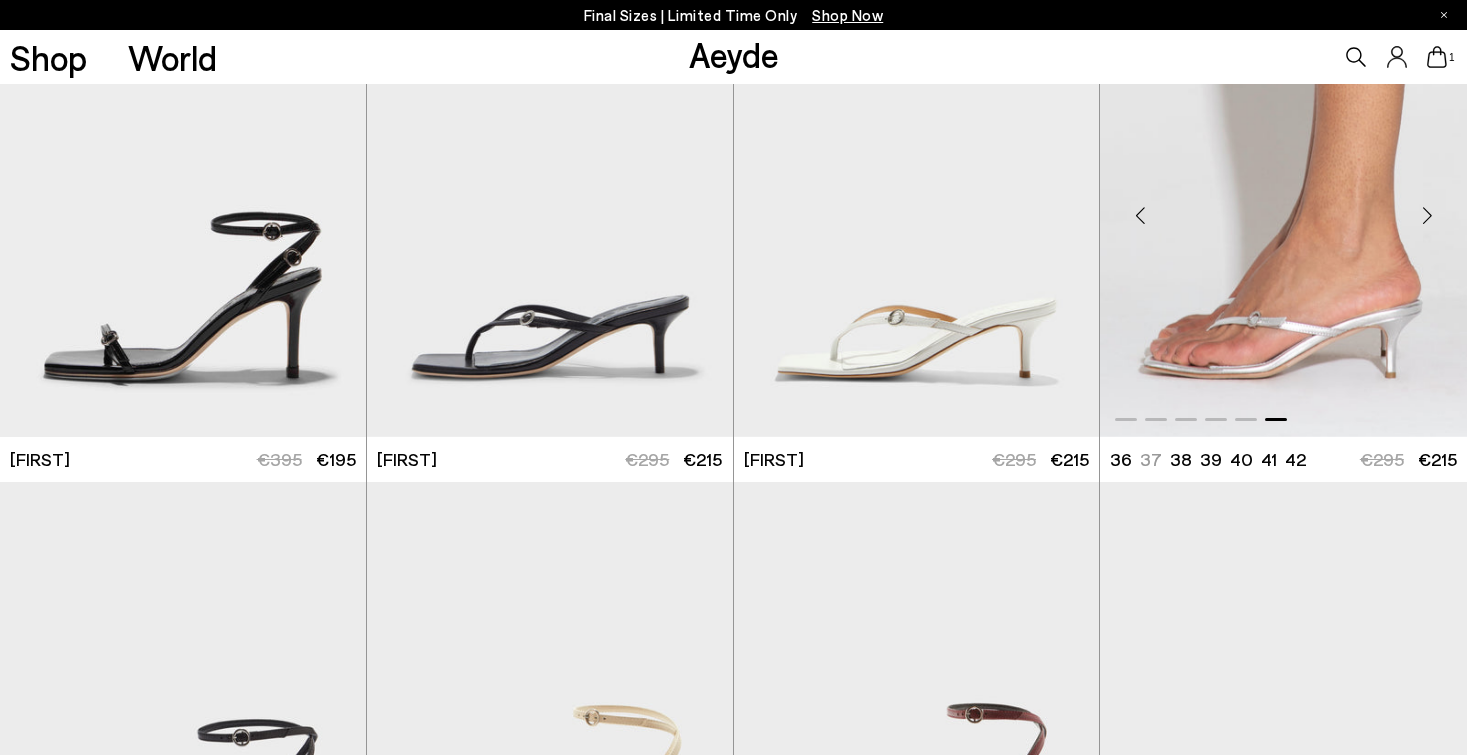 click at bounding box center [1427, 215] 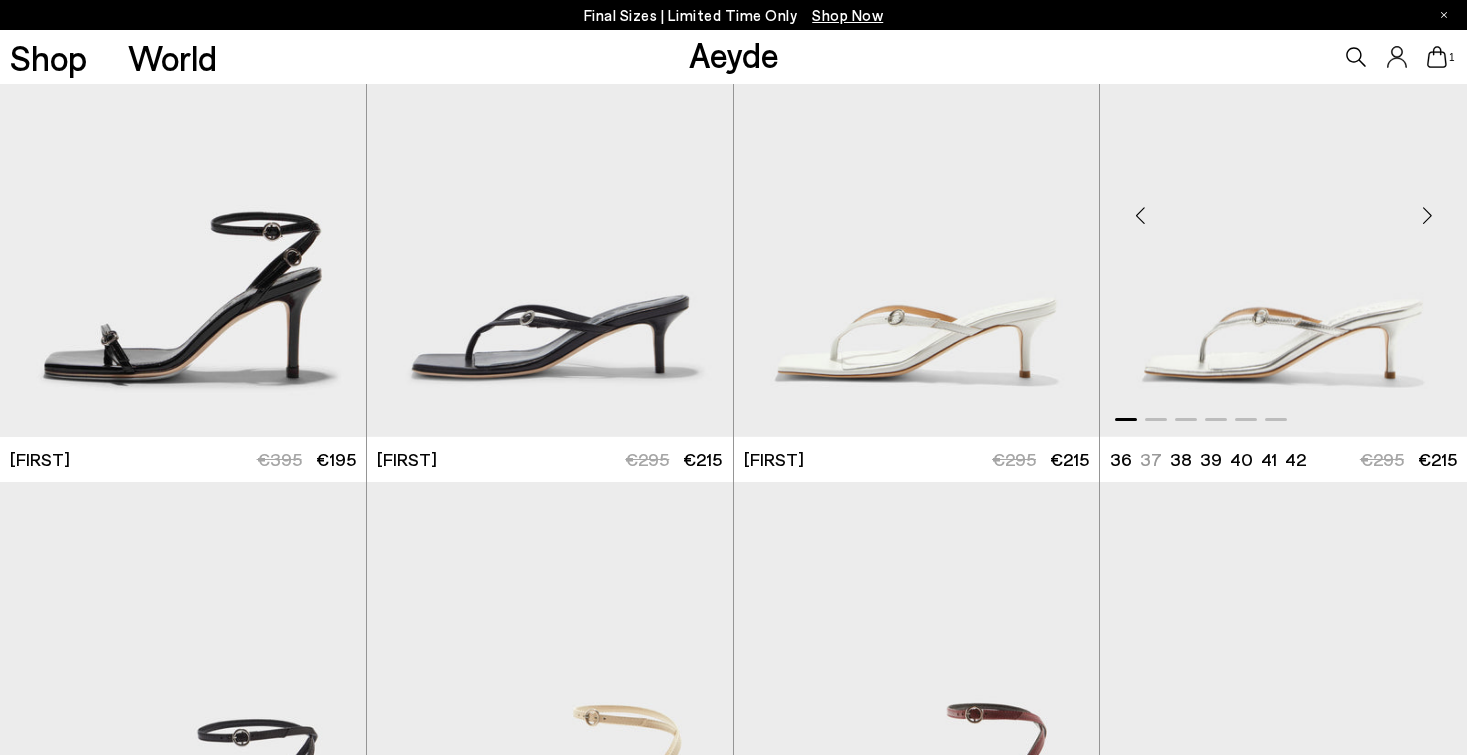click at bounding box center (1427, 215) 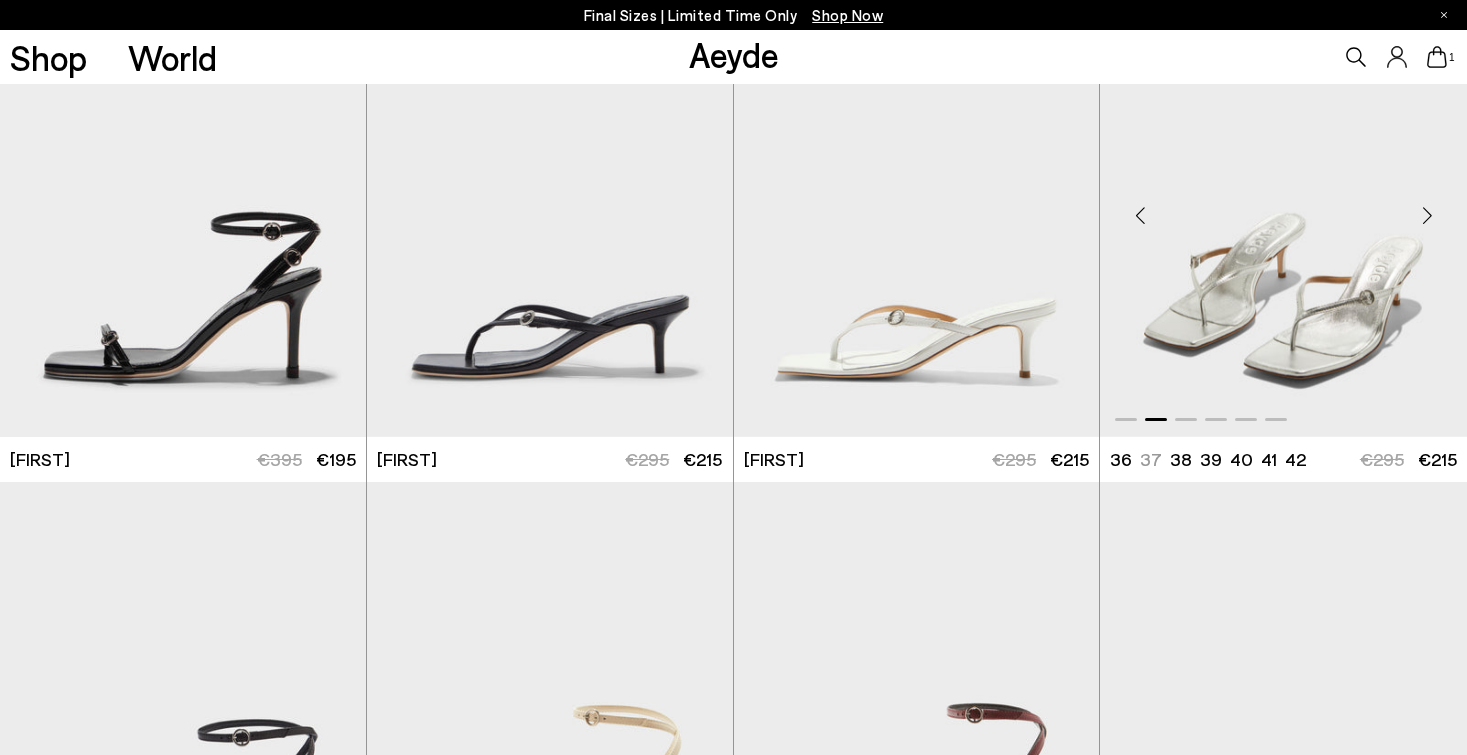 click at bounding box center [1427, 215] 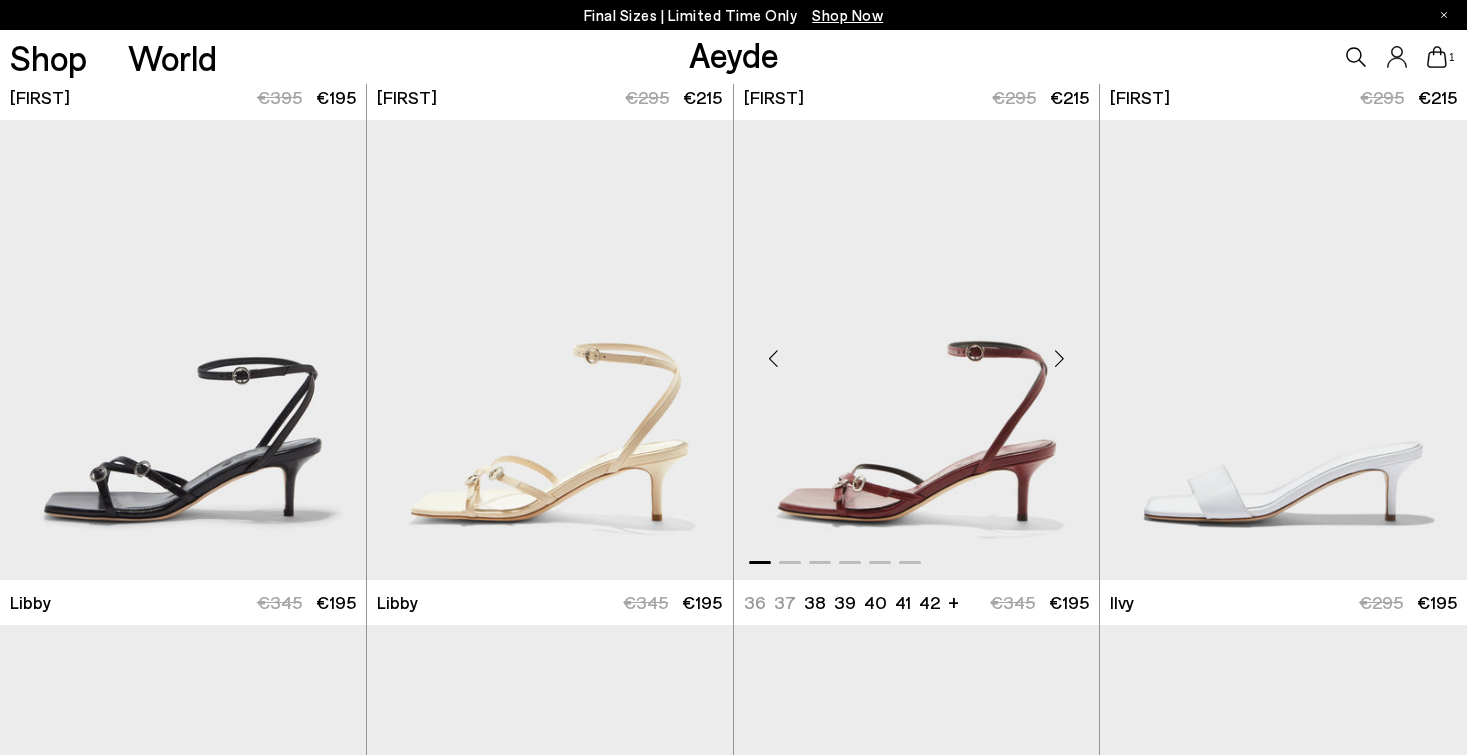 scroll, scrollTop: 1979, scrollLeft: 0, axis: vertical 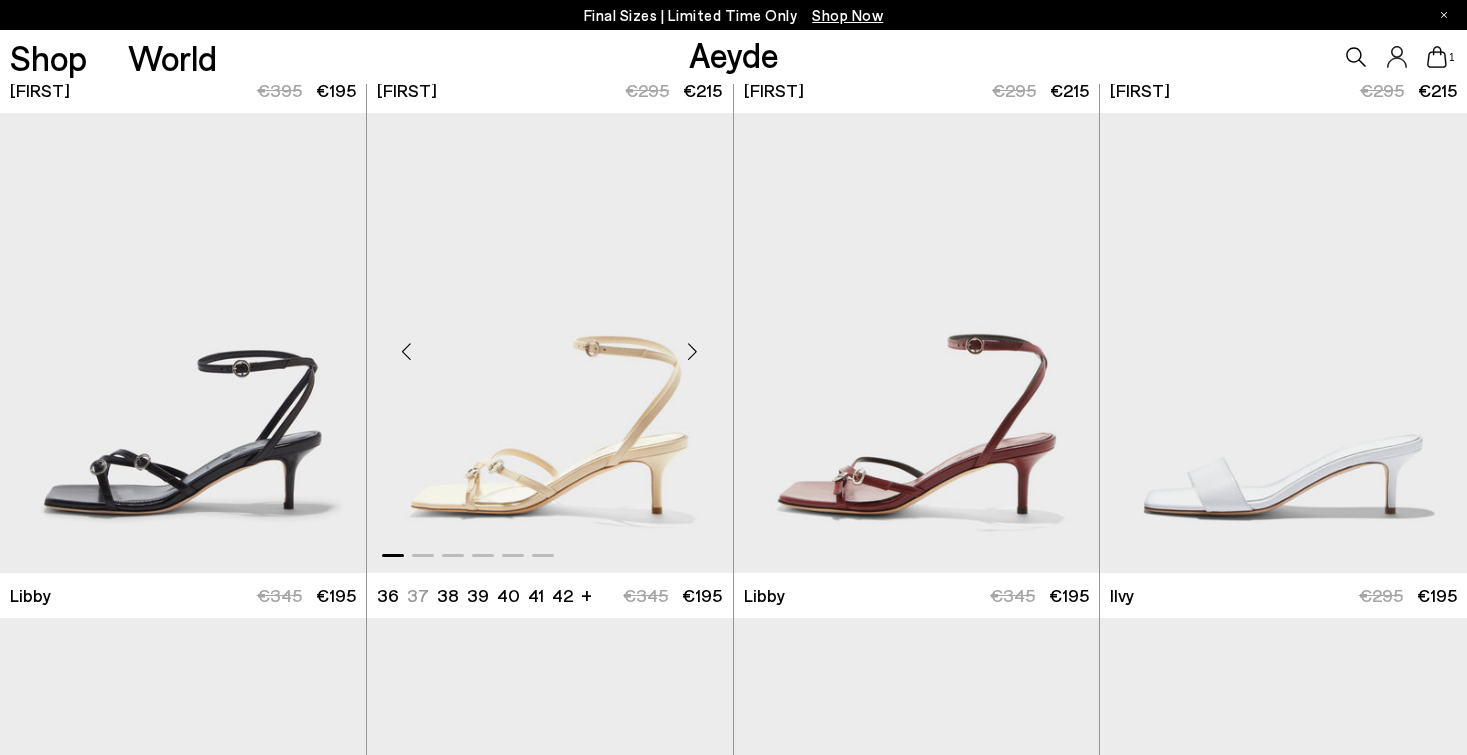 click at bounding box center [693, 351] 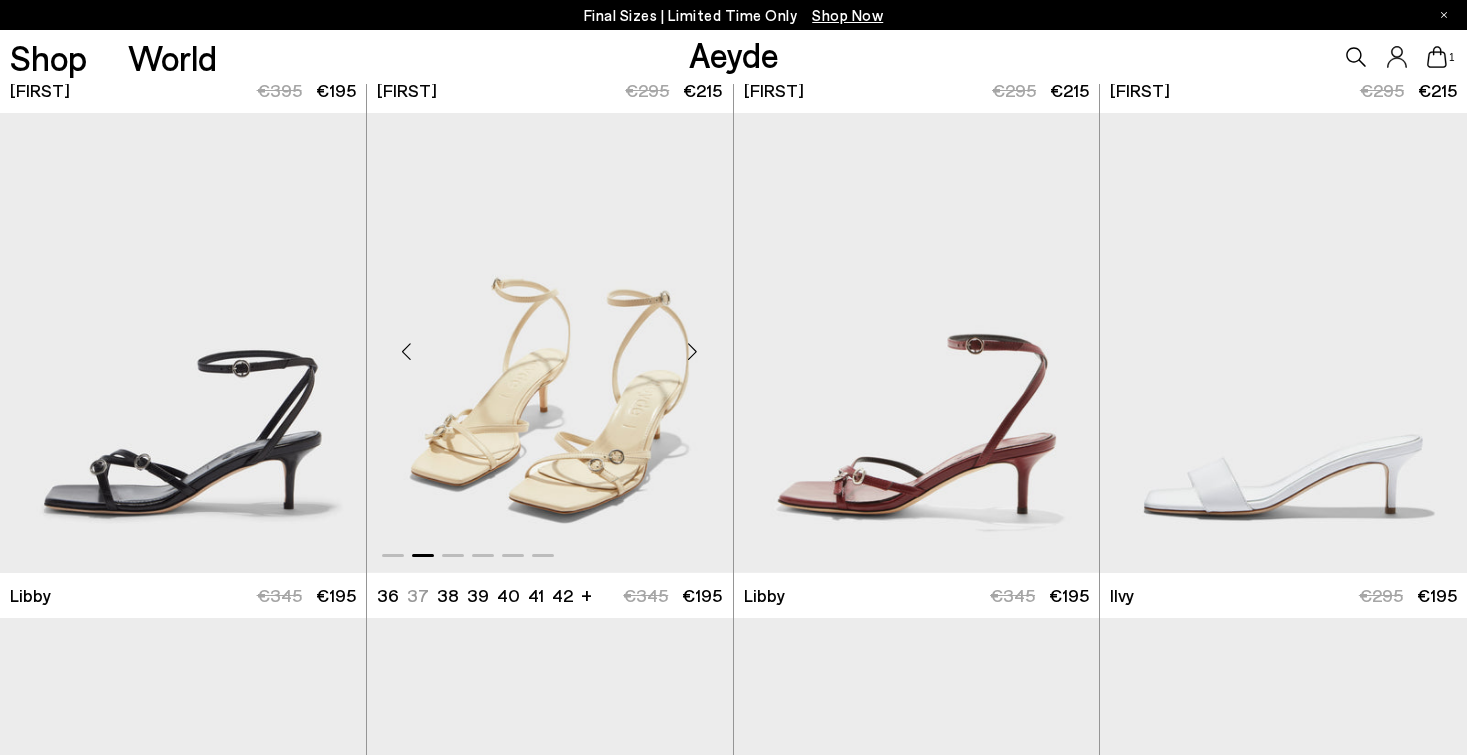 click at bounding box center (693, 351) 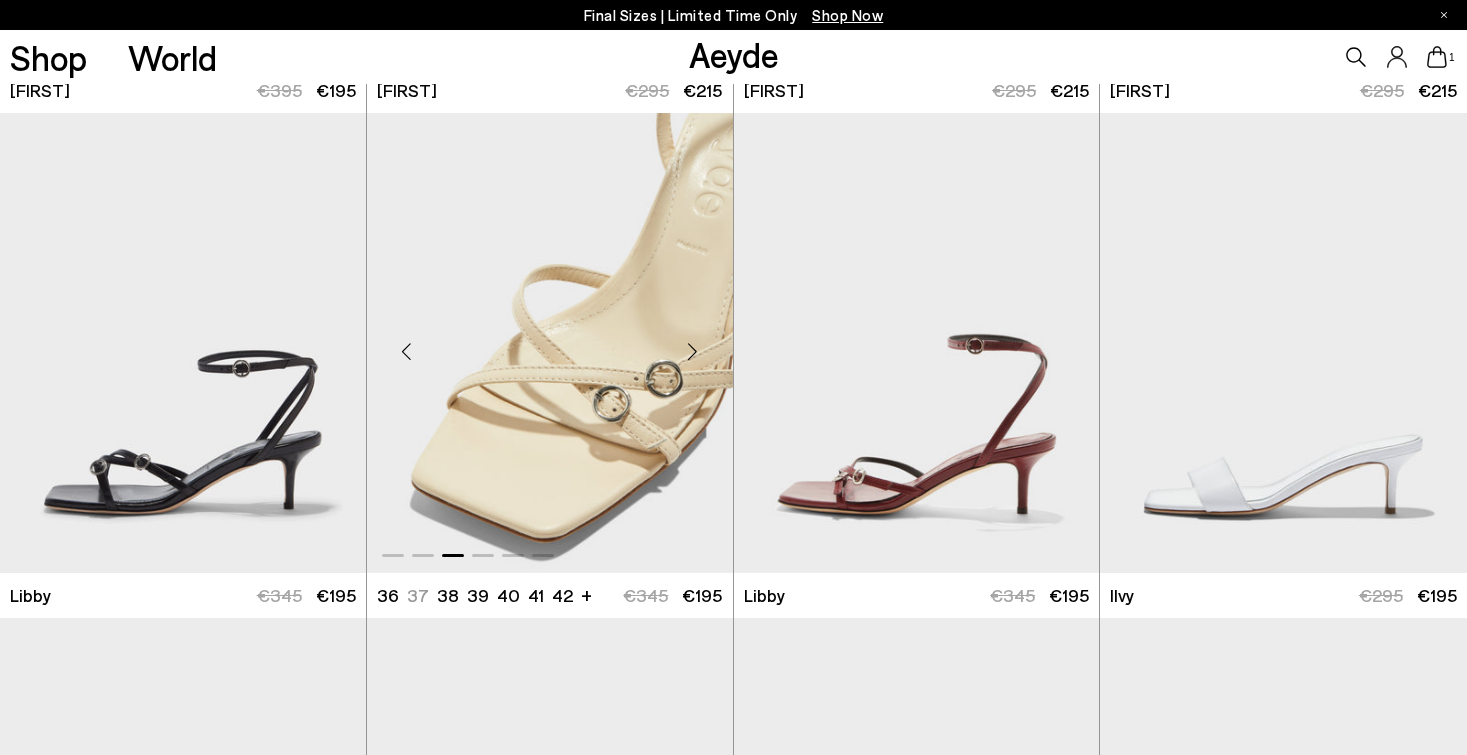 click at bounding box center [693, 351] 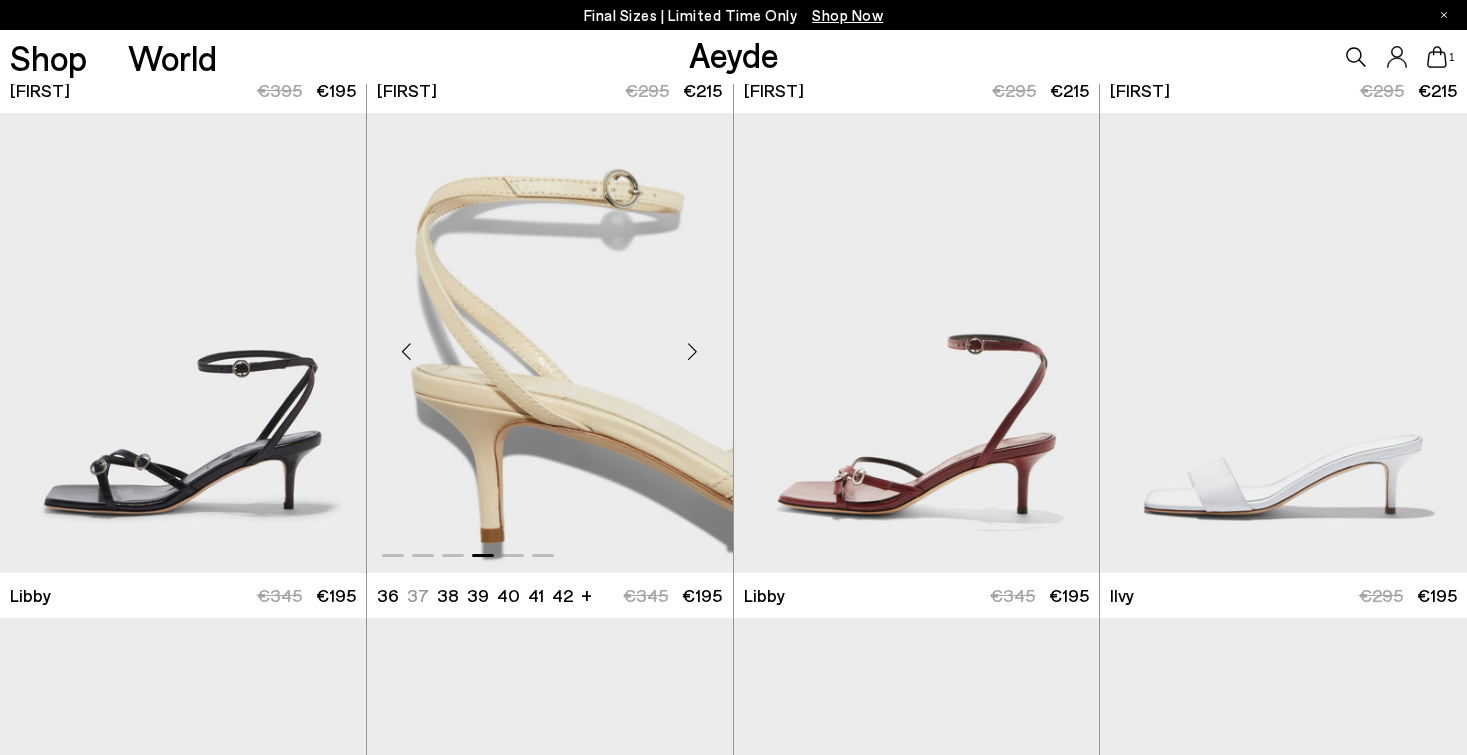 click at bounding box center [693, 351] 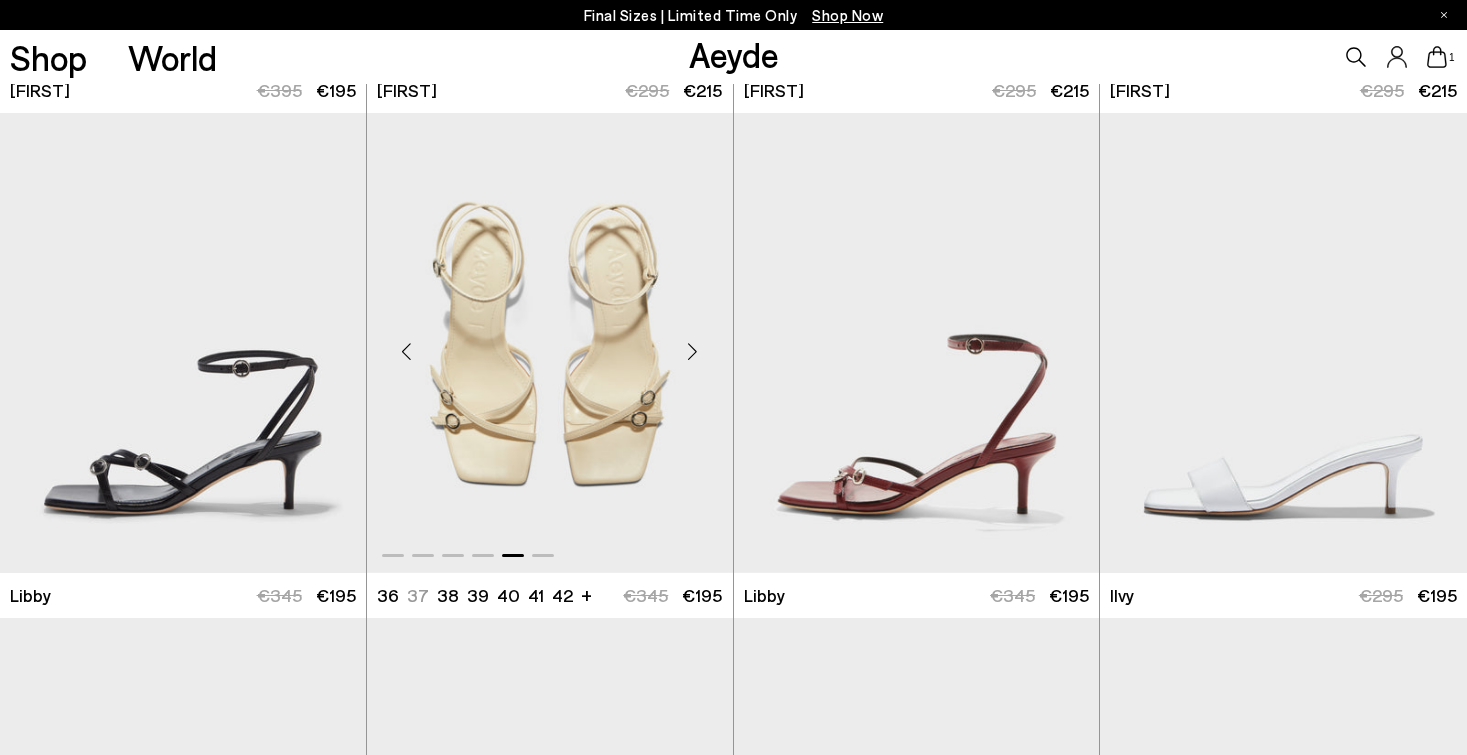 click at bounding box center [693, 351] 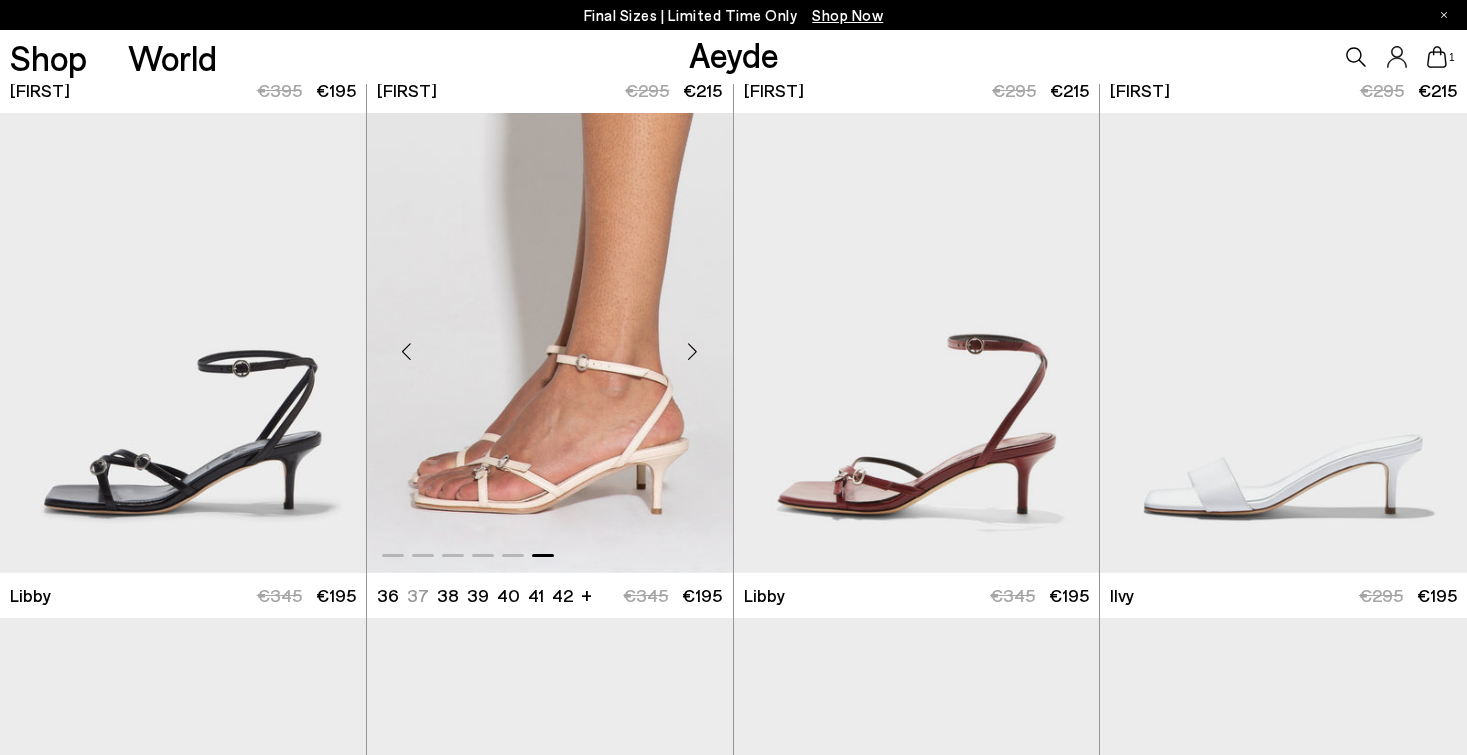 click at bounding box center (550, 343) 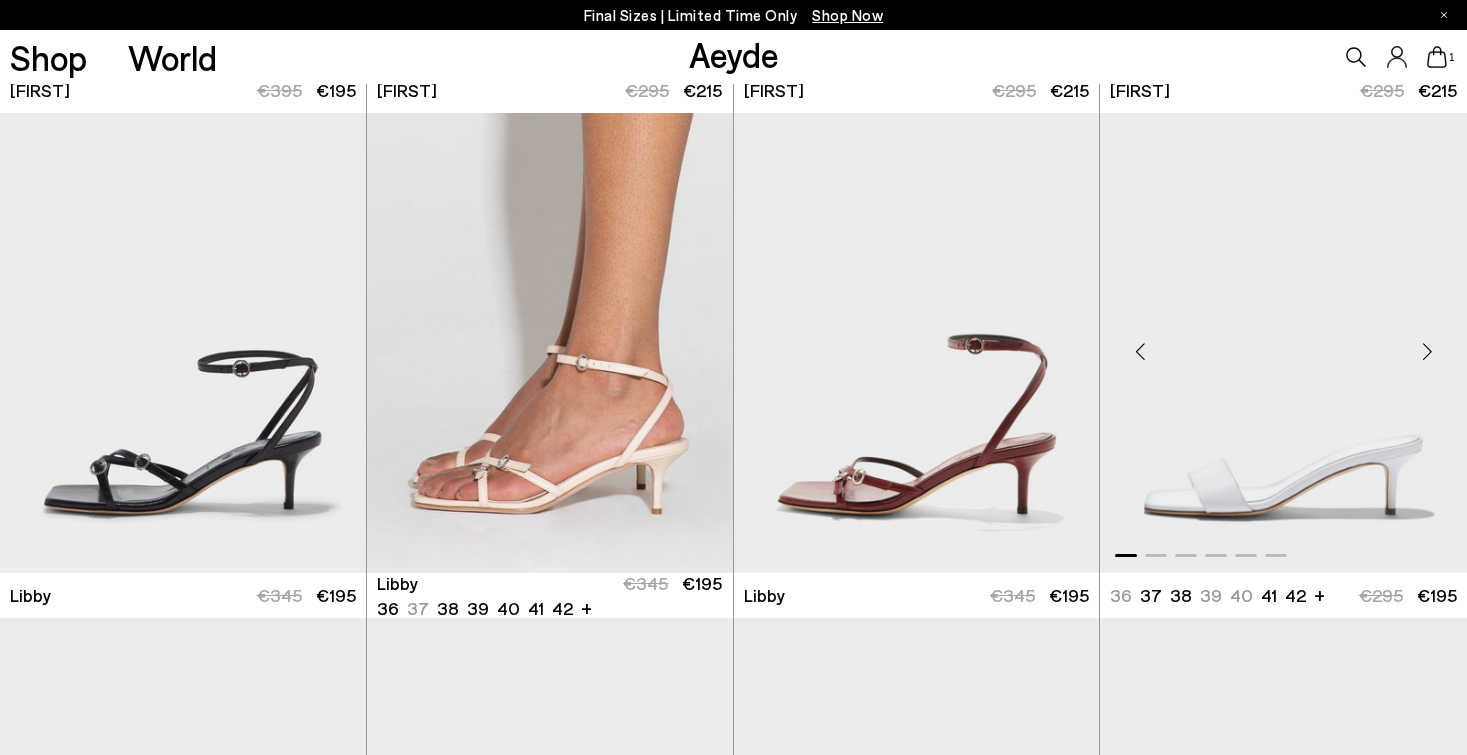 click at bounding box center [1427, 351] 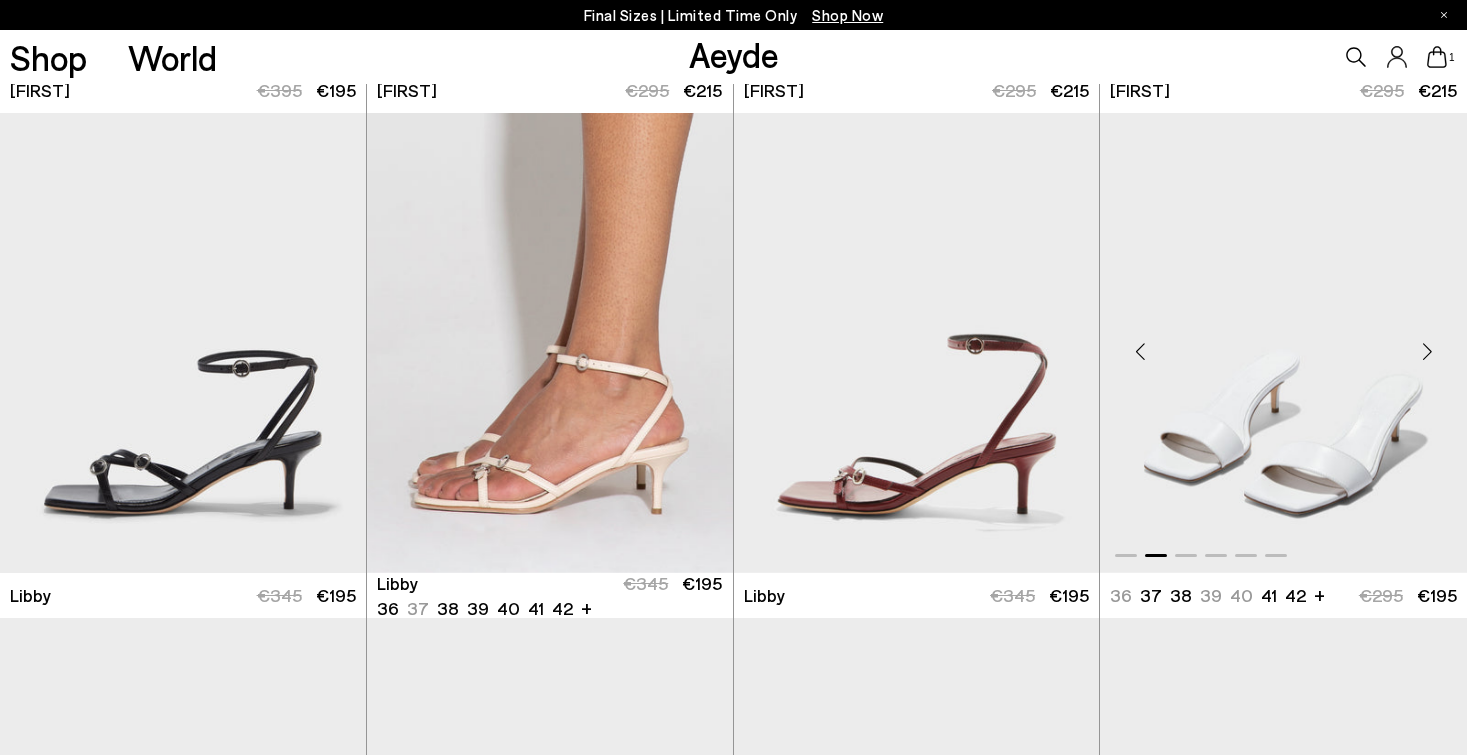 click at bounding box center (1427, 351) 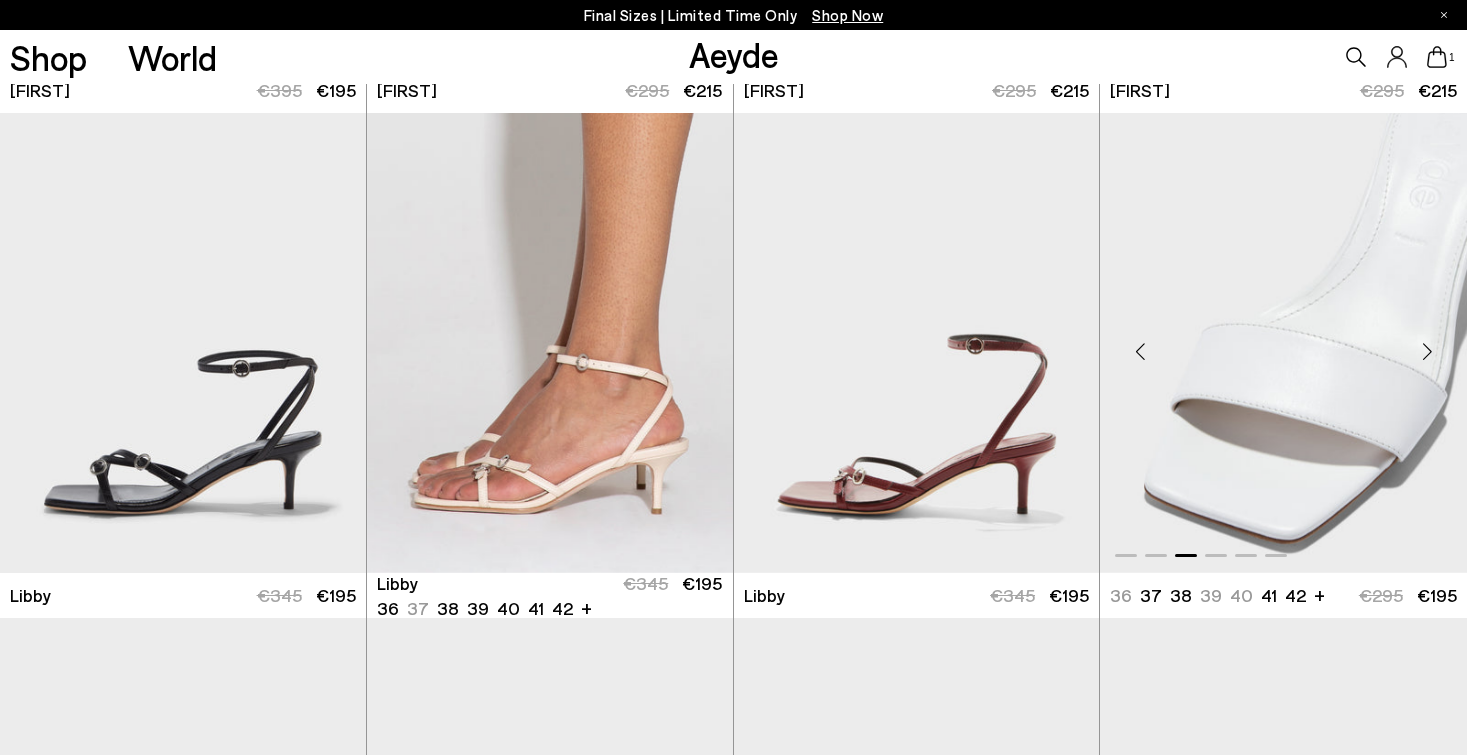 click at bounding box center [1427, 351] 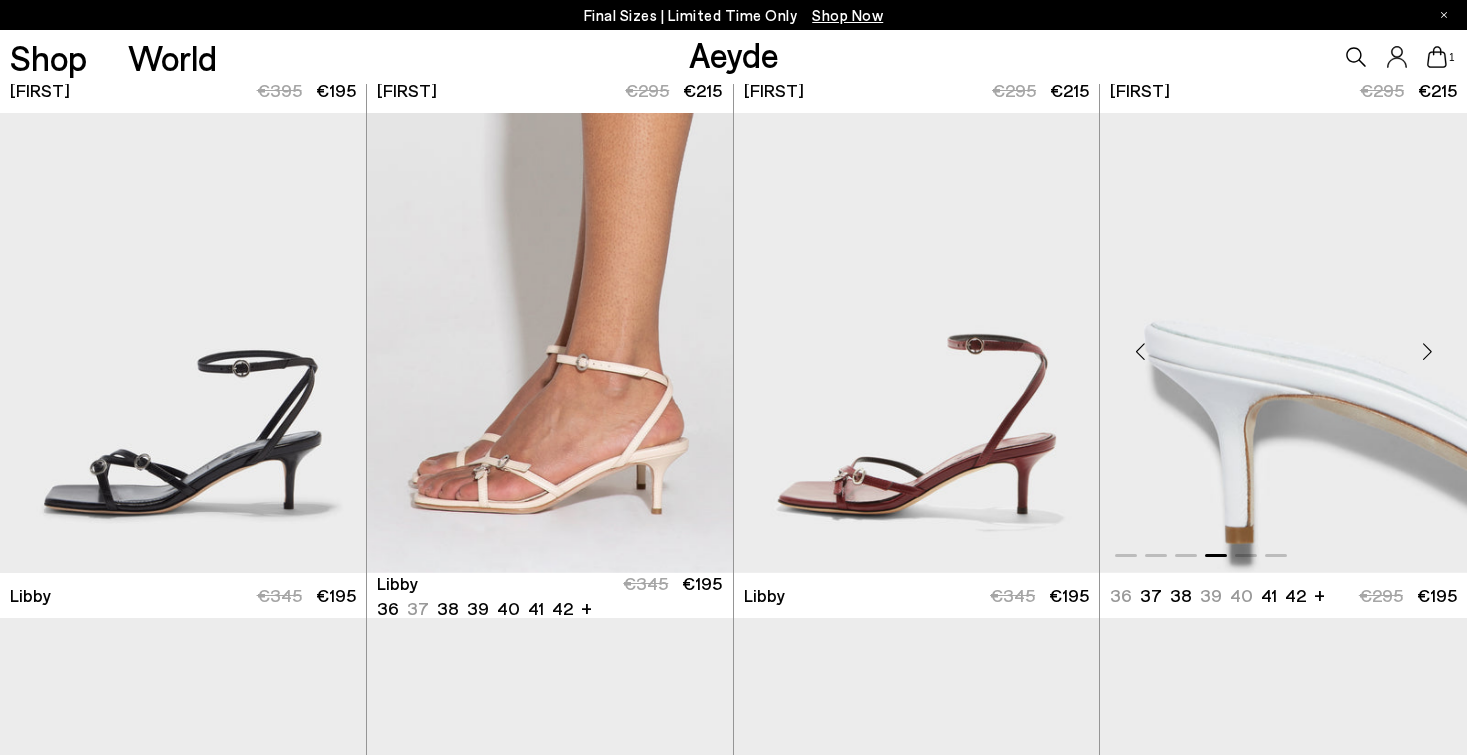 click at bounding box center (1427, 351) 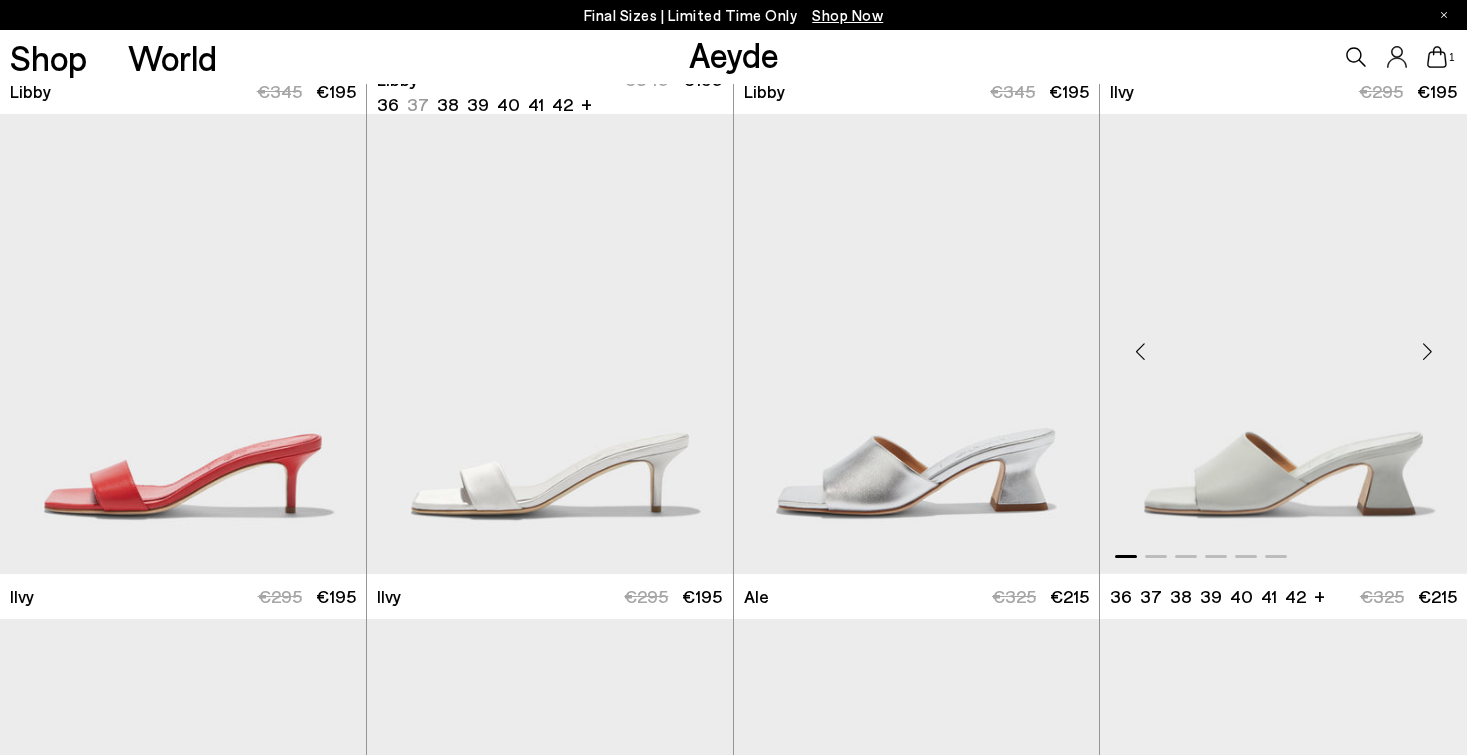 scroll, scrollTop: 2489, scrollLeft: 0, axis: vertical 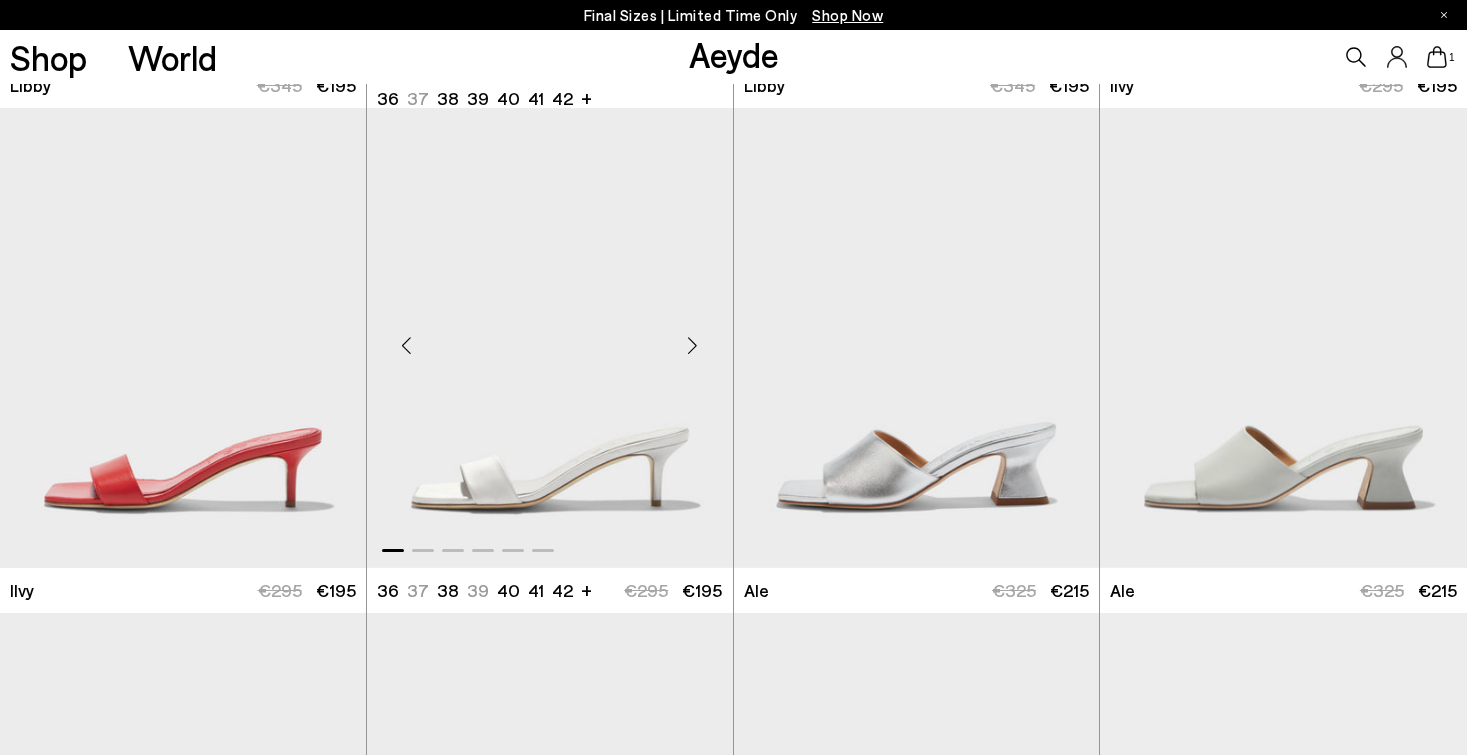click at bounding box center [693, 346] 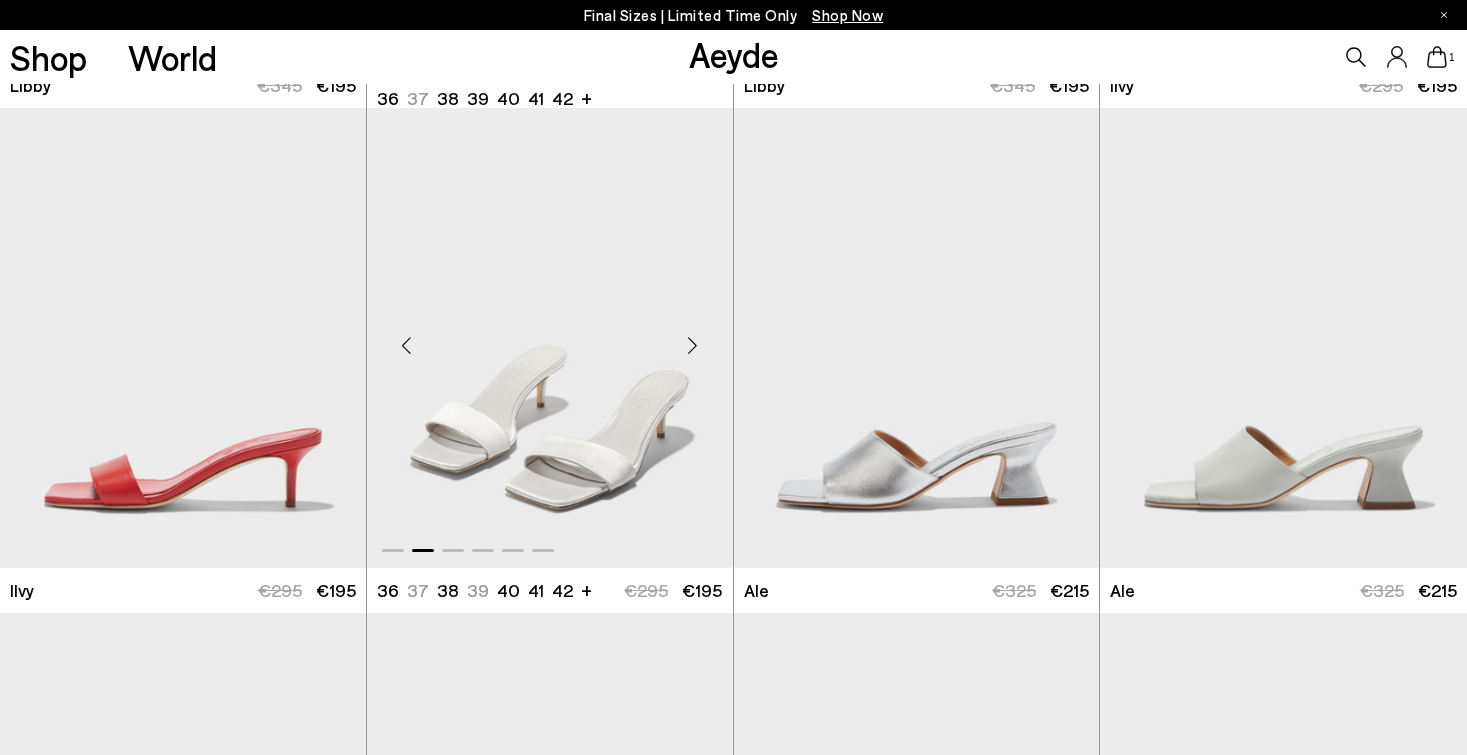 click at bounding box center (693, 346) 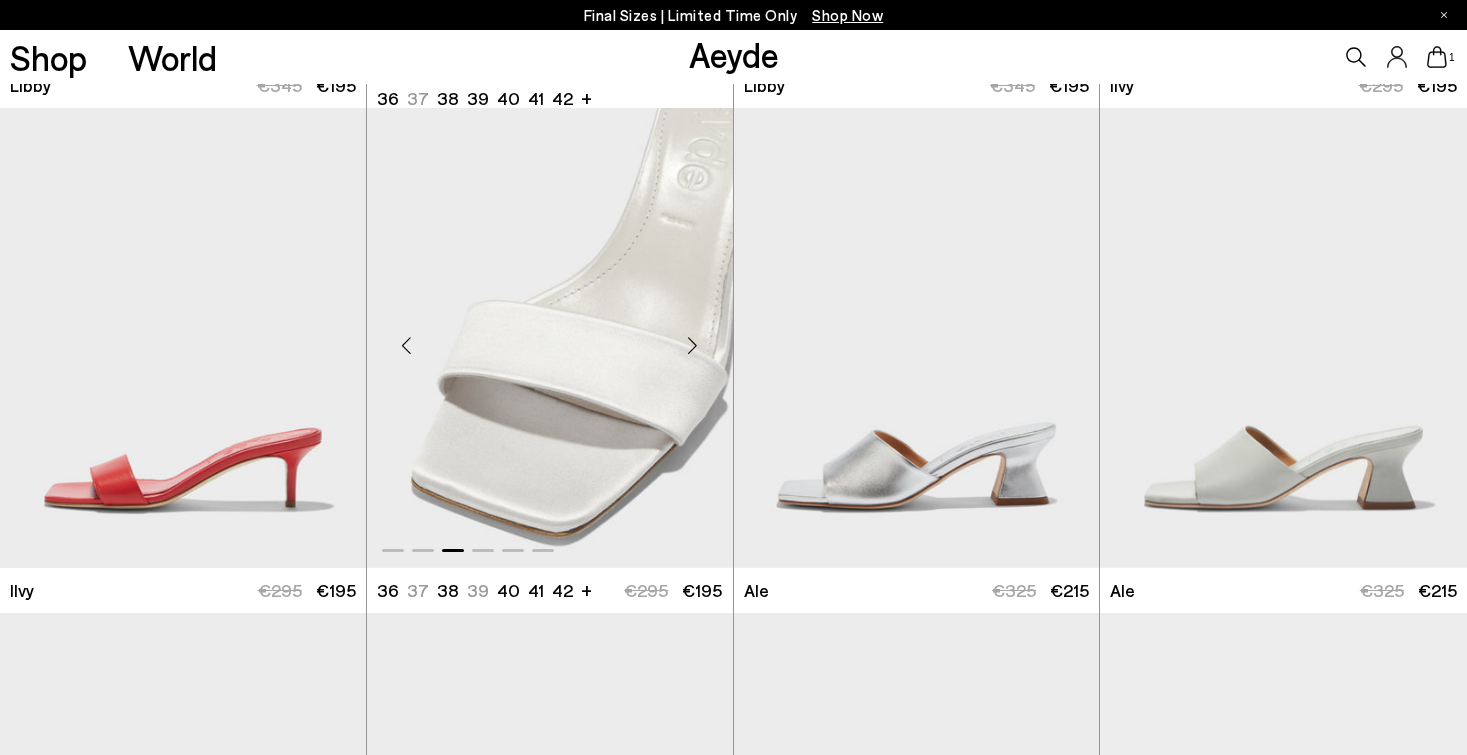 click at bounding box center [693, 346] 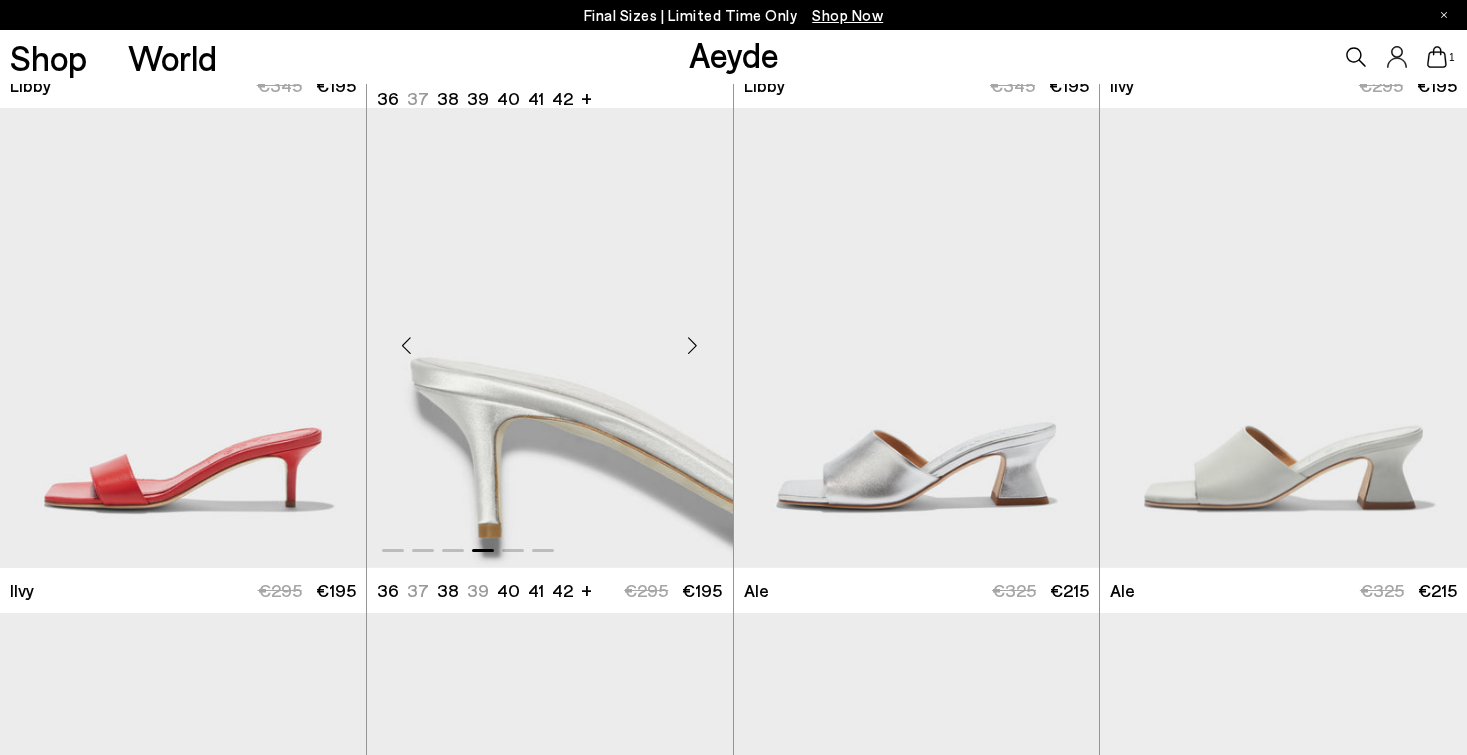 click at bounding box center (693, 346) 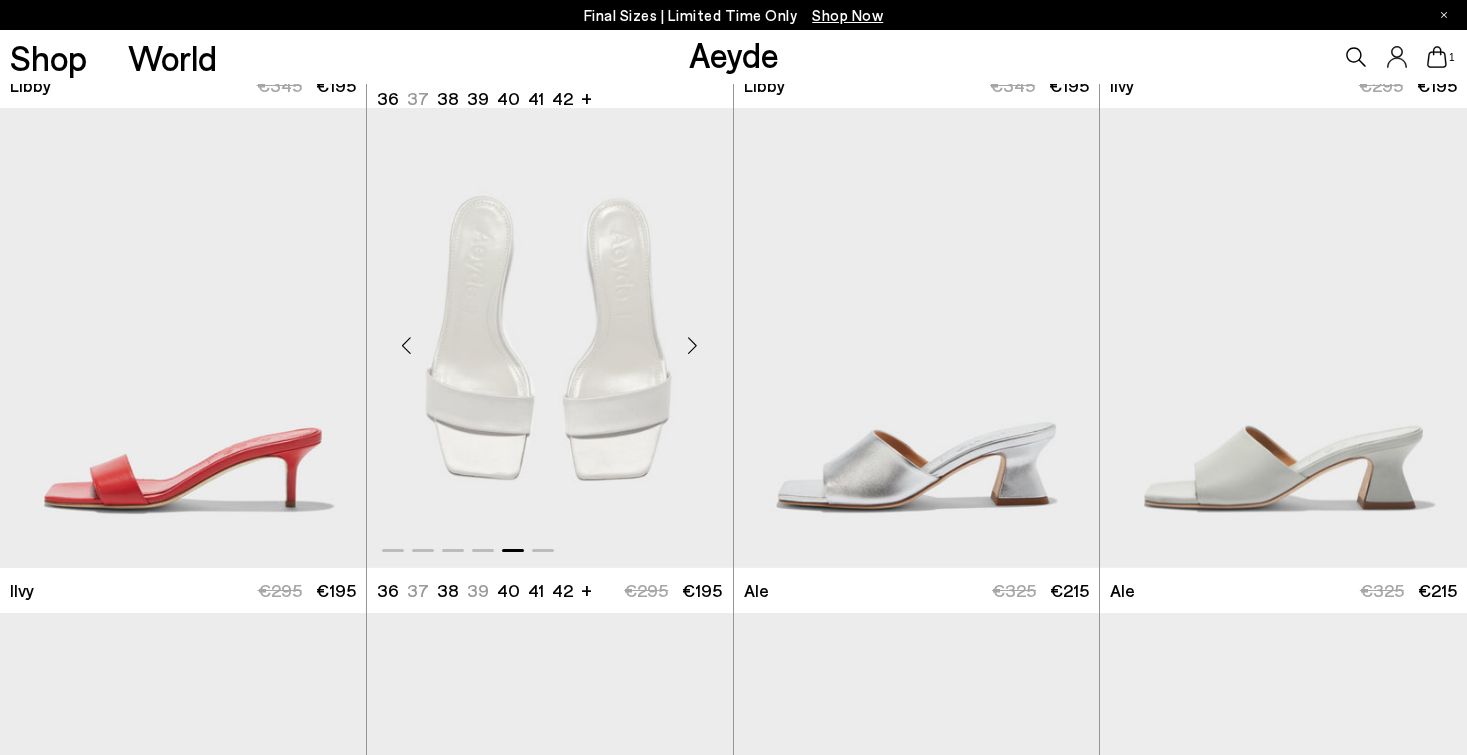 click at bounding box center (693, 346) 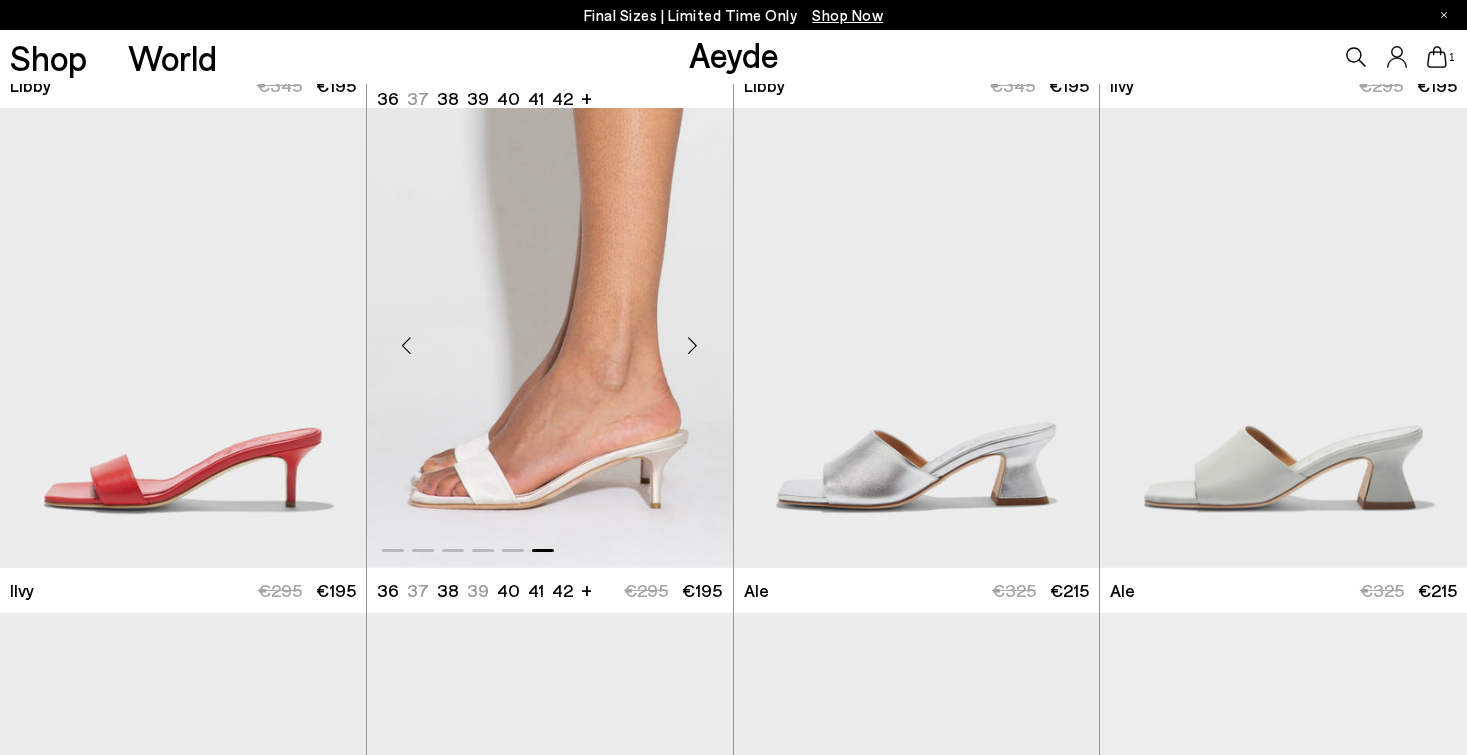 click at bounding box center [693, 346] 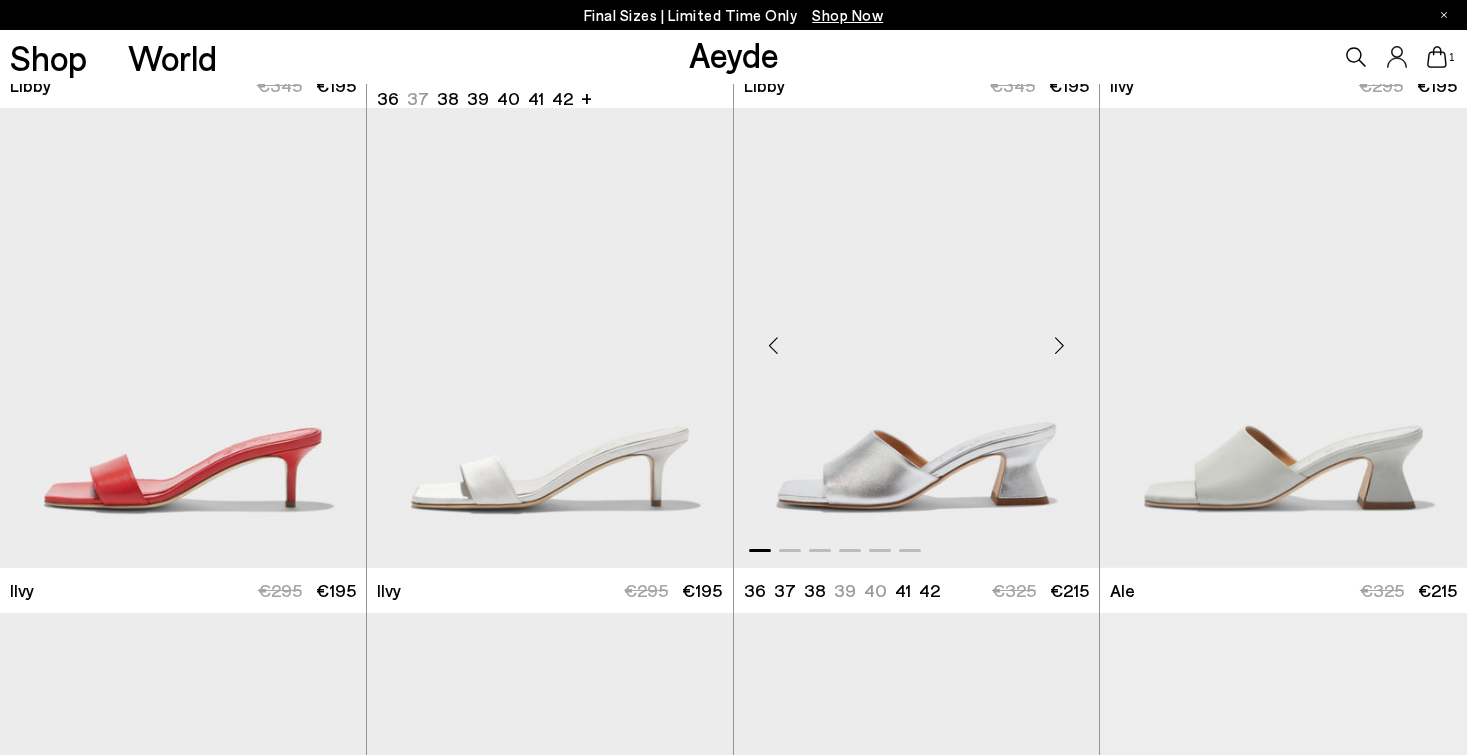 click at bounding box center (1059, 346) 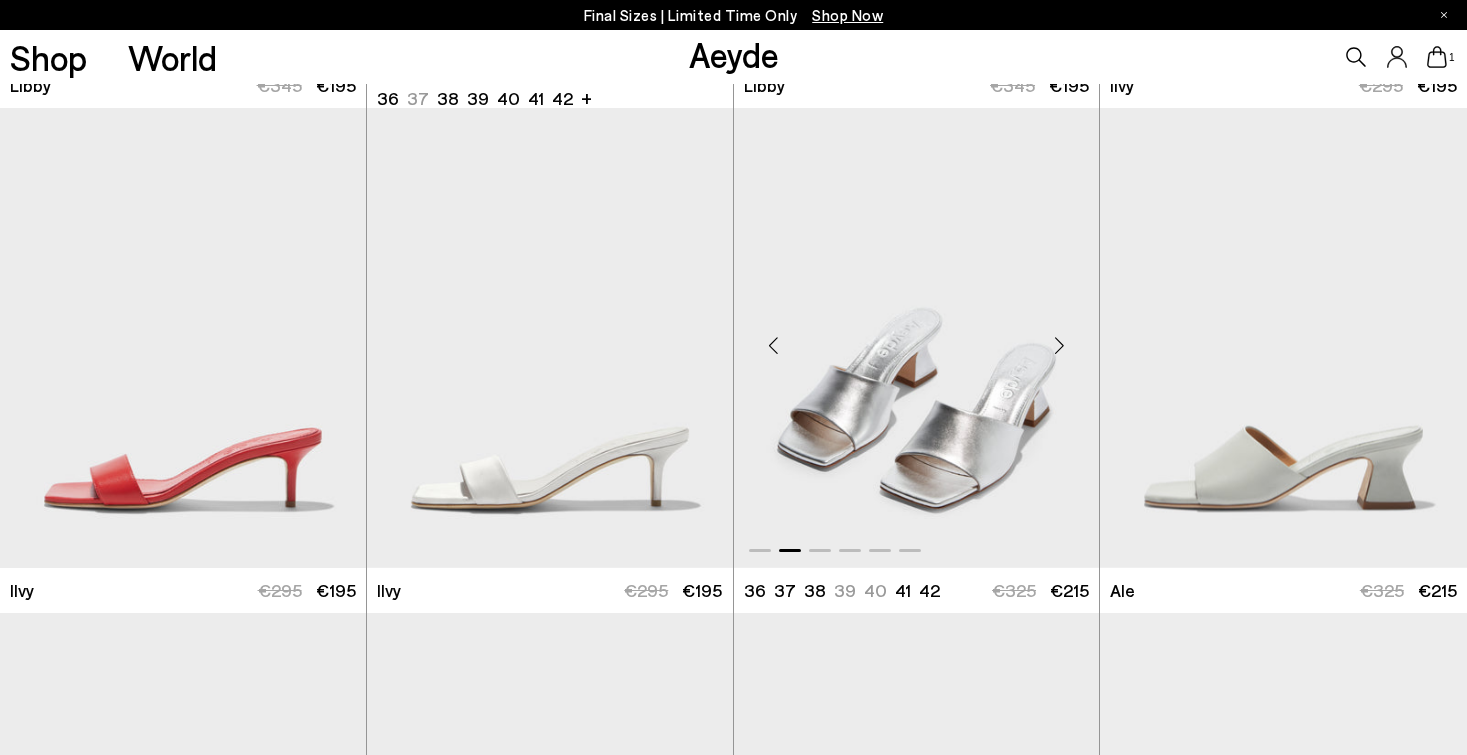click at bounding box center [1059, 346] 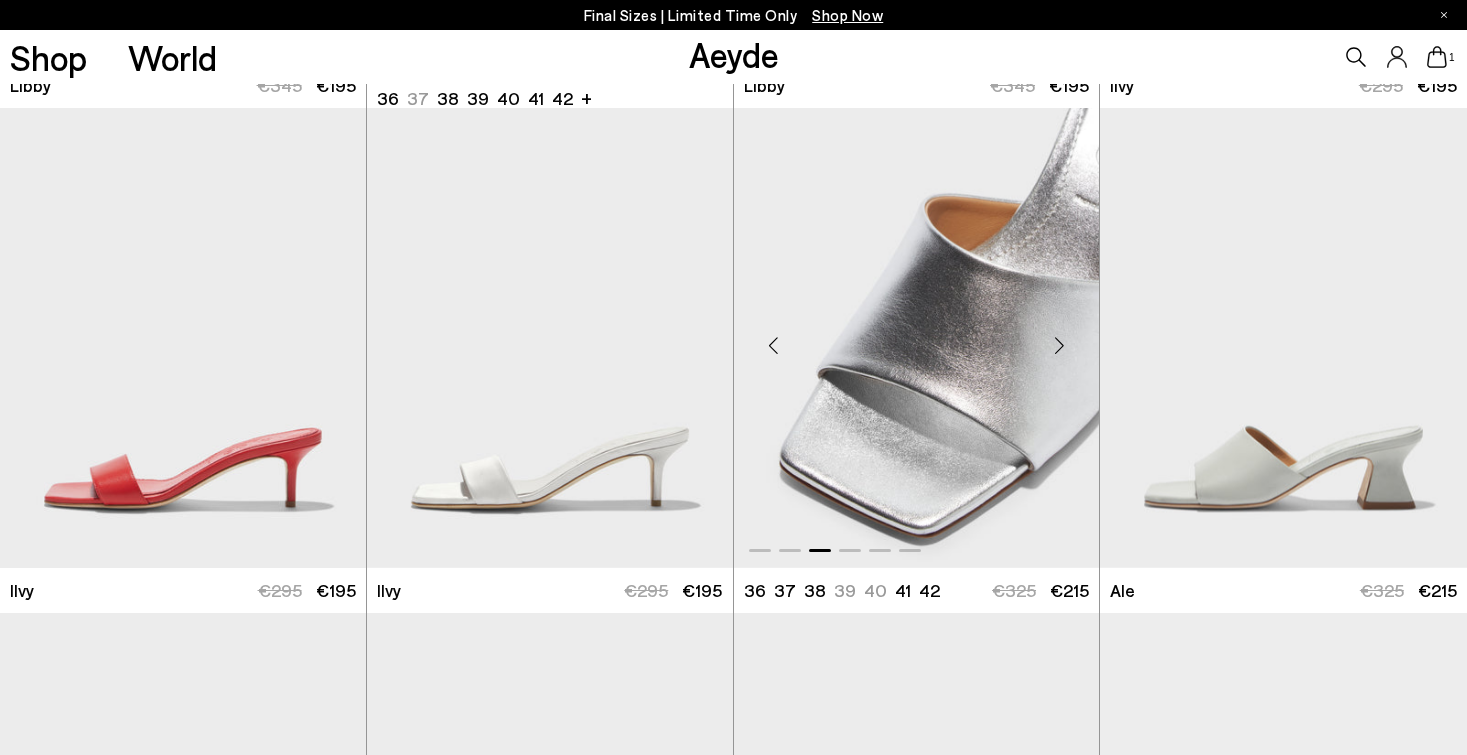 click at bounding box center [1059, 346] 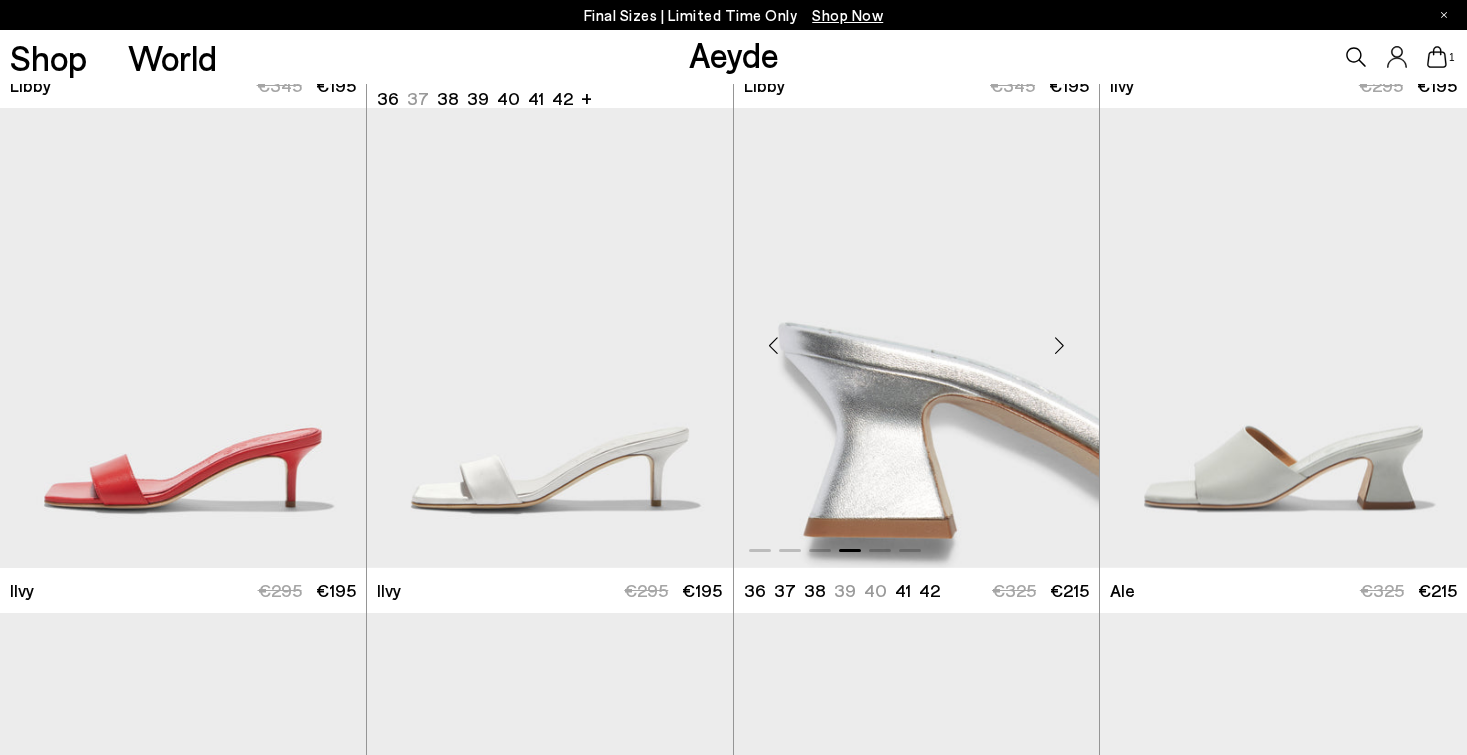 click at bounding box center (1059, 346) 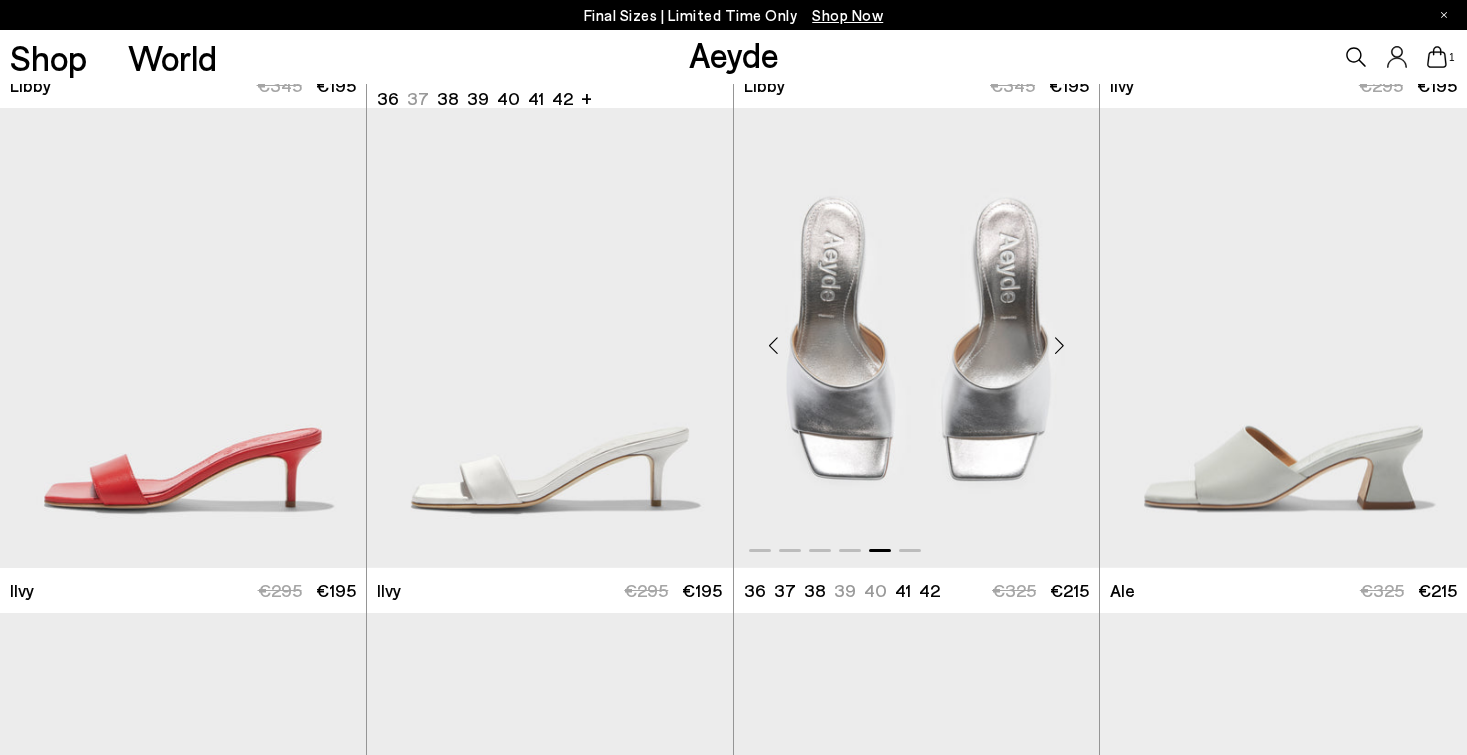 click at bounding box center [1059, 346] 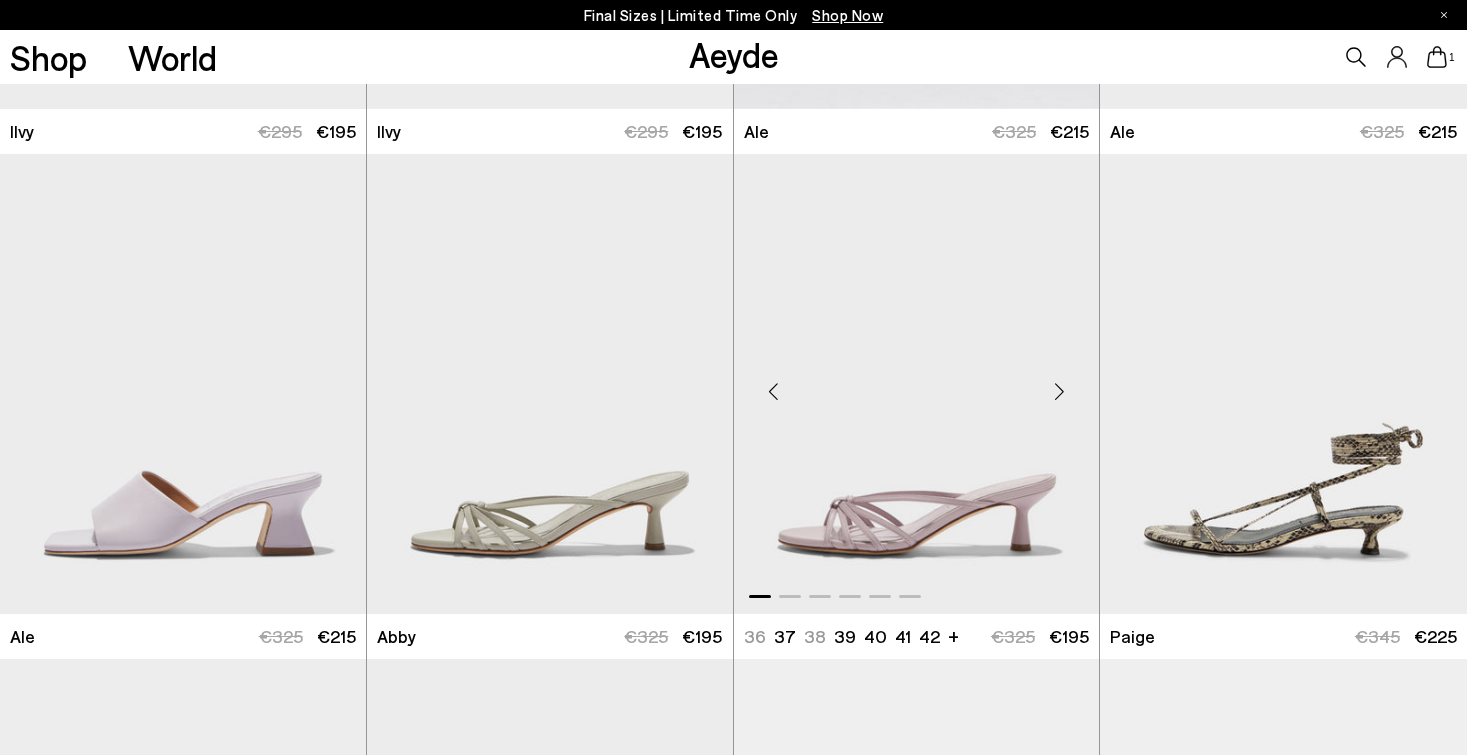 scroll, scrollTop: 2949, scrollLeft: 0, axis: vertical 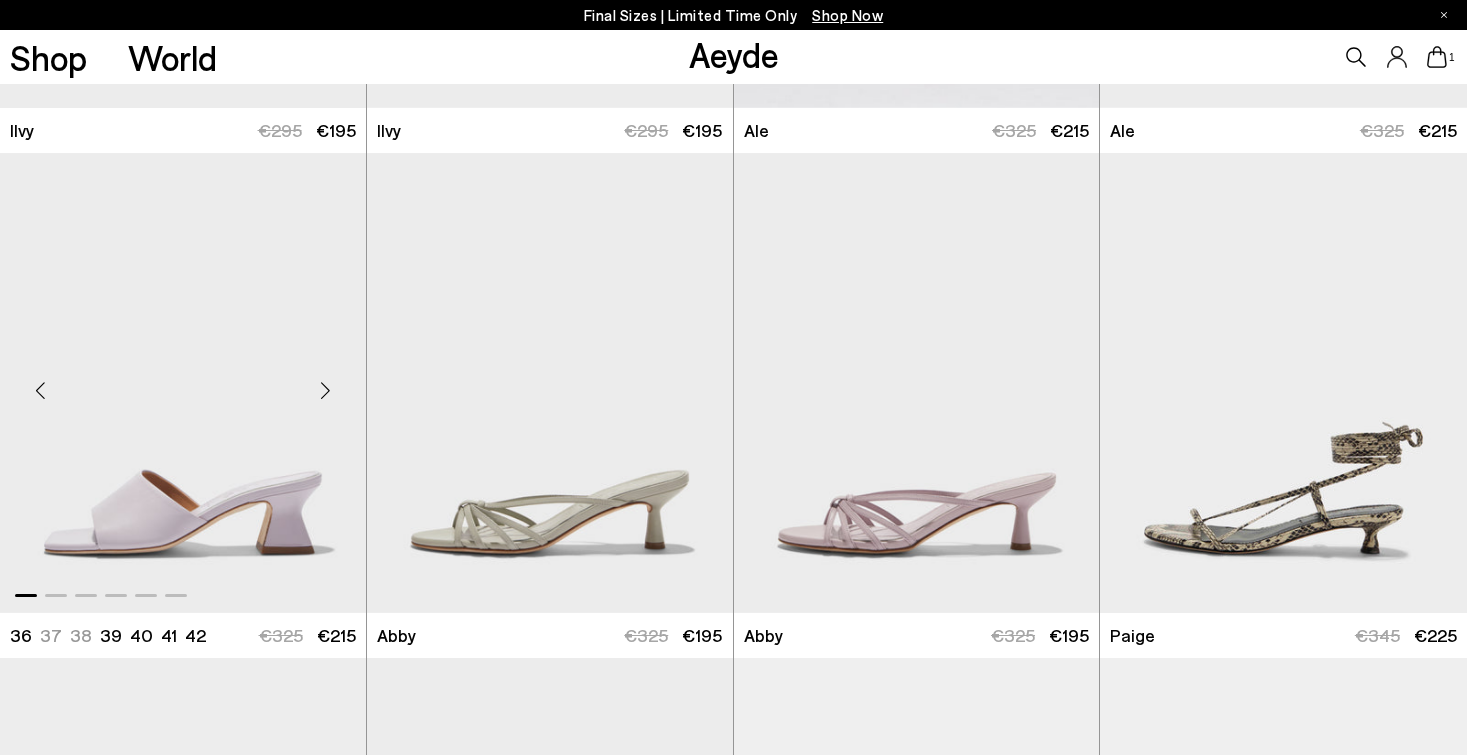 click at bounding box center (326, 391) 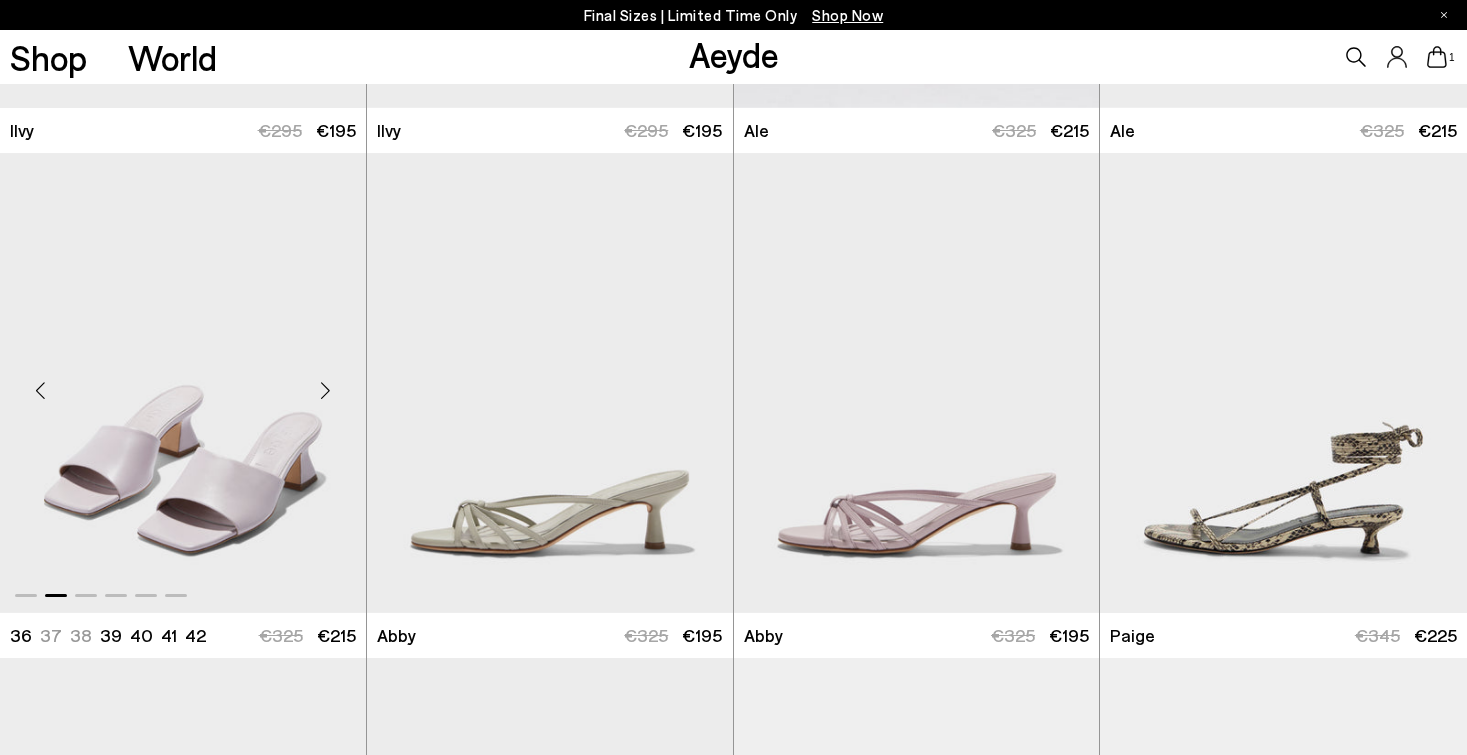 click at bounding box center [326, 391] 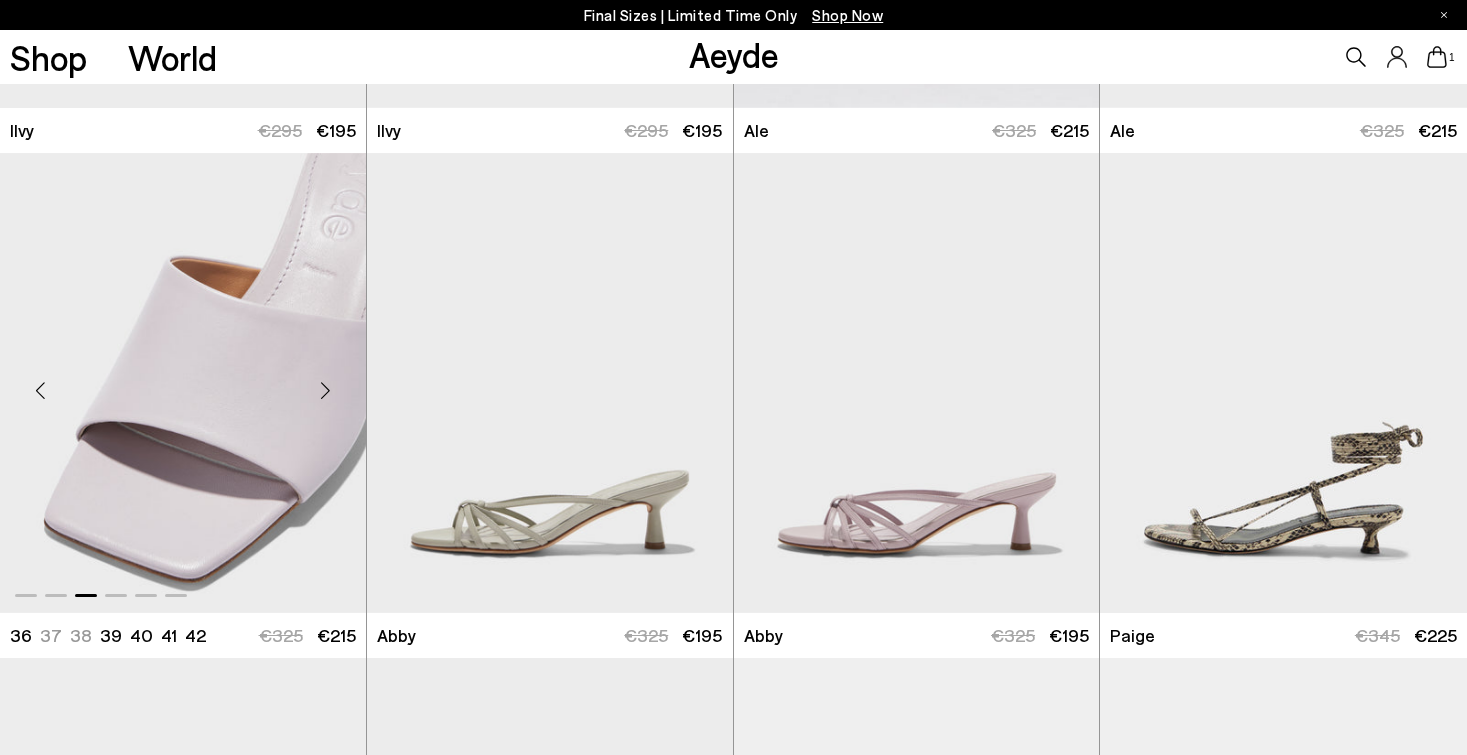click at bounding box center [326, 391] 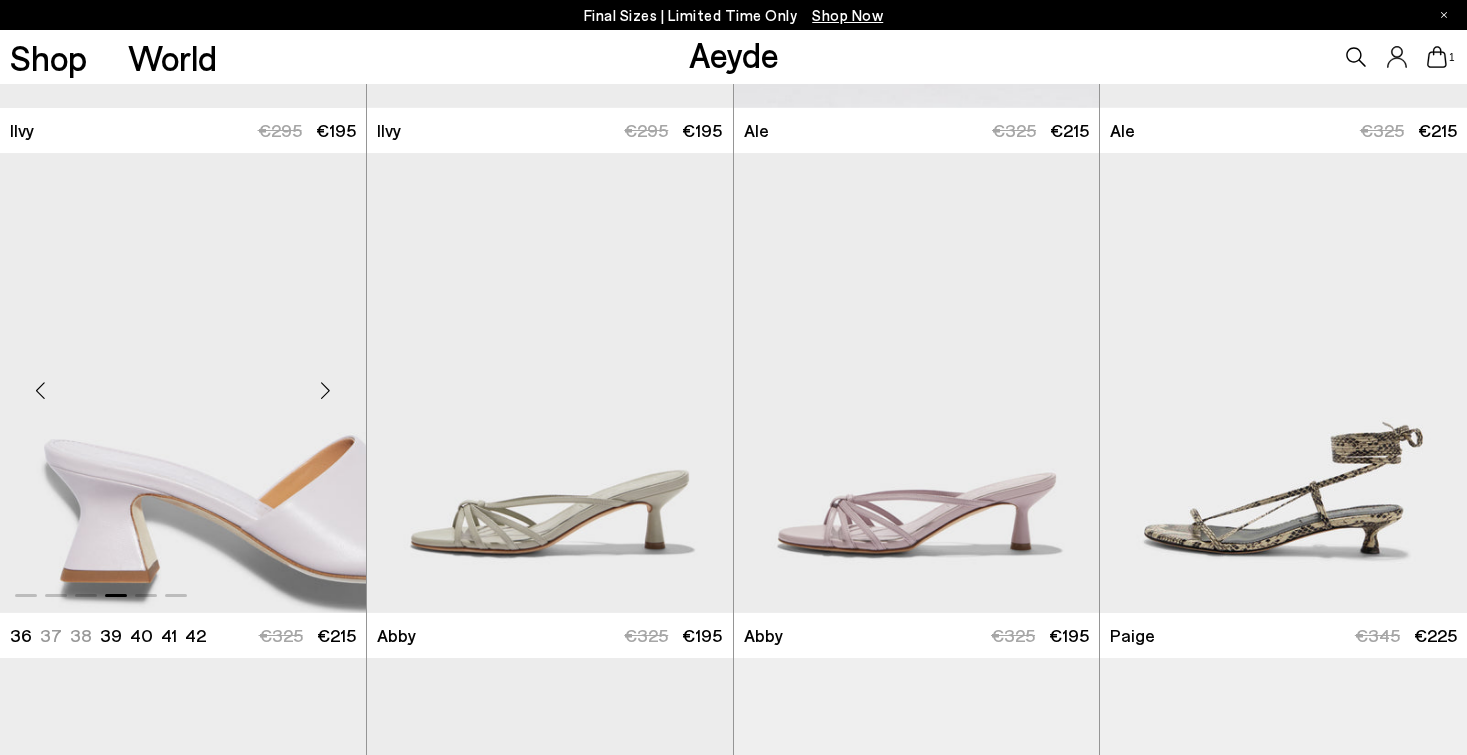 click at bounding box center (326, 391) 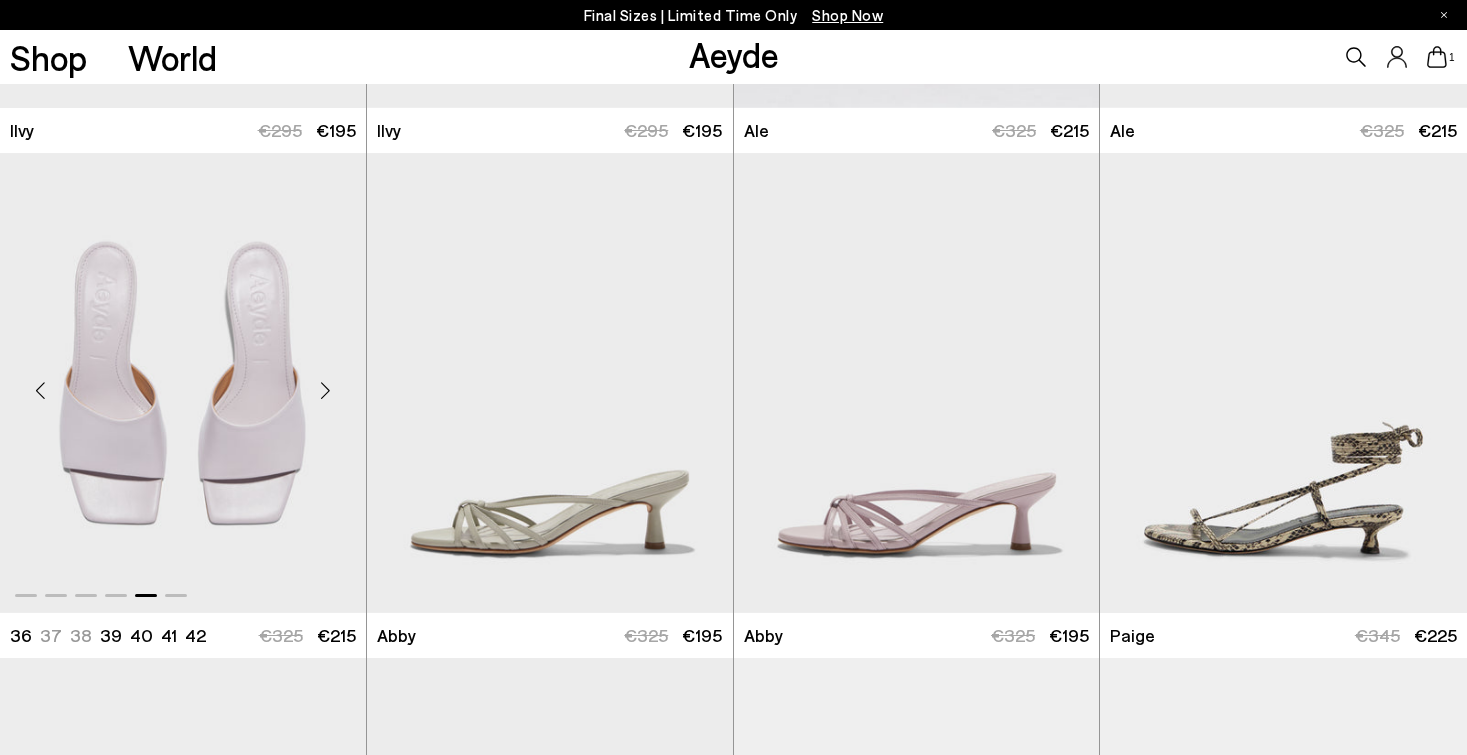 click at bounding box center [326, 391] 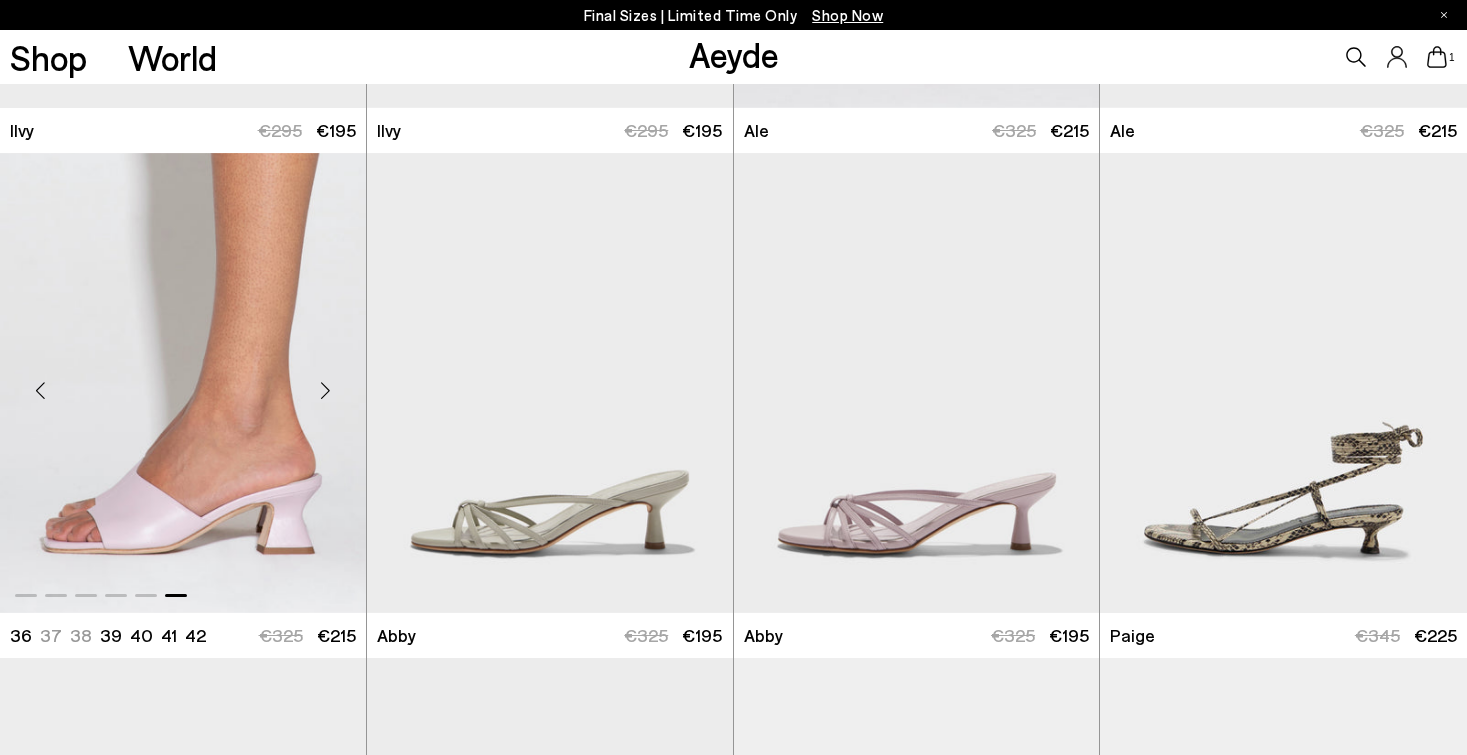 click at bounding box center (326, 391) 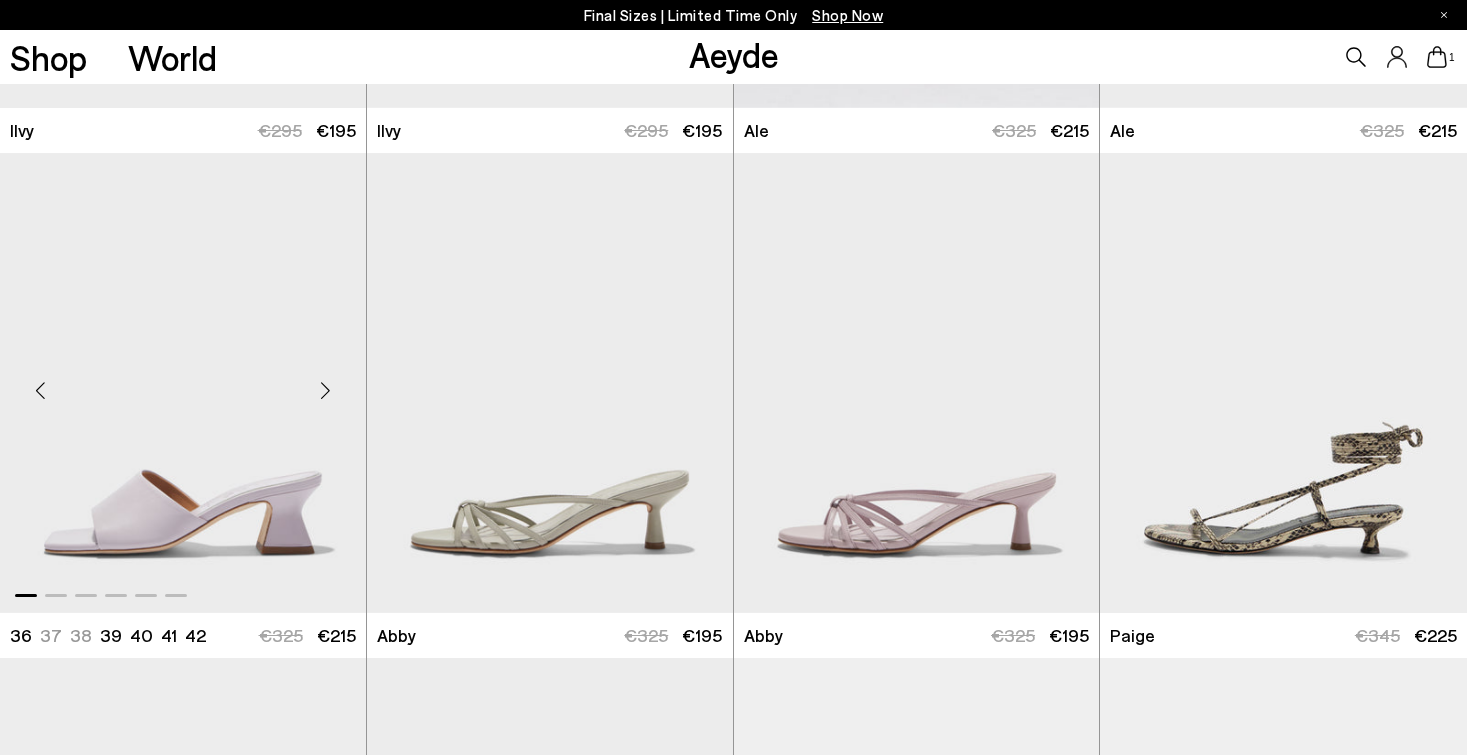 click at bounding box center [326, 391] 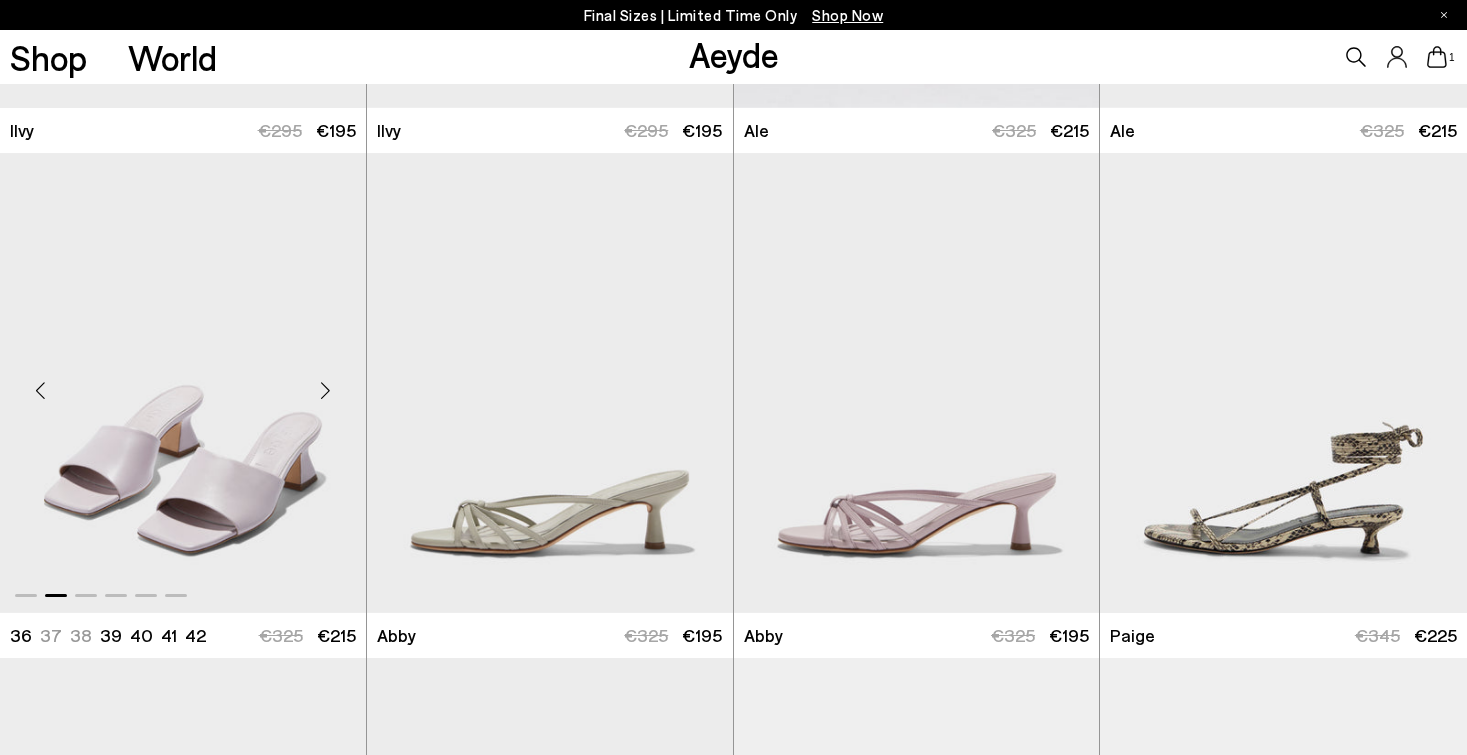 click at bounding box center (326, 391) 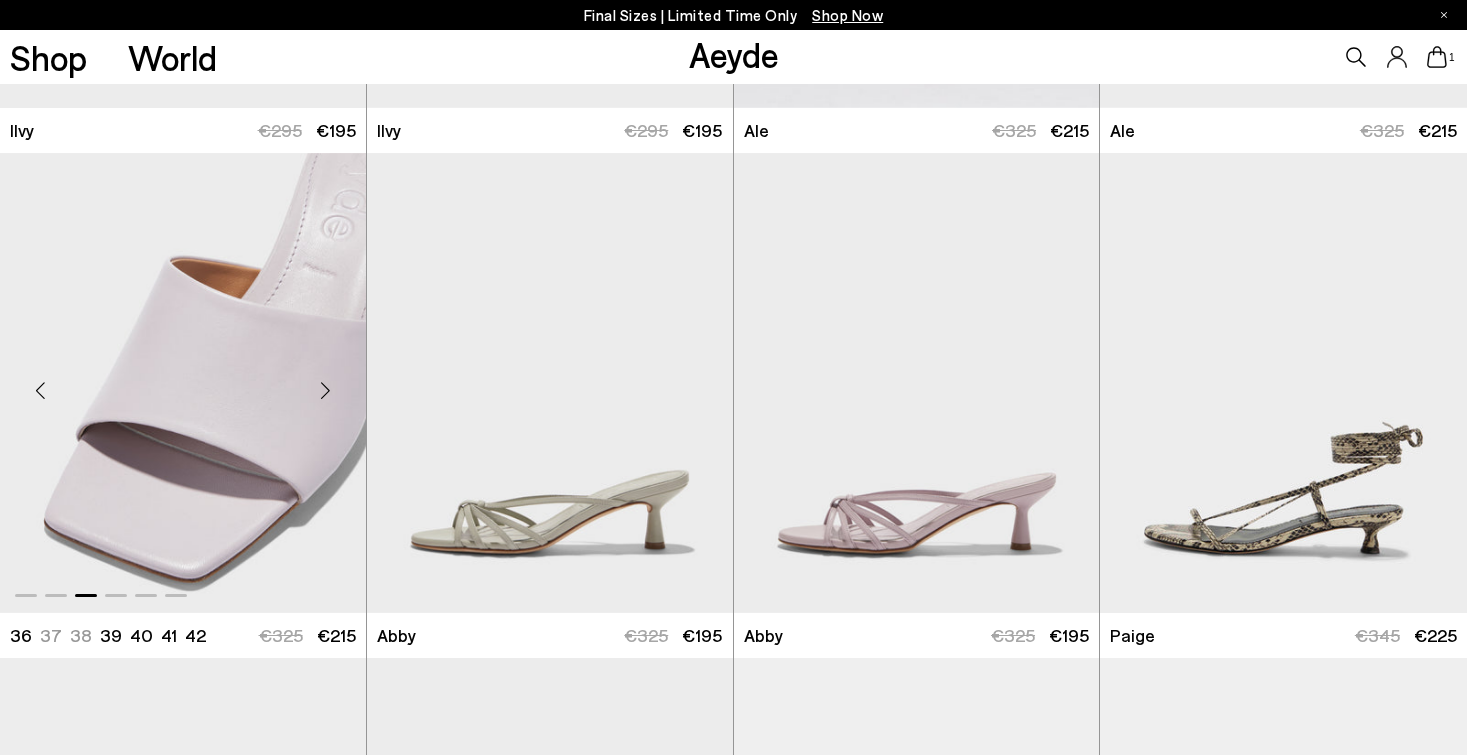 click at bounding box center (183, 383) 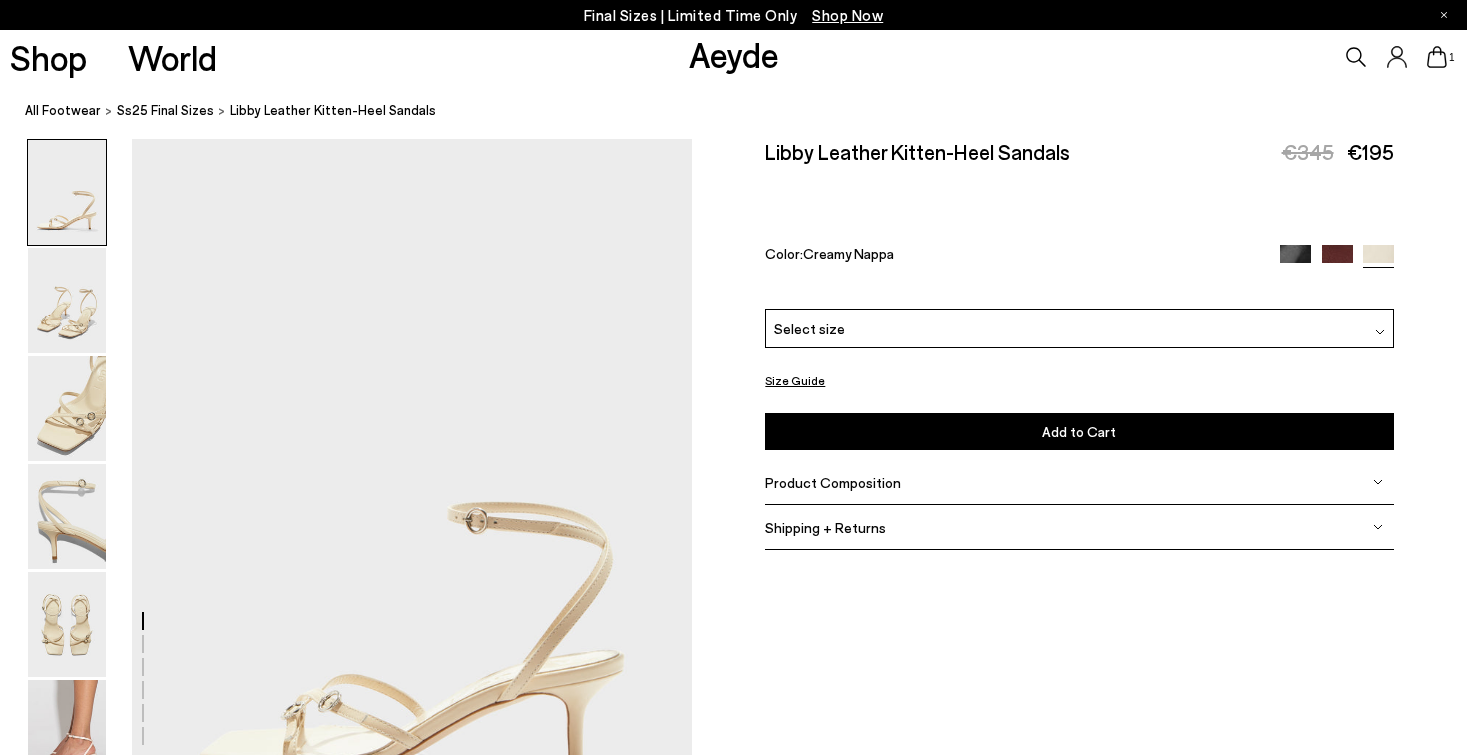 scroll, scrollTop: 0, scrollLeft: 0, axis: both 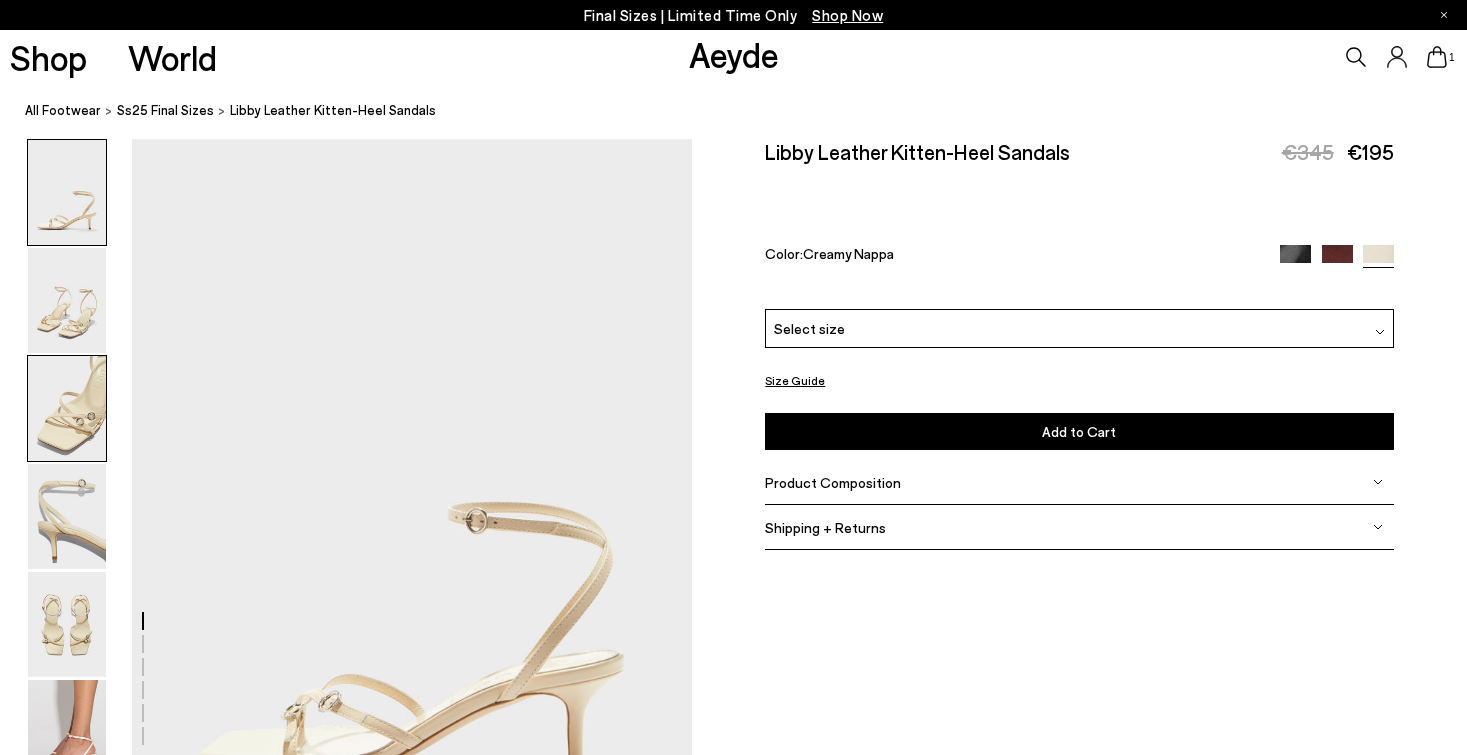click at bounding box center [67, 408] 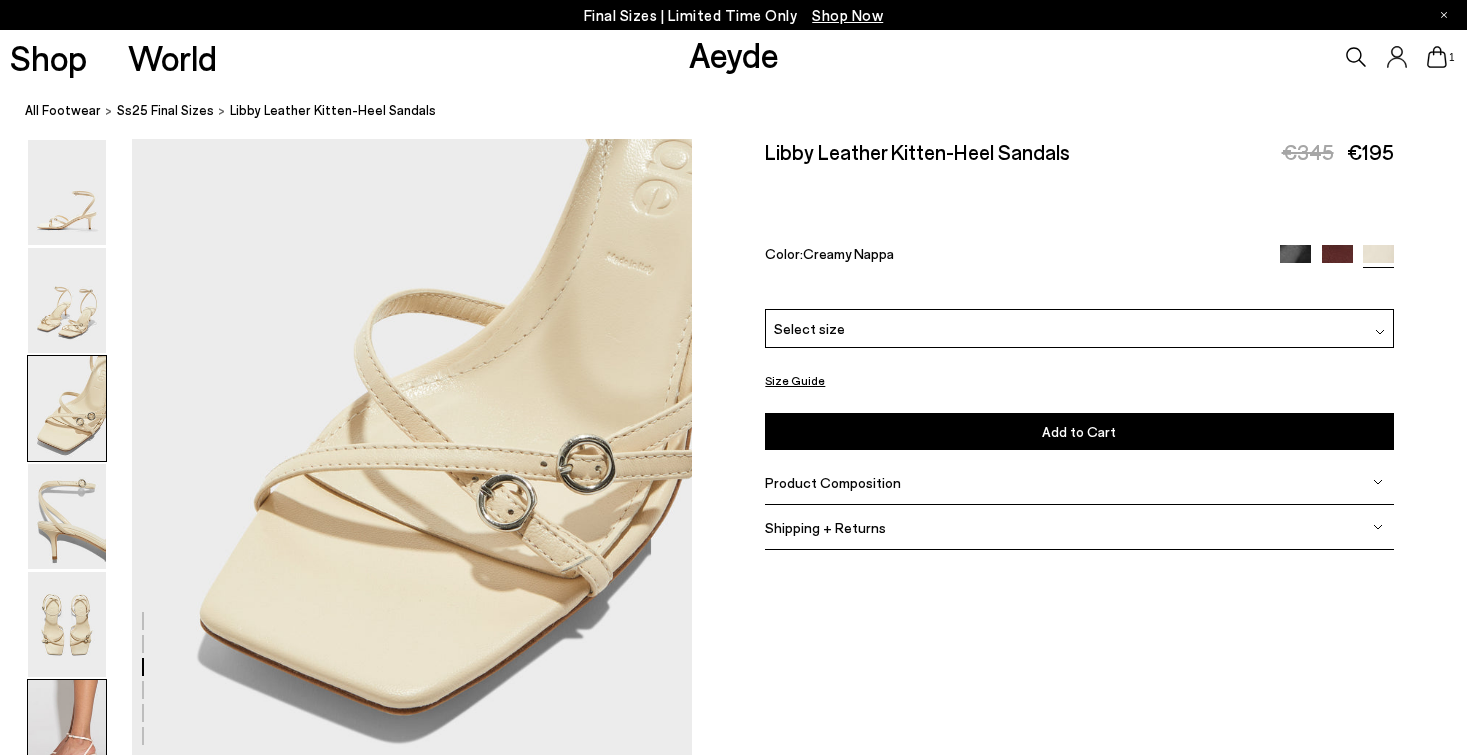 click at bounding box center (67, 732) 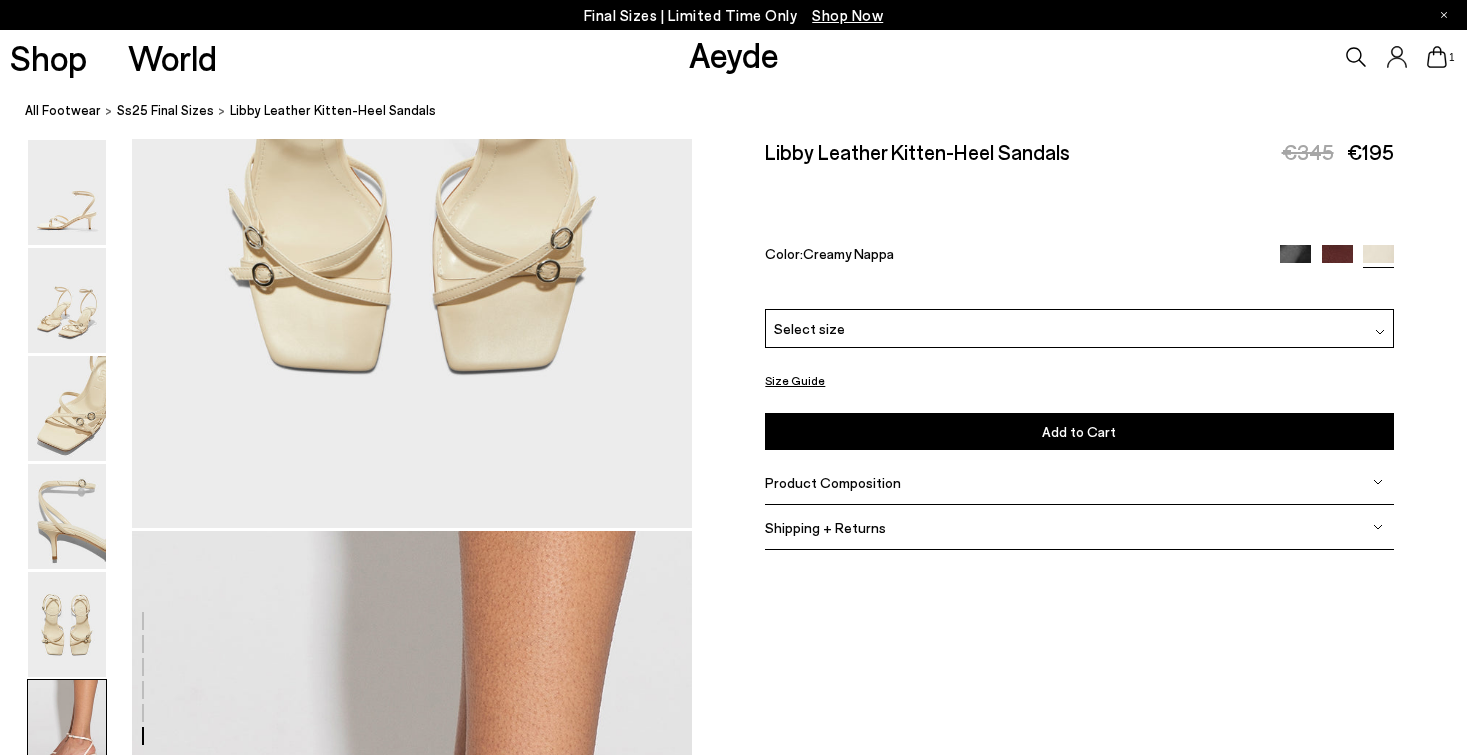 scroll, scrollTop: 3887, scrollLeft: 0, axis: vertical 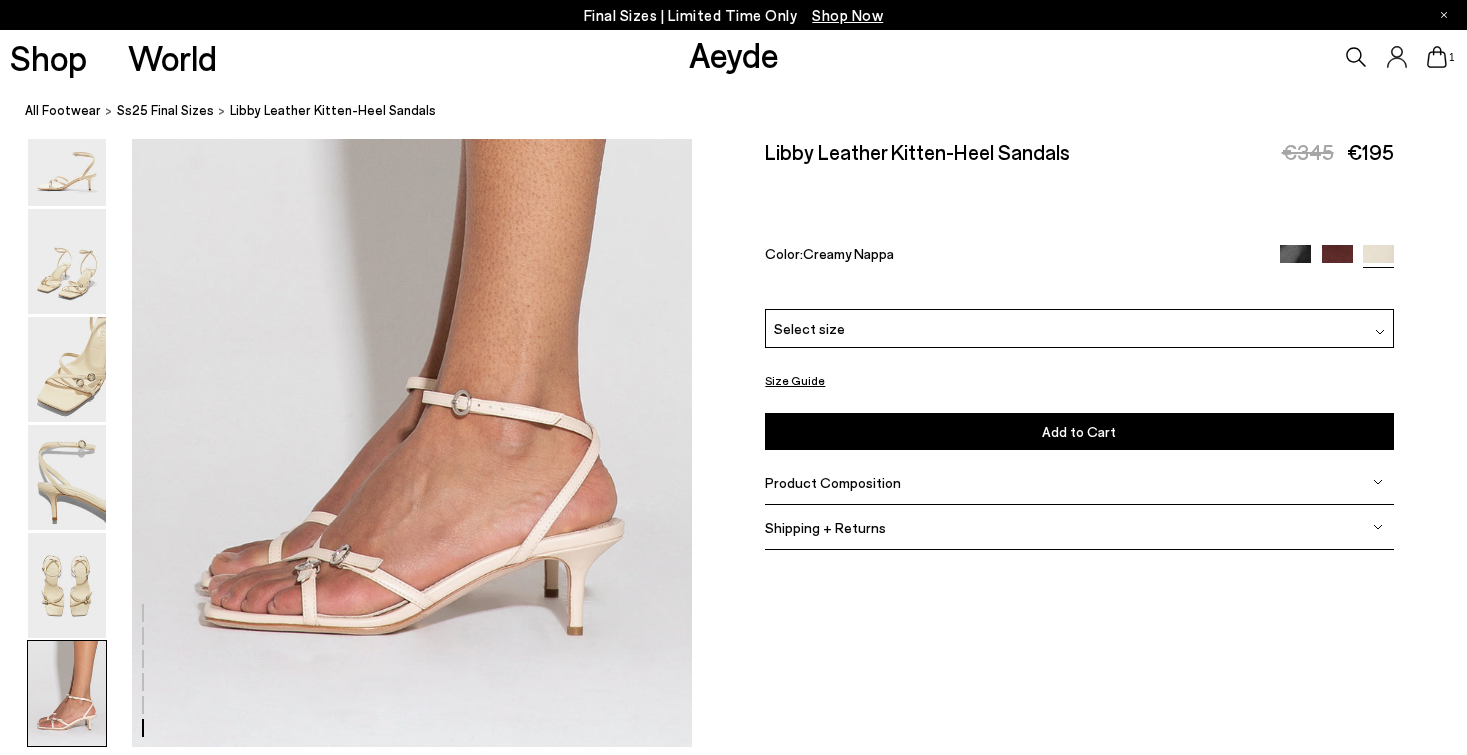 click on "Product Composition" at bounding box center (833, 482) 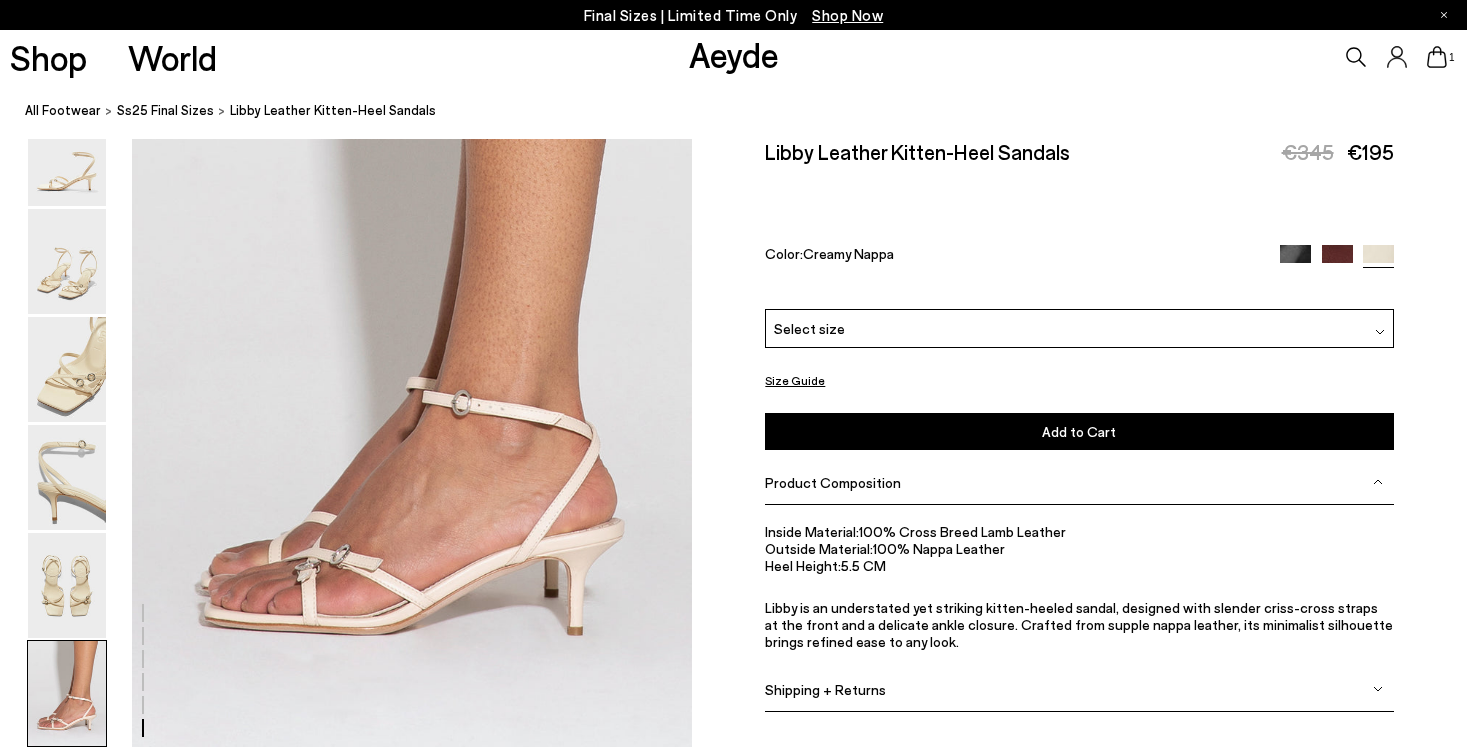 click on "Product Composition" at bounding box center [833, 482] 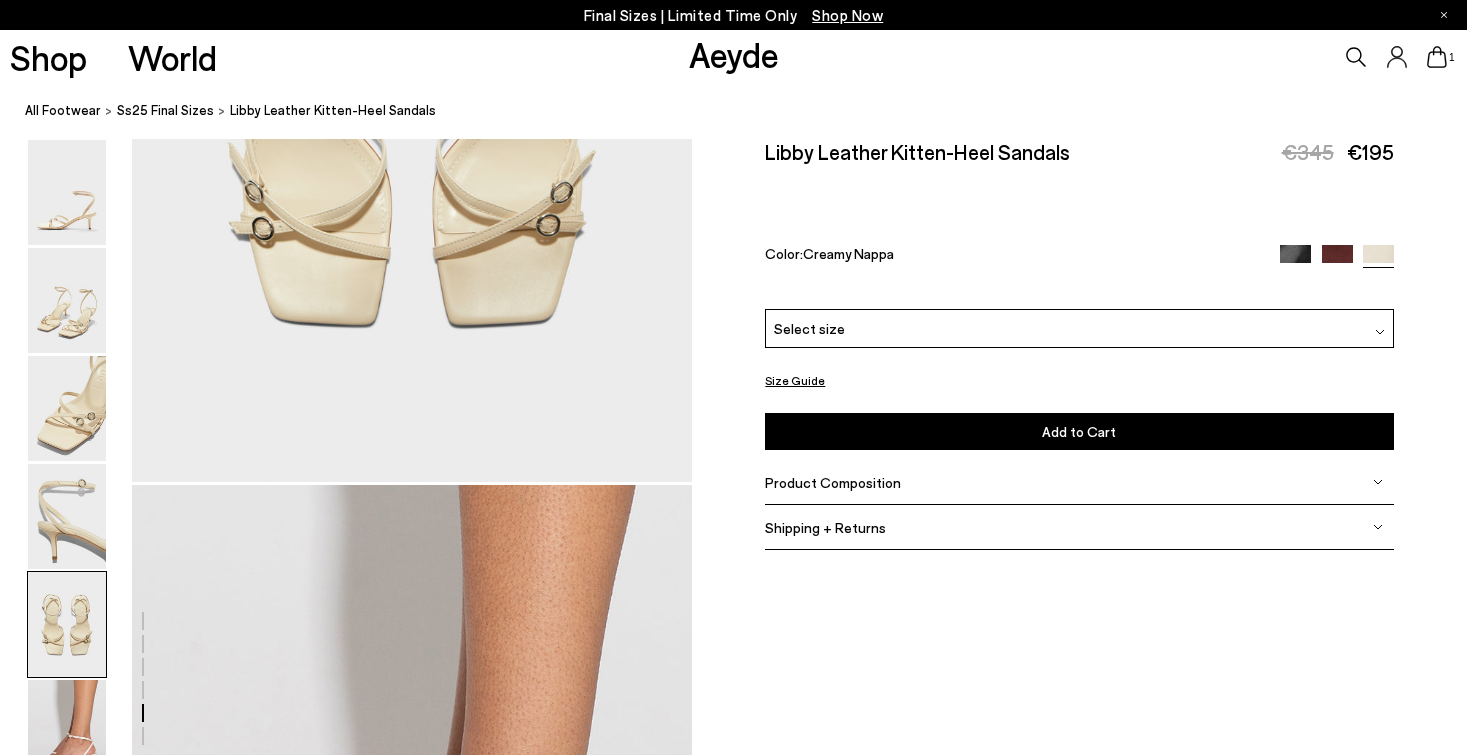scroll, scrollTop: 3373, scrollLeft: 0, axis: vertical 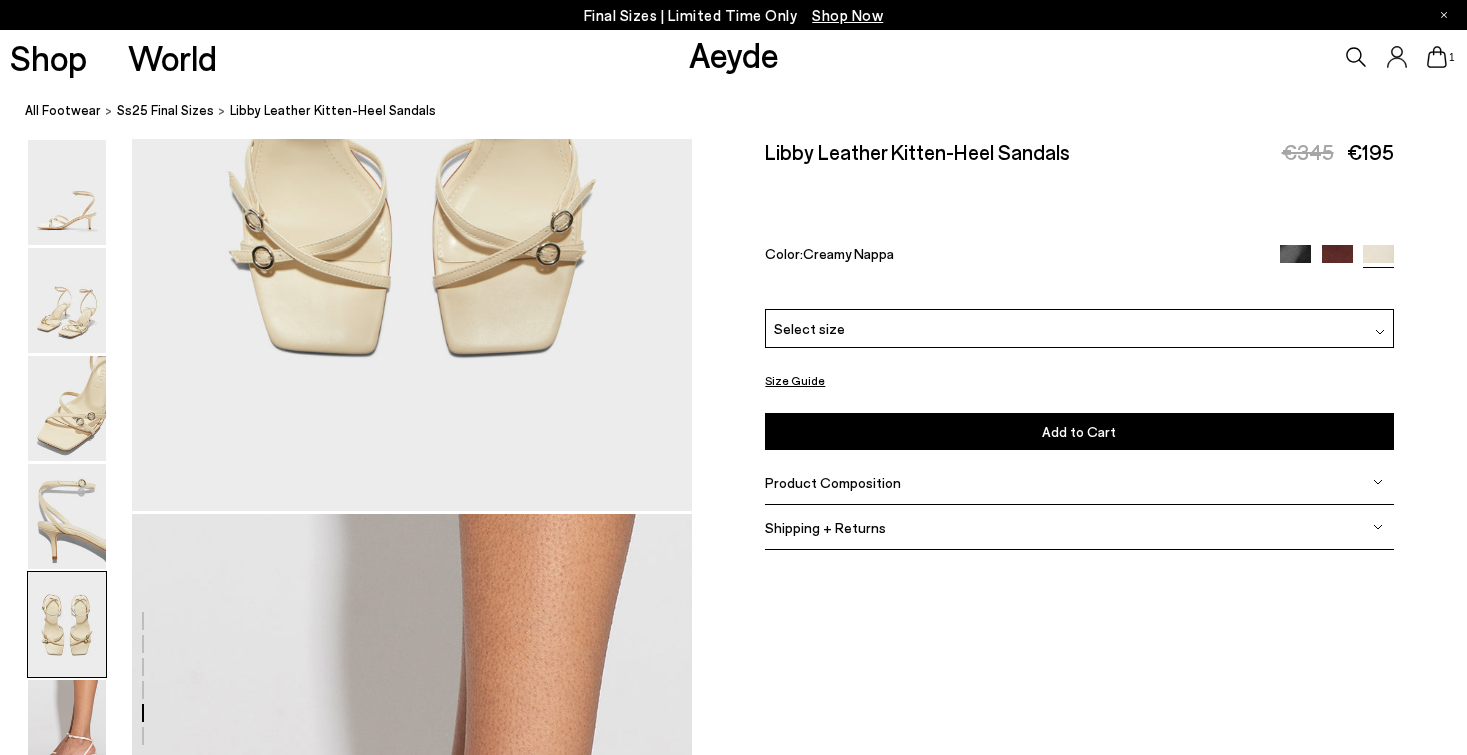 click on "Select size" at bounding box center [809, 327] 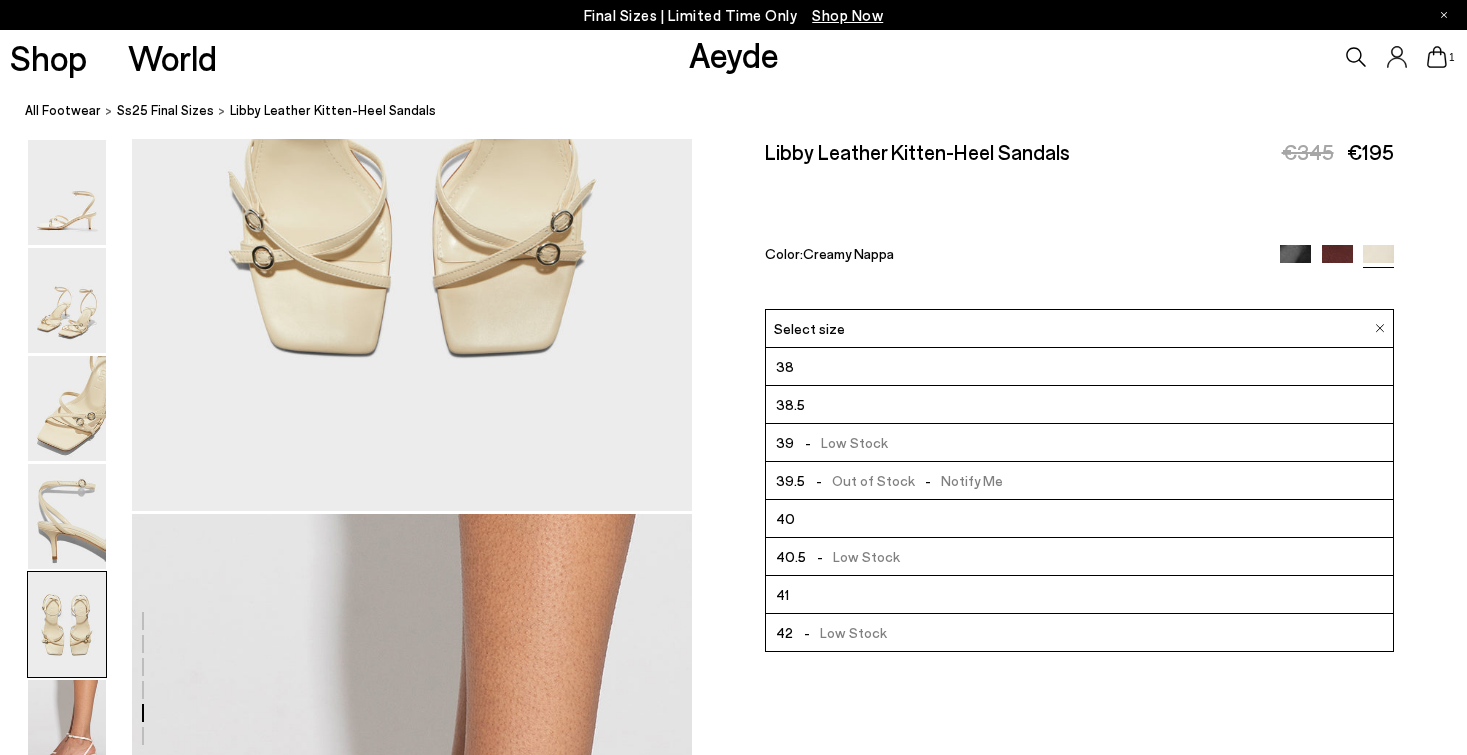 scroll, scrollTop: 114, scrollLeft: 0, axis: vertical 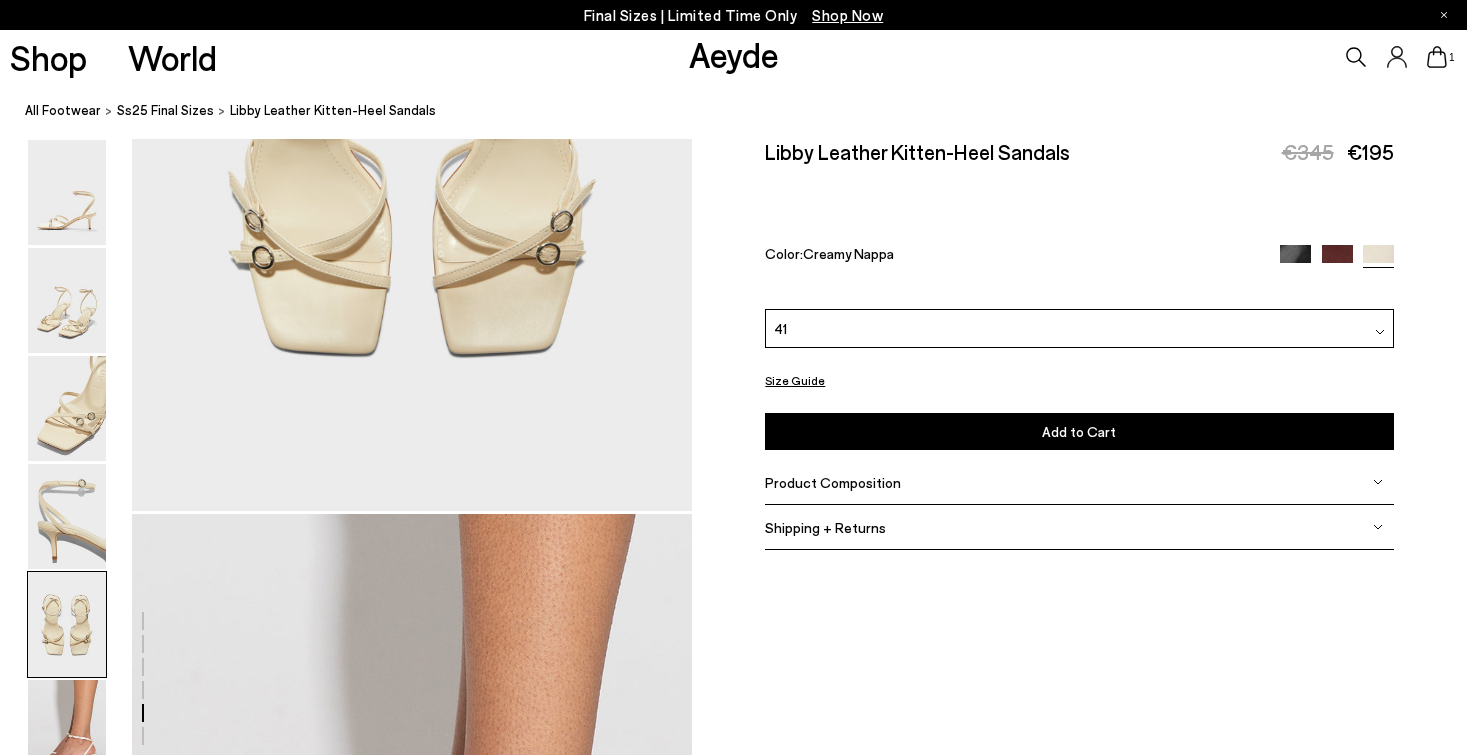 click on "Add to Cart Select a Size First" at bounding box center [1079, 431] 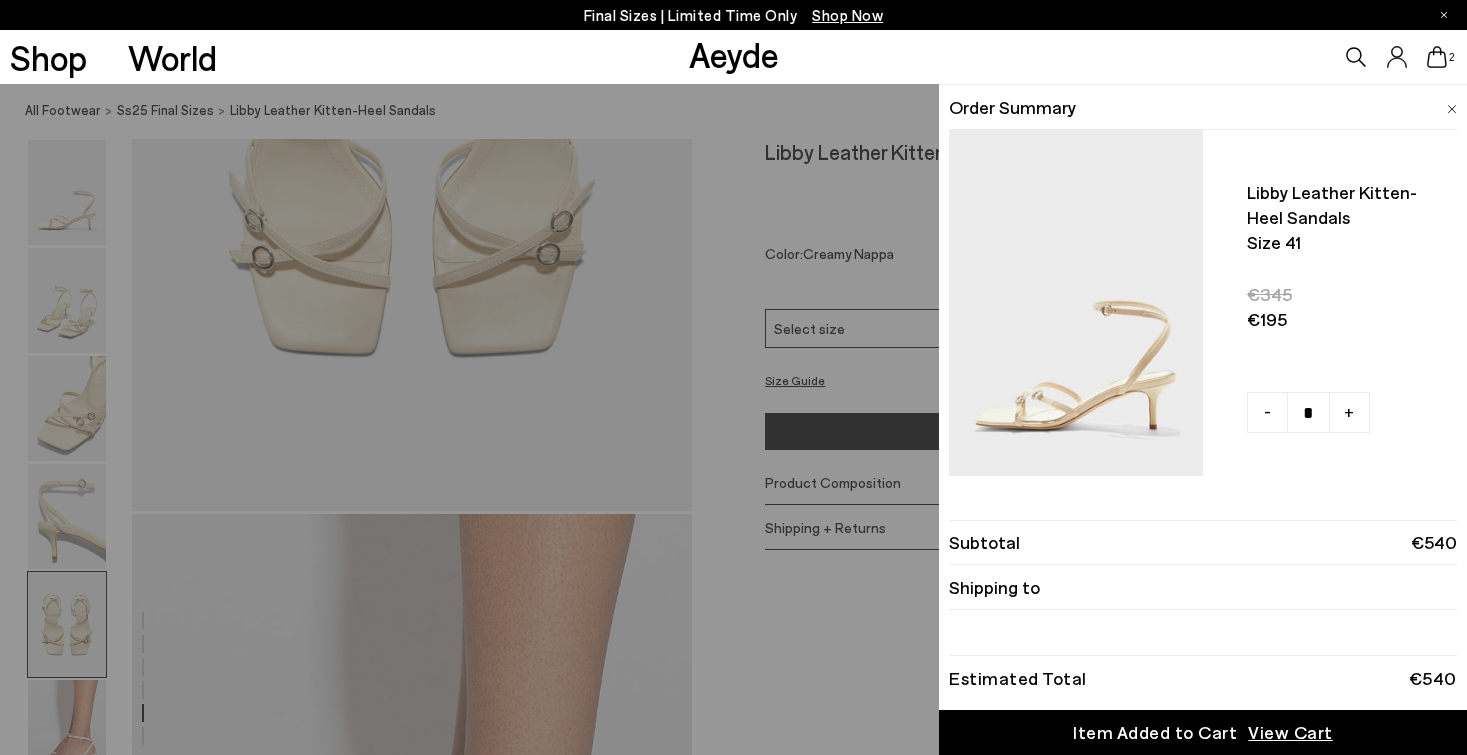 click on "Quick Add
Color
Size
View Details
Order Summary
Libby leather kitten-heel sandals
Size
41
- +" at bounding box center [733, 419] 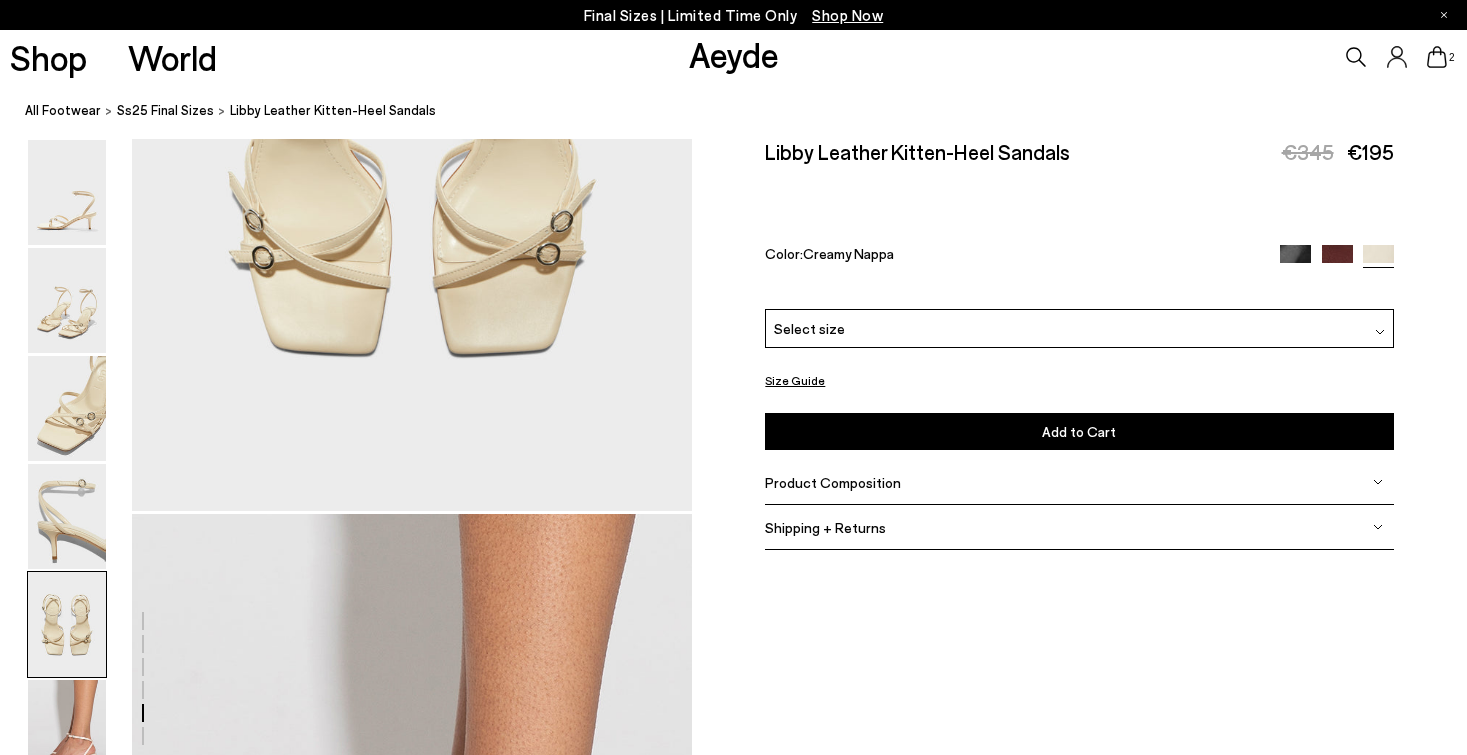 click on "Shipping + Returns" at bounding box center [1079, 527] 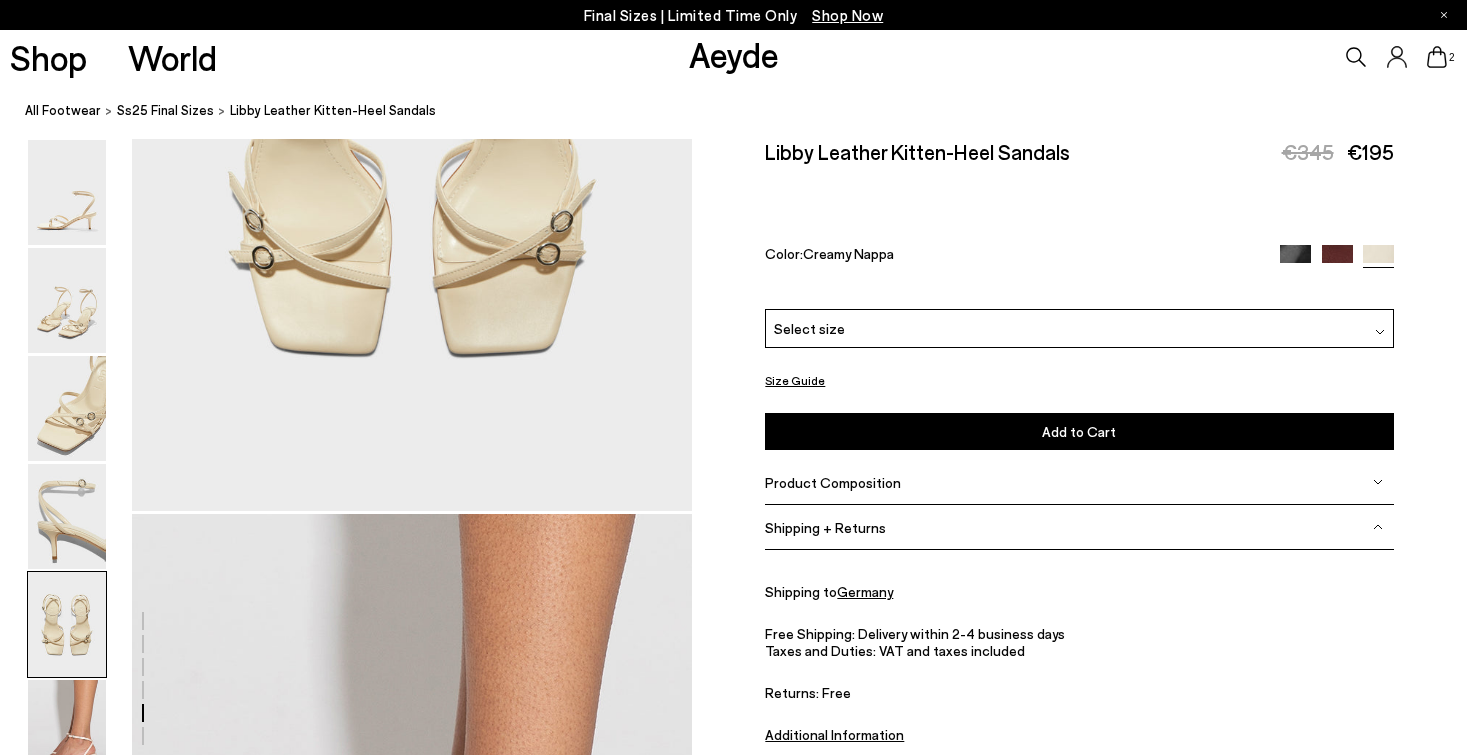 click on "Shipping + Returns" at bounding box center (1079, 527) 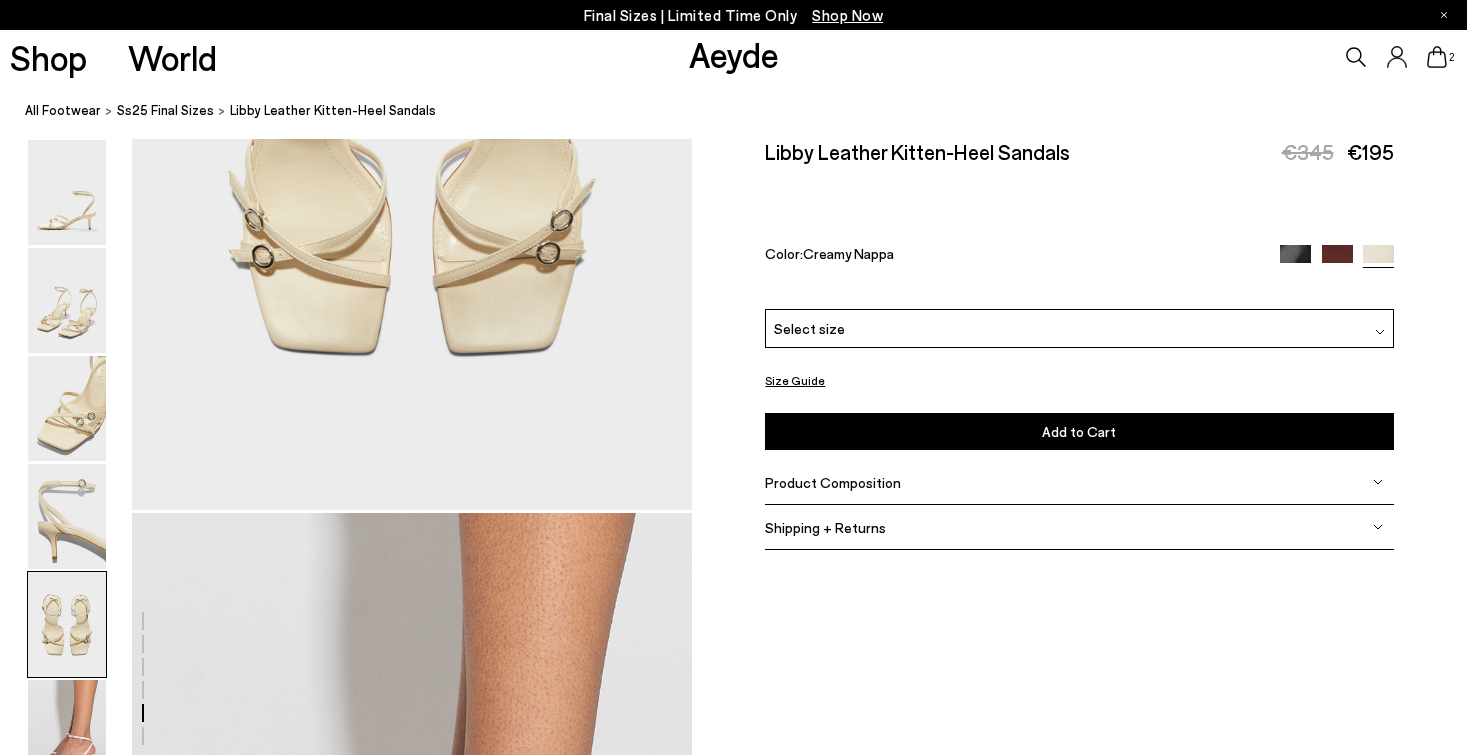 scroll, scrollTop: 3373, scrollLeft: 0, axis: vertical 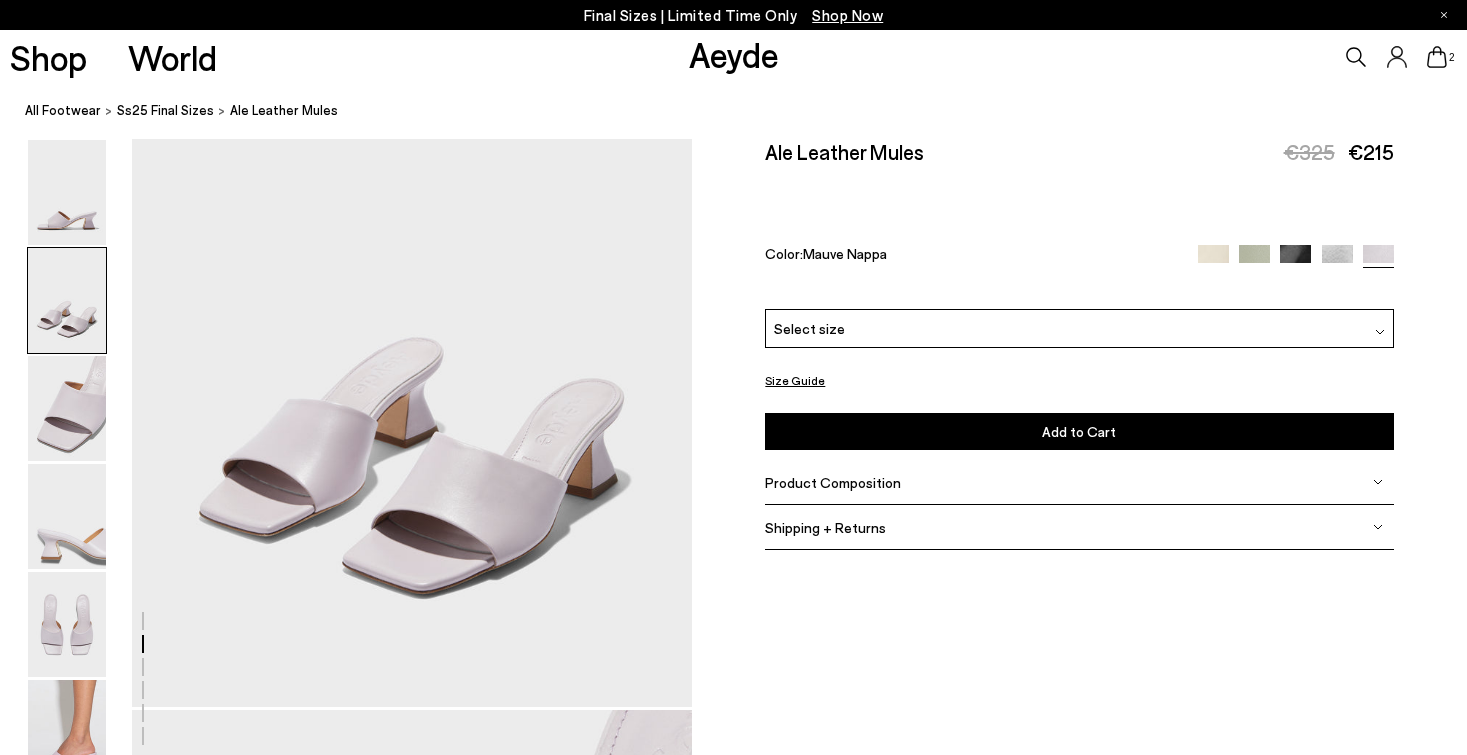 click at bounding box center (1213, 260) 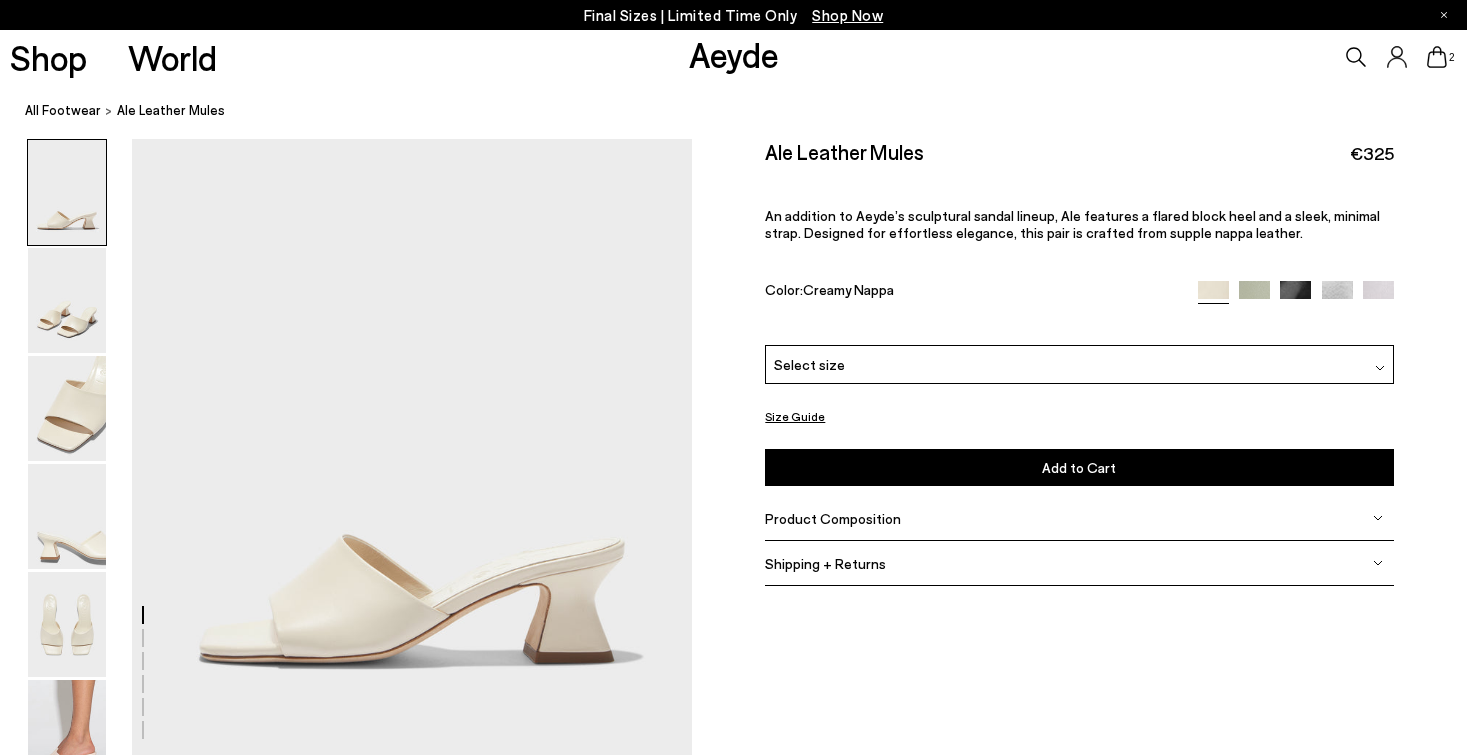 scroll, scrollTop: 0, scrollLeft: 0, axis: both 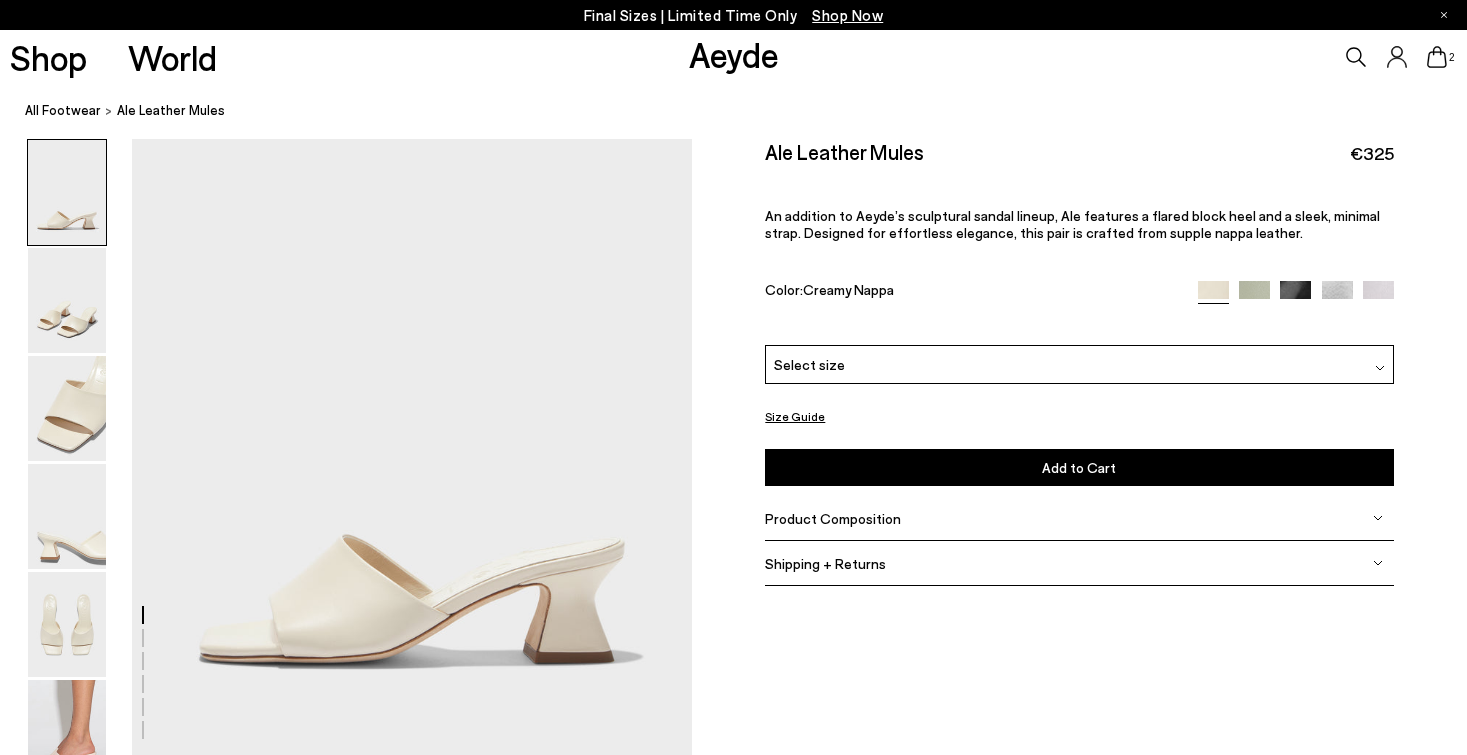 click at bounding box center [1254, 296] 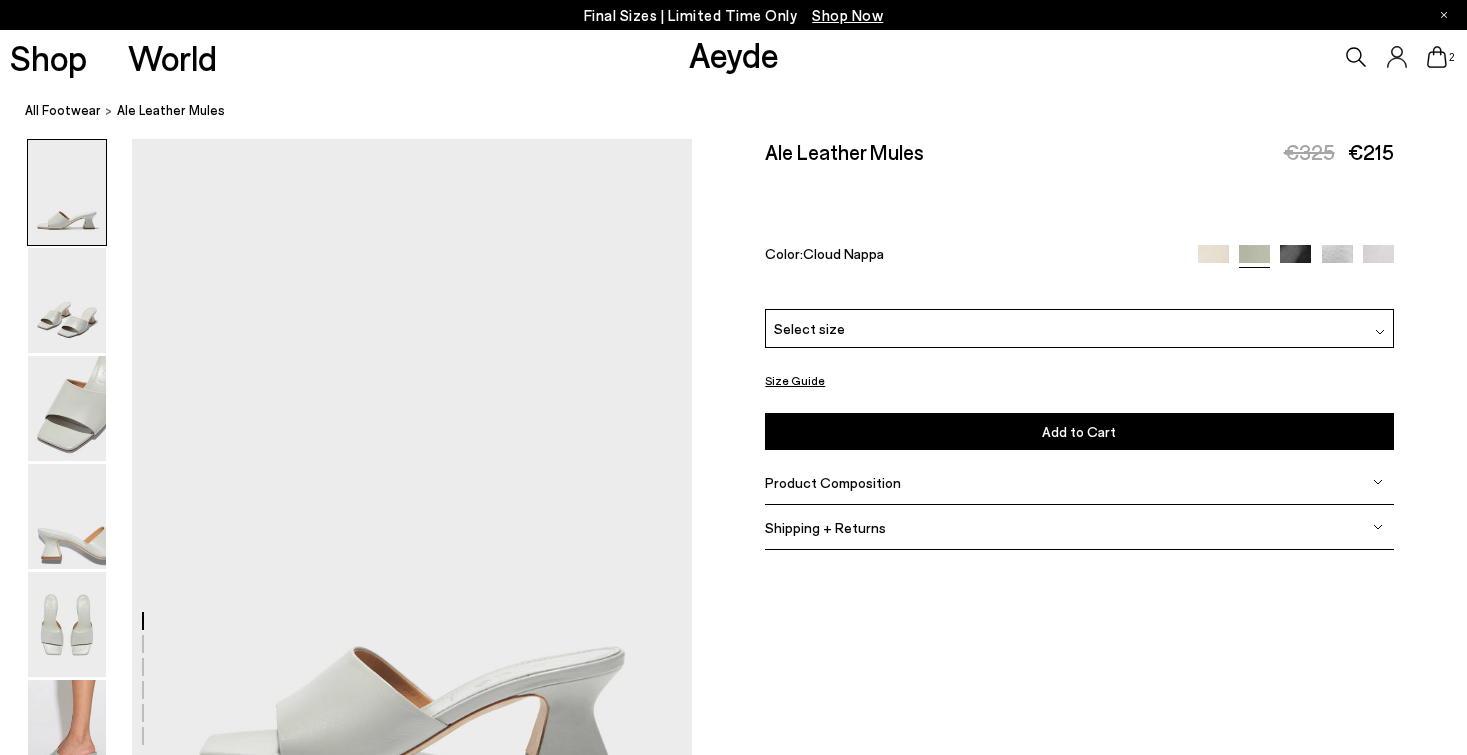 scroll, scrollTop: 0, scrollLeft: 0, axis: both 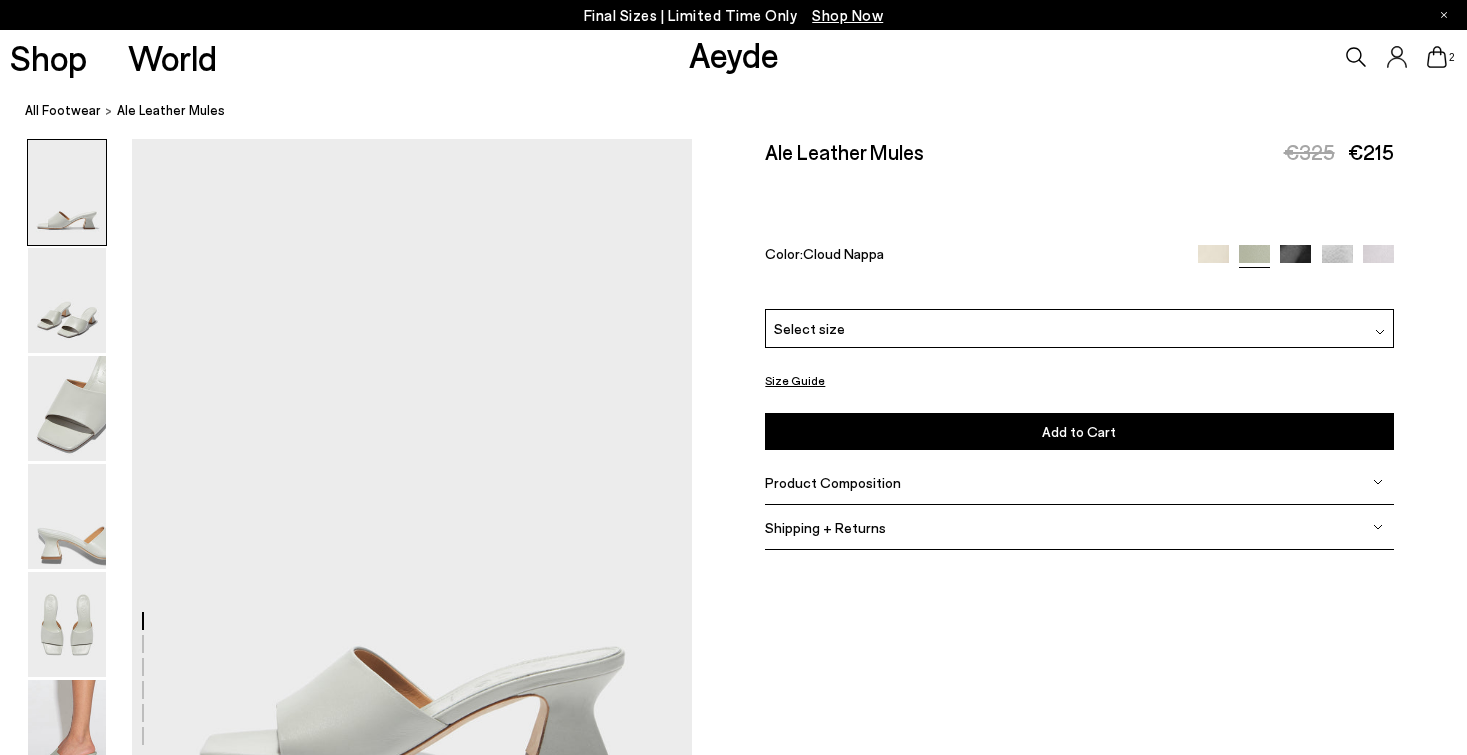click at bounding box center [1295, 260] 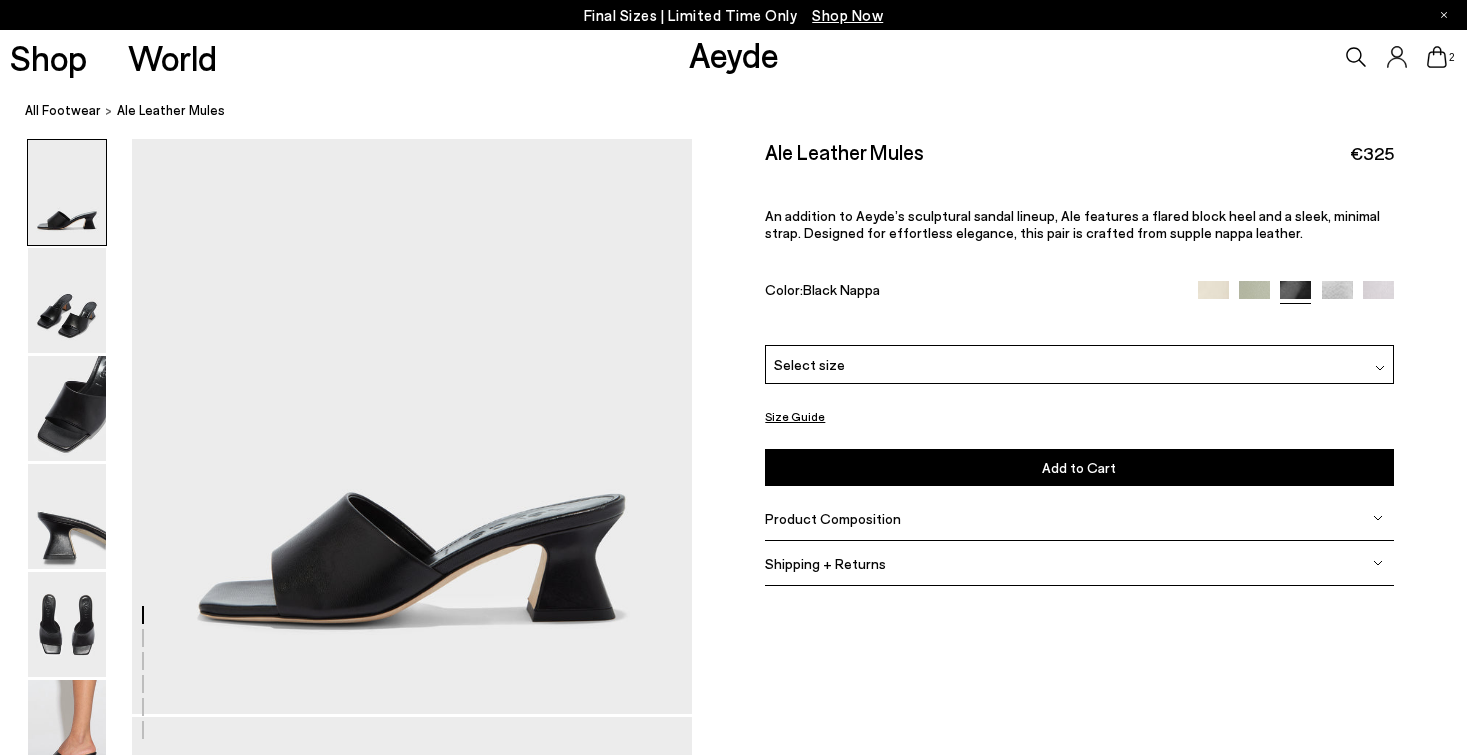 scroll, scrollTop: 43, scrollLeft: 0, axis: vertical 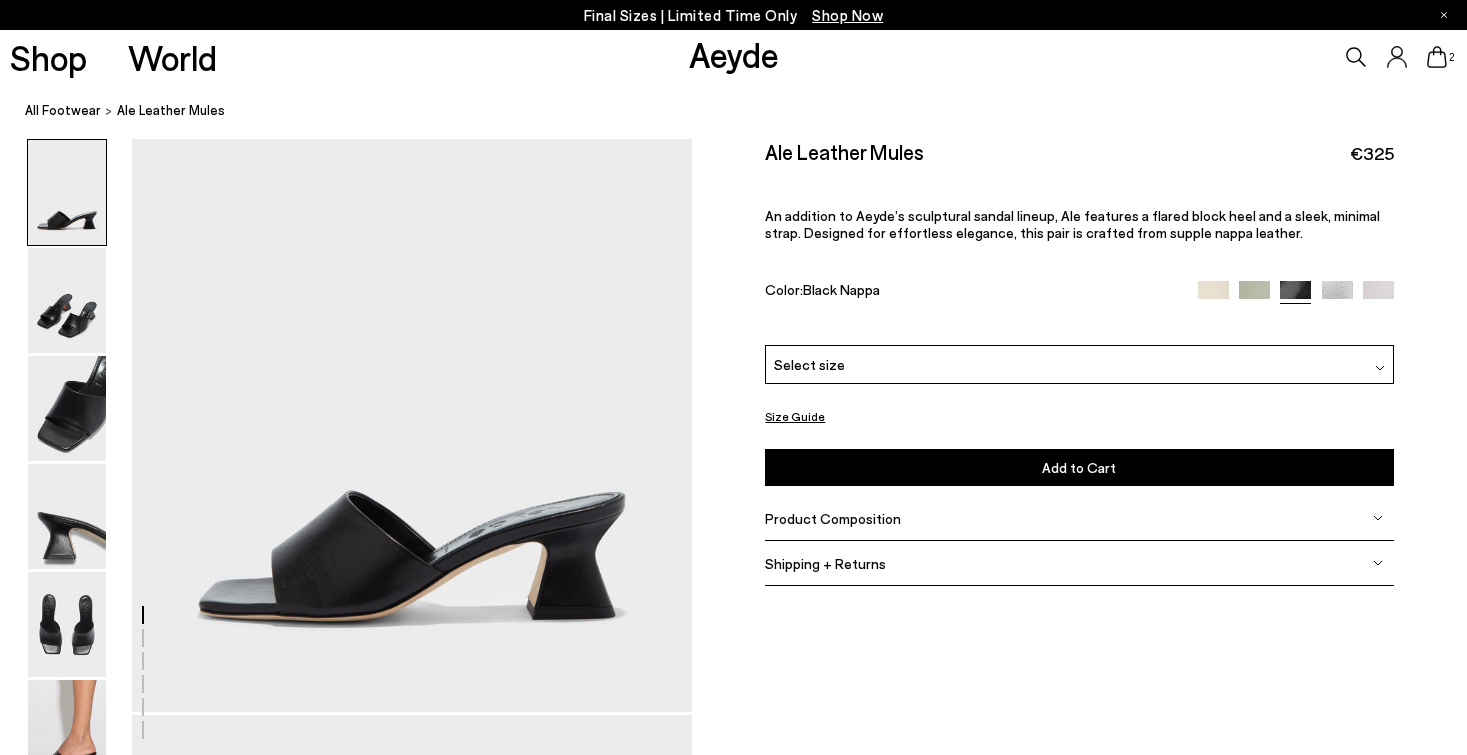 click at bounding box center (1378, 296) 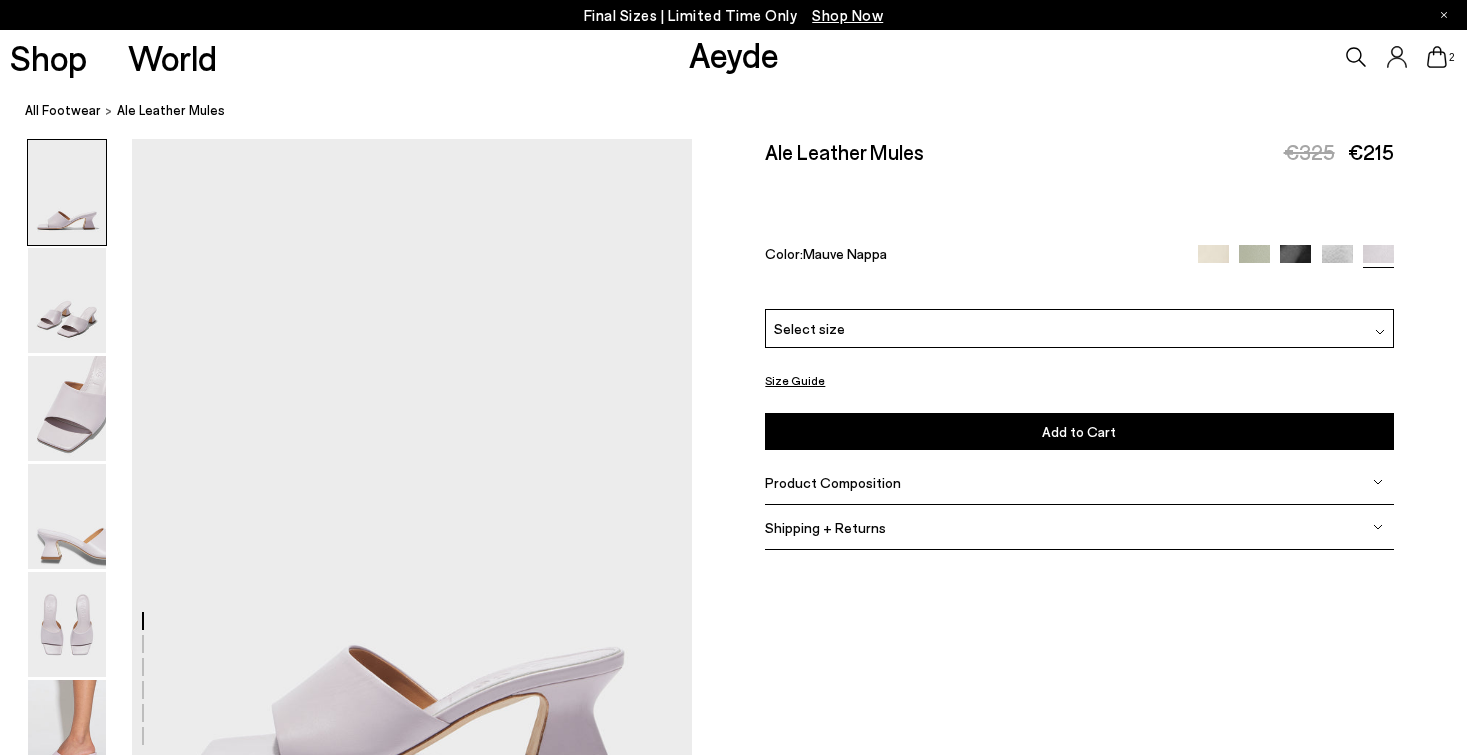 scroll, scrollTop: 0, scrollLeft: 0, axis: both 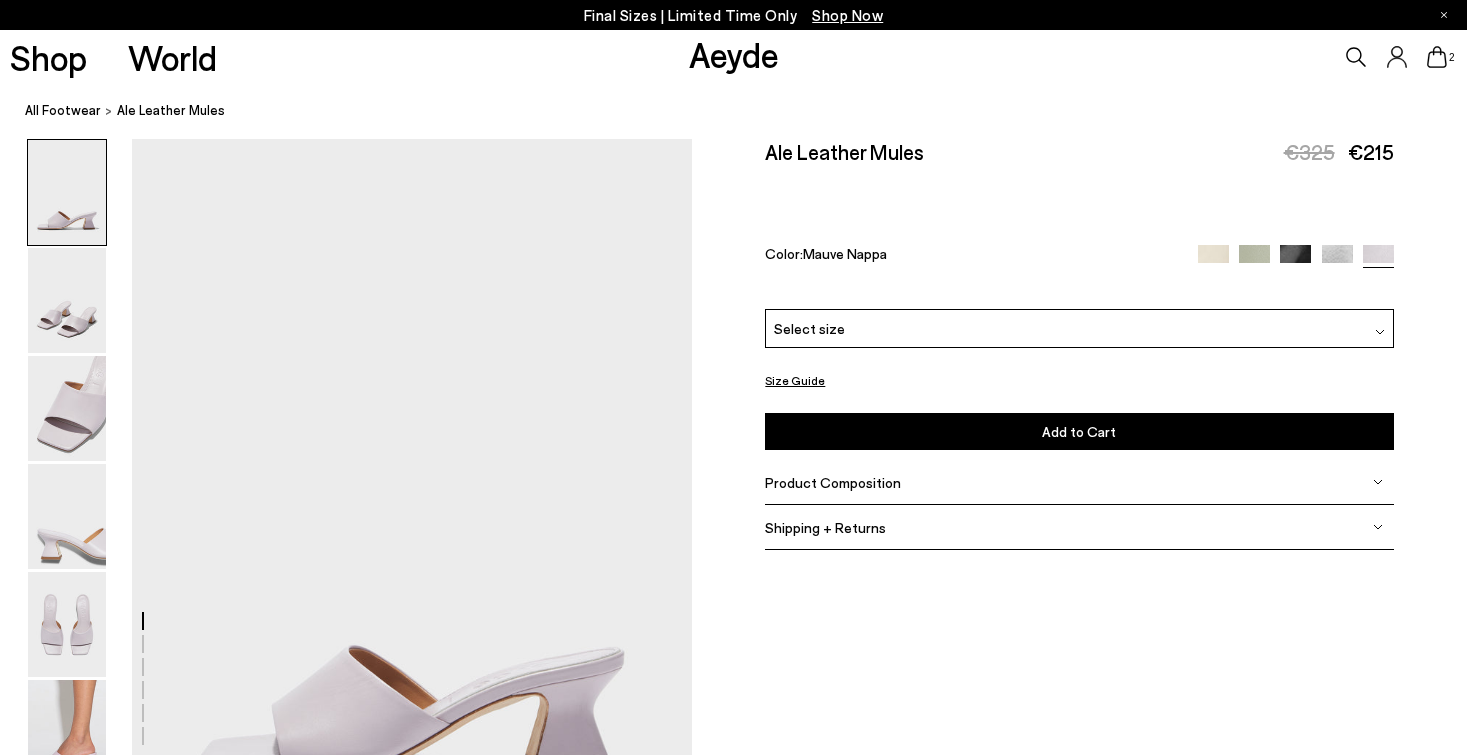 click on "Select size" at bounding box center [1079, 328] 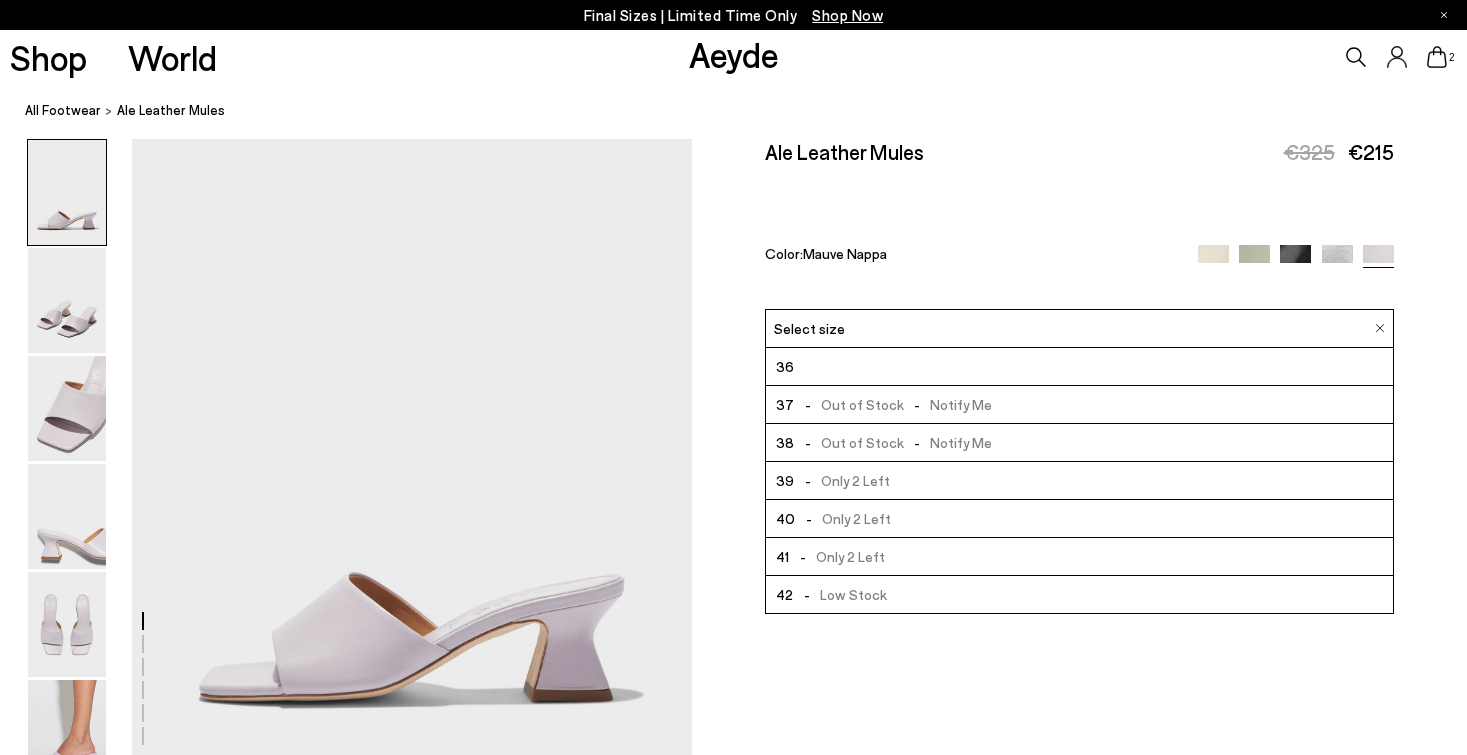 scroll, scrollTop: 75, scrollLeft: 0, axis: vertical 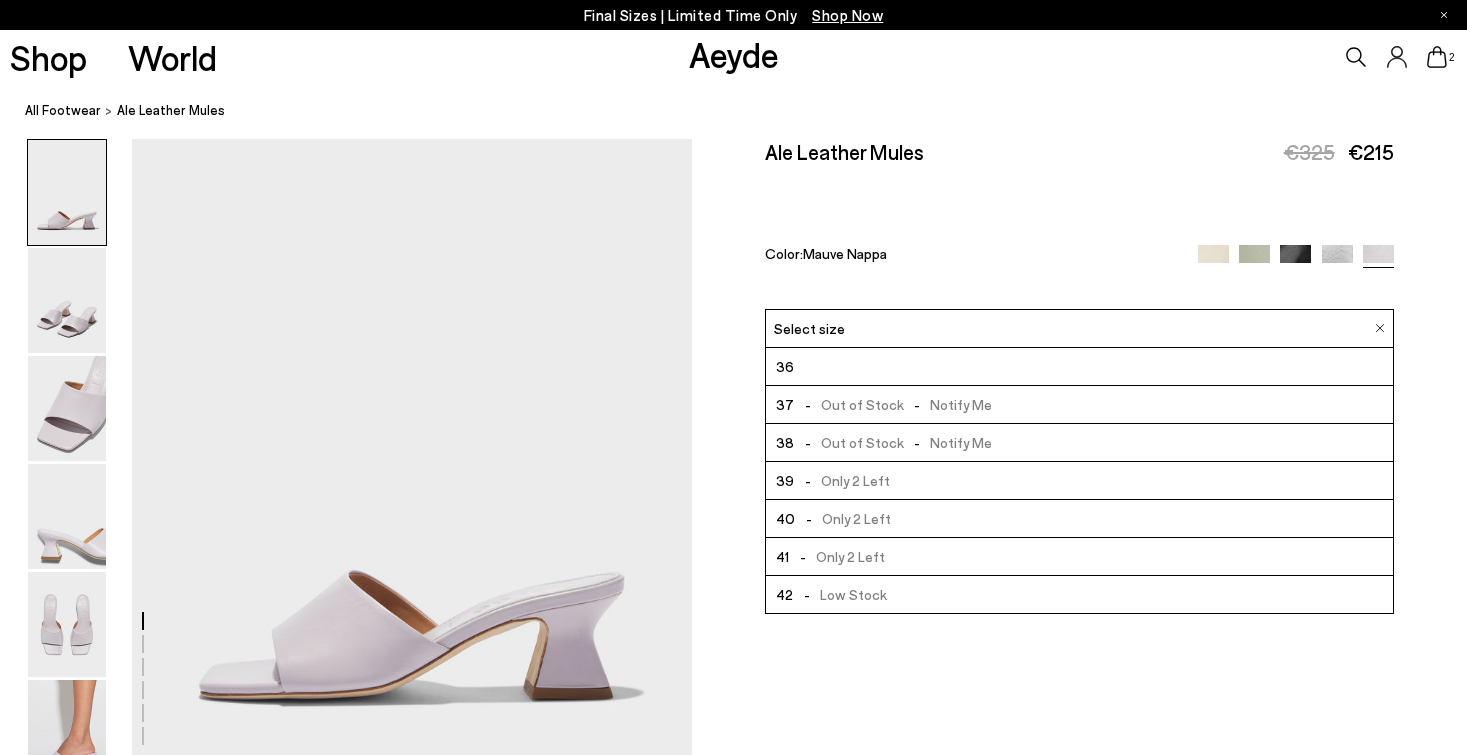click on "41
- Only 2 Left" at bounding box center [1079, 556] 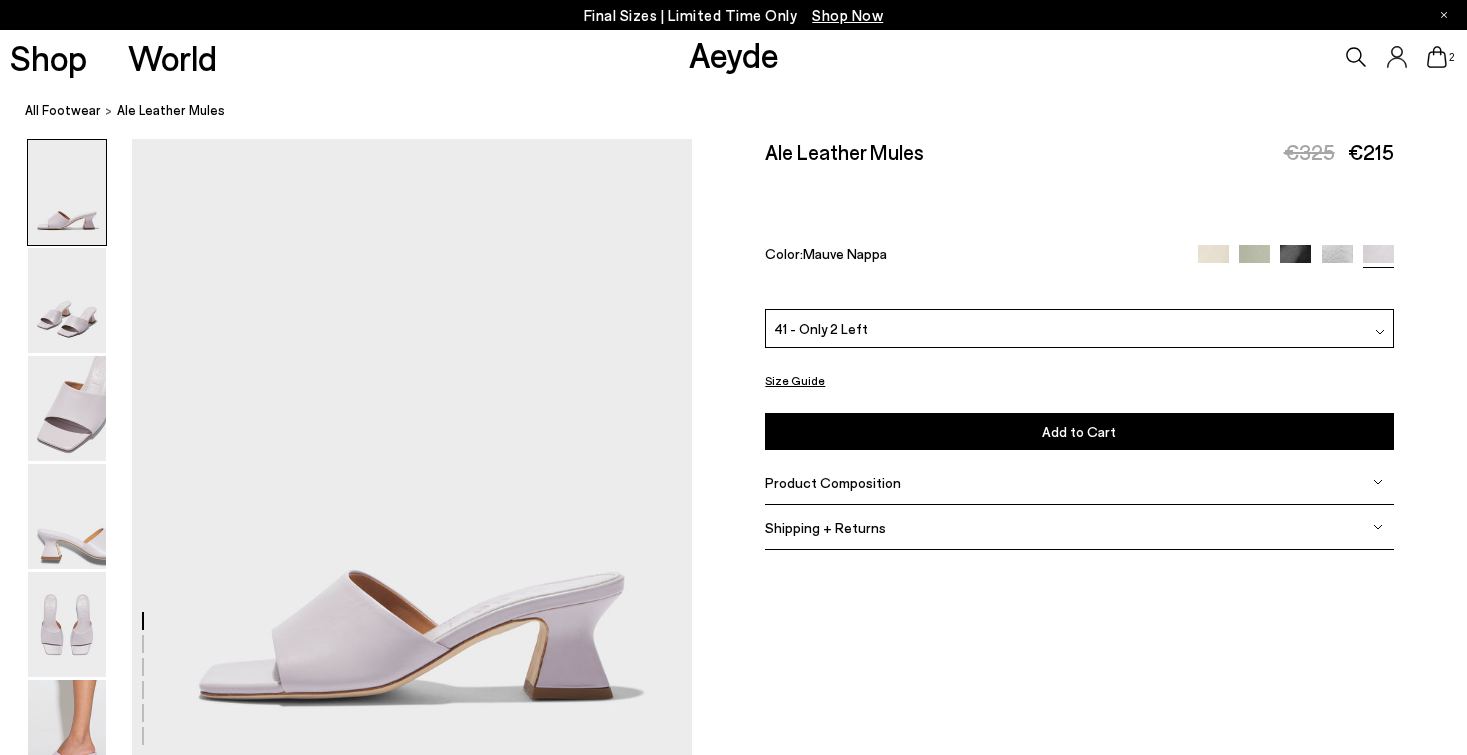 click on "Add to Cart Select a Size First" at bounding box center (1079, 431) 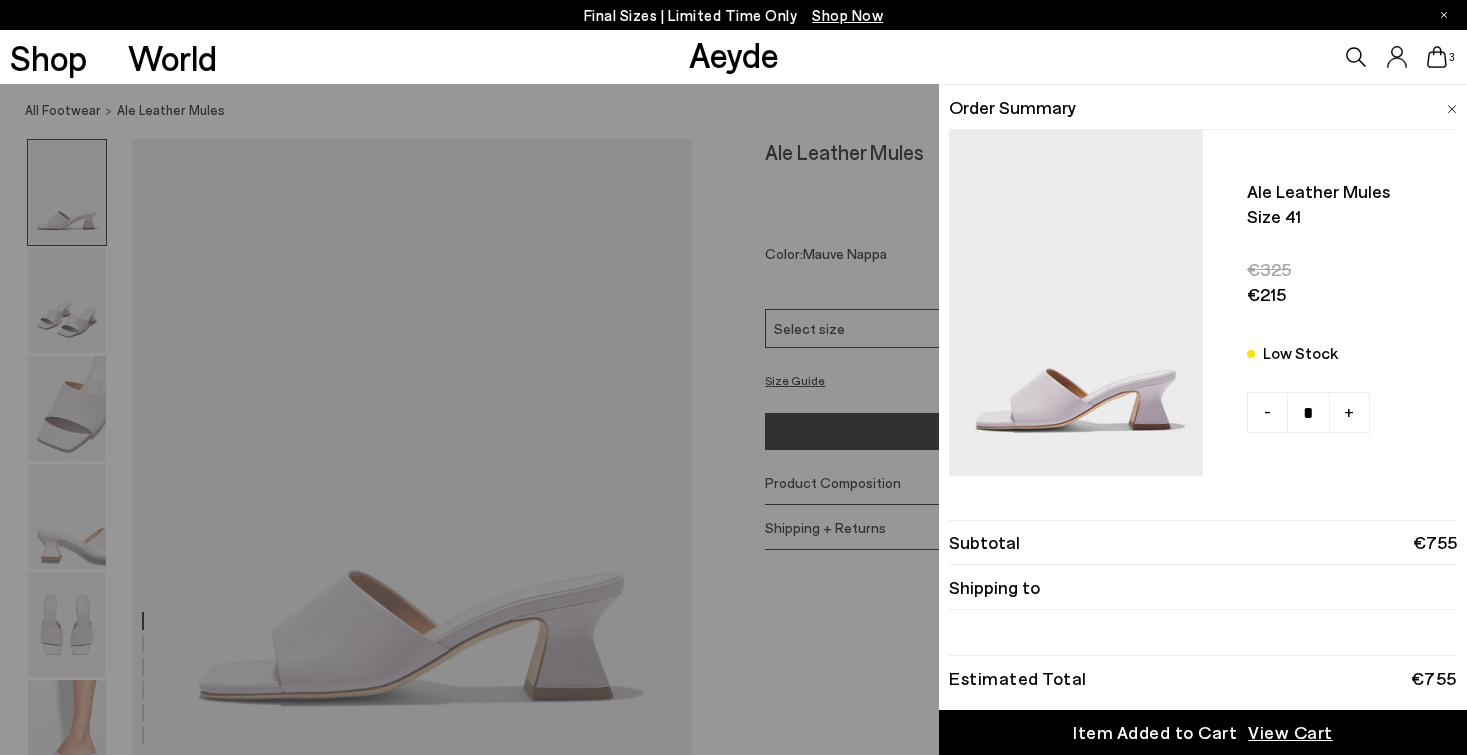 click on "Quick Add
Color
Size
View Details
Order Summary
Ale leather mules
Size
41" at bounding box center [733, 419] 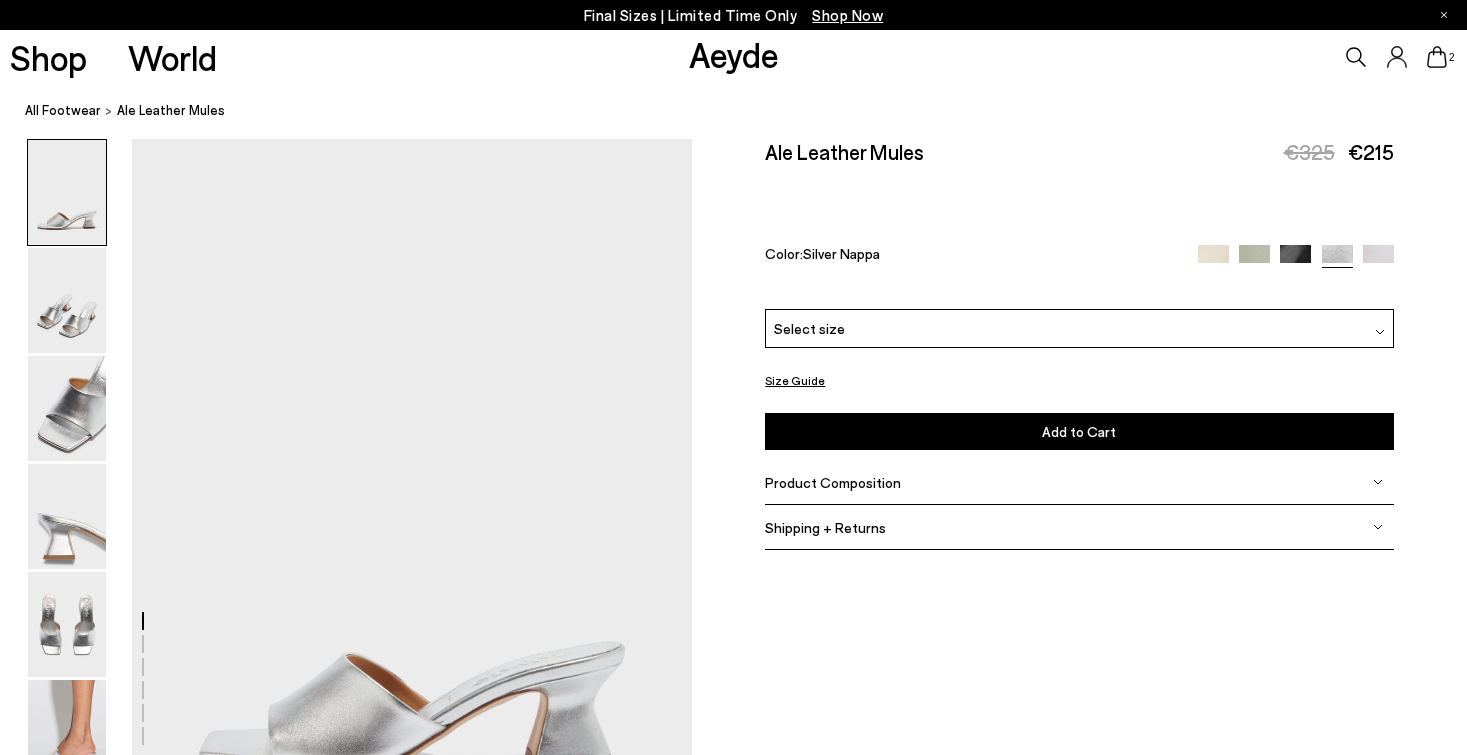 scroll, scrollTop: 2, scrollLeft: 0, axis: vertical 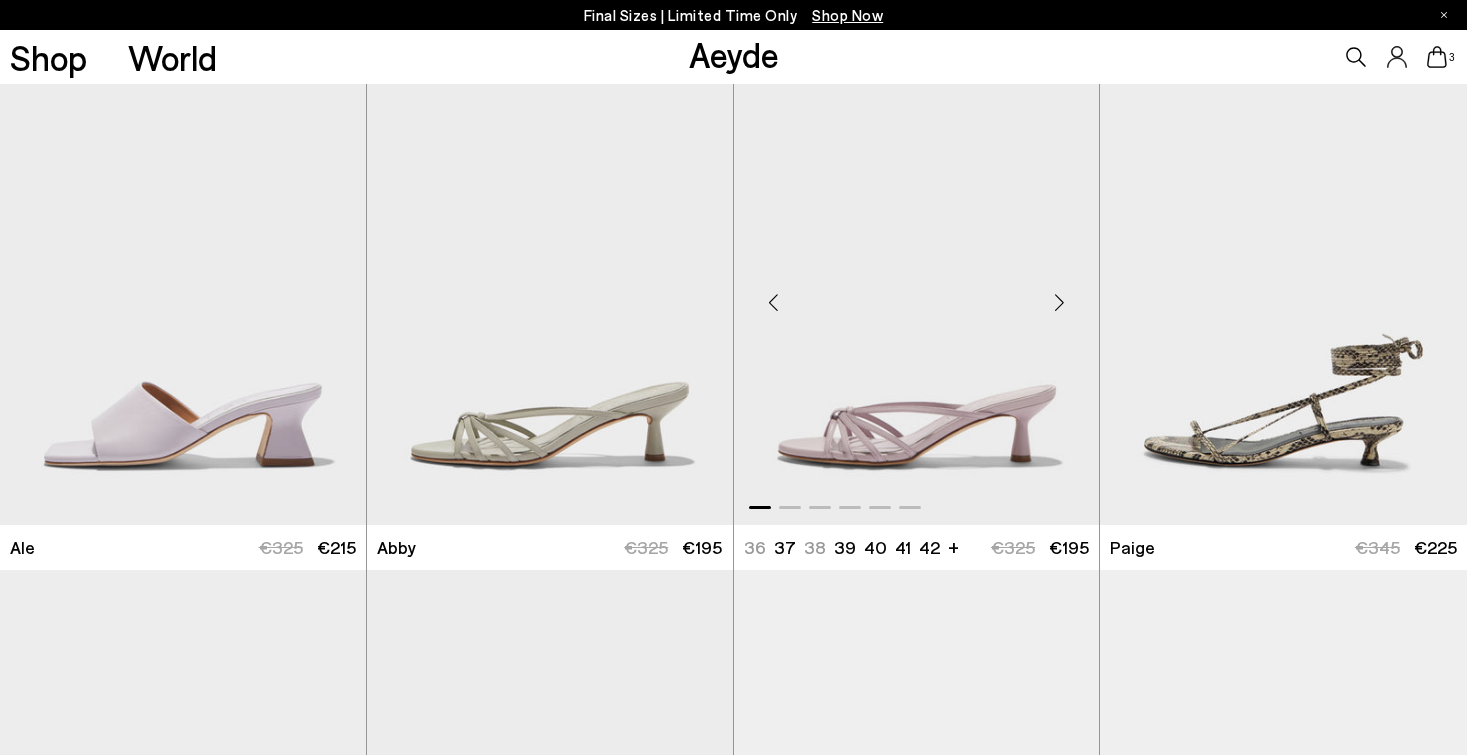 click at bounding box center (1059, 303) 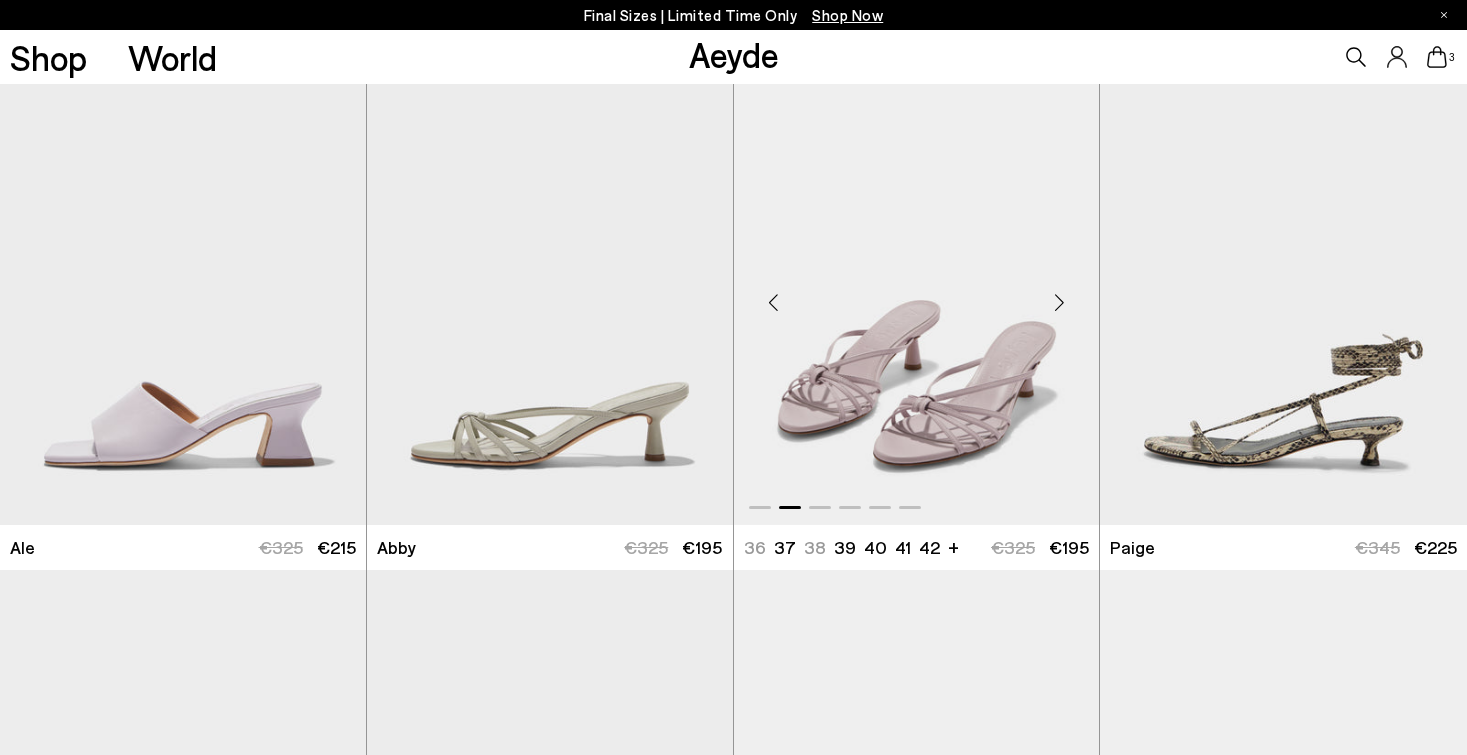 click at bounding box center [1059, 303] 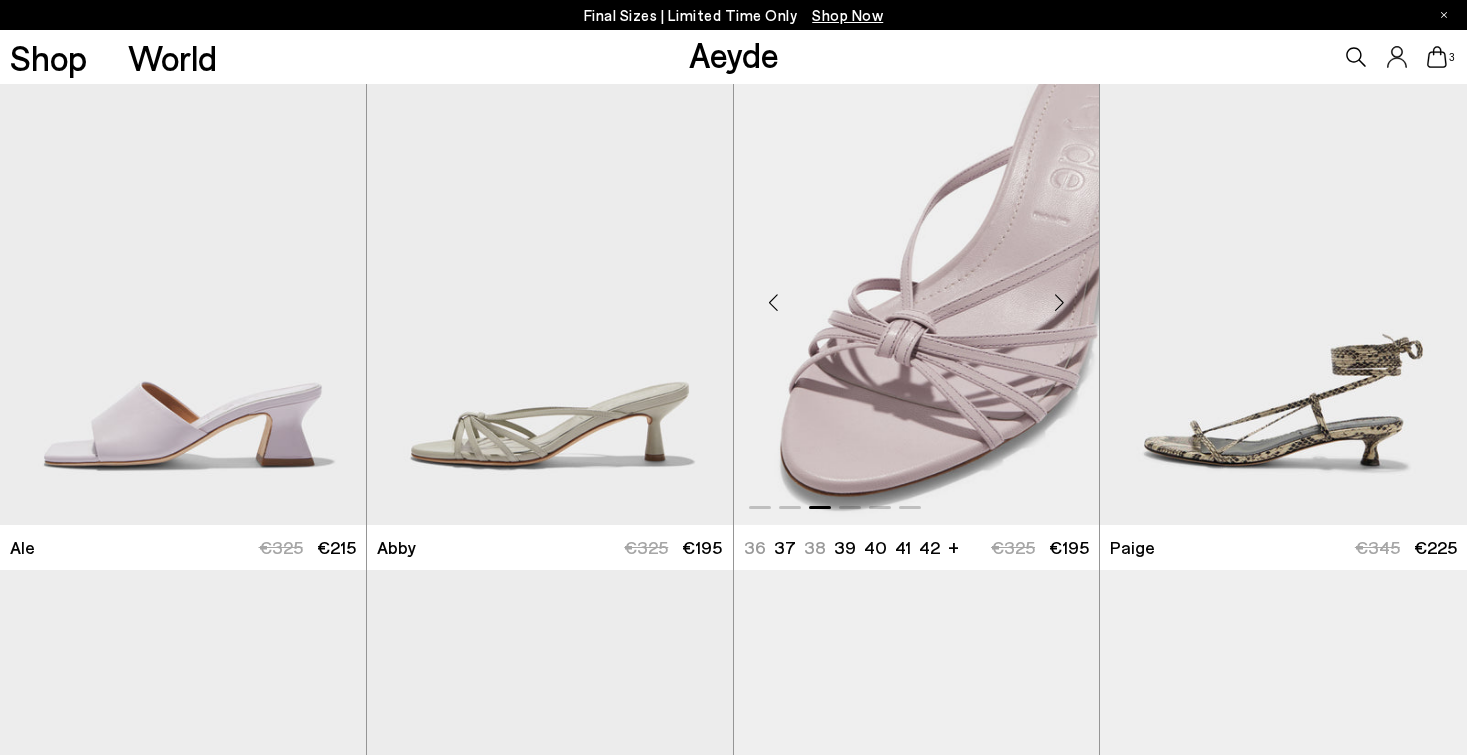 click at bounding box center (1059, 303) 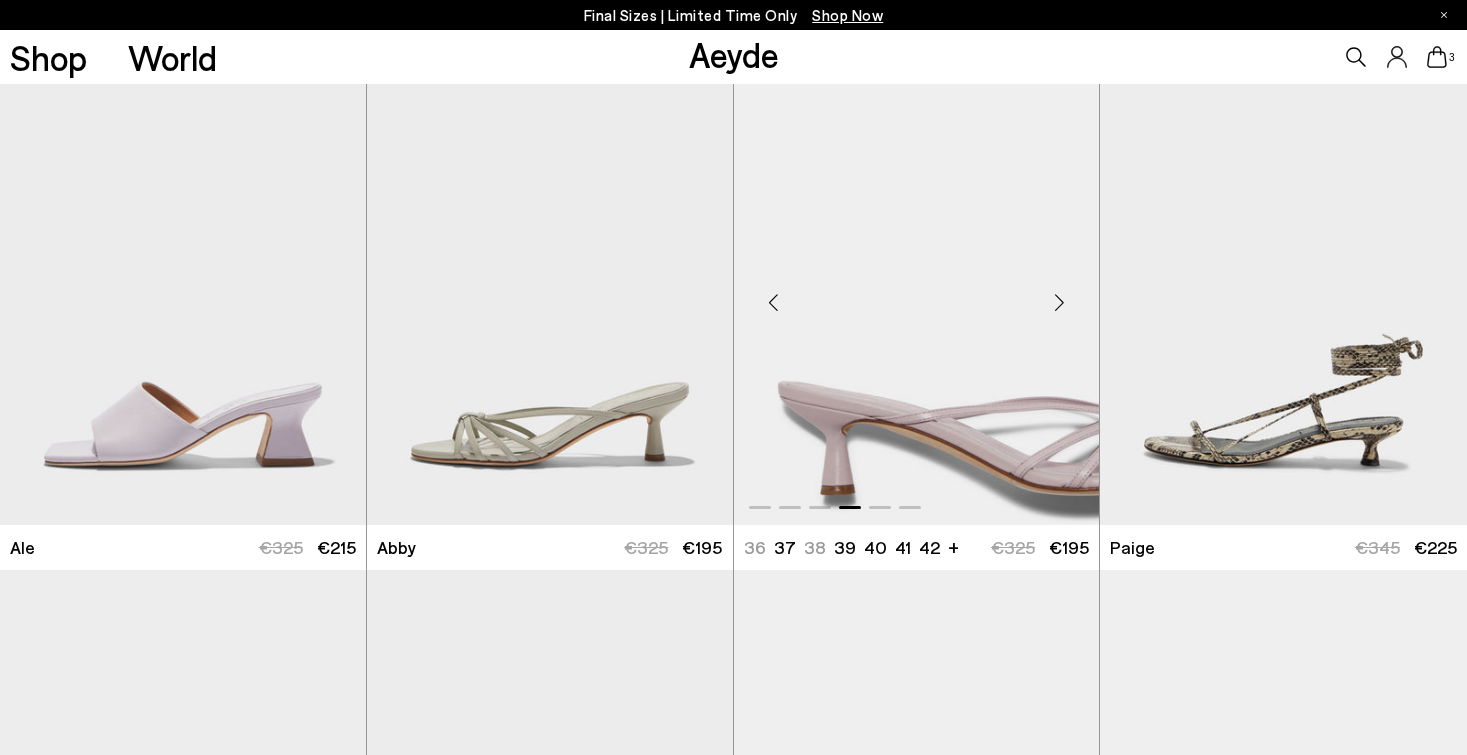 click at bounding box center (1059, 303) 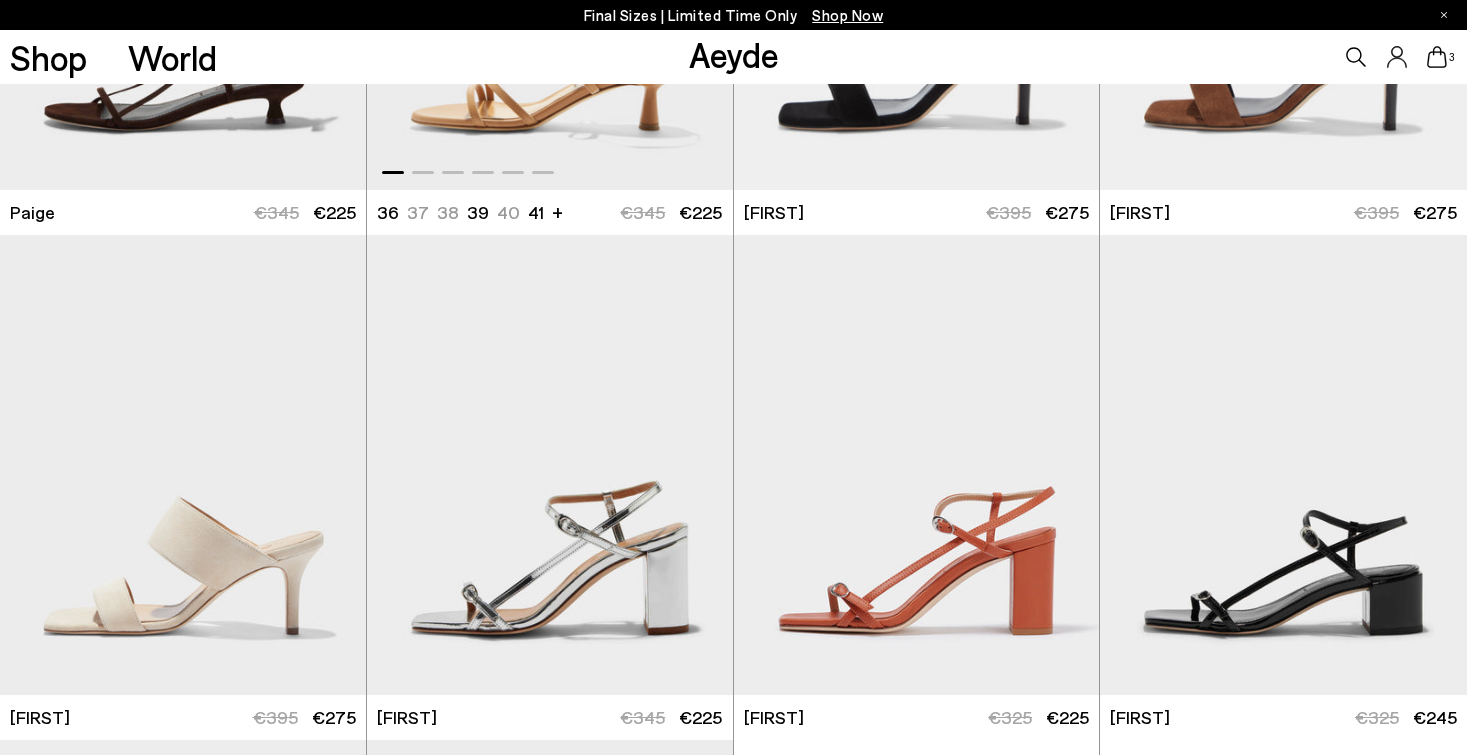 scroll, scrollTop: 3979, scrollLeft: 0, axis: vertical 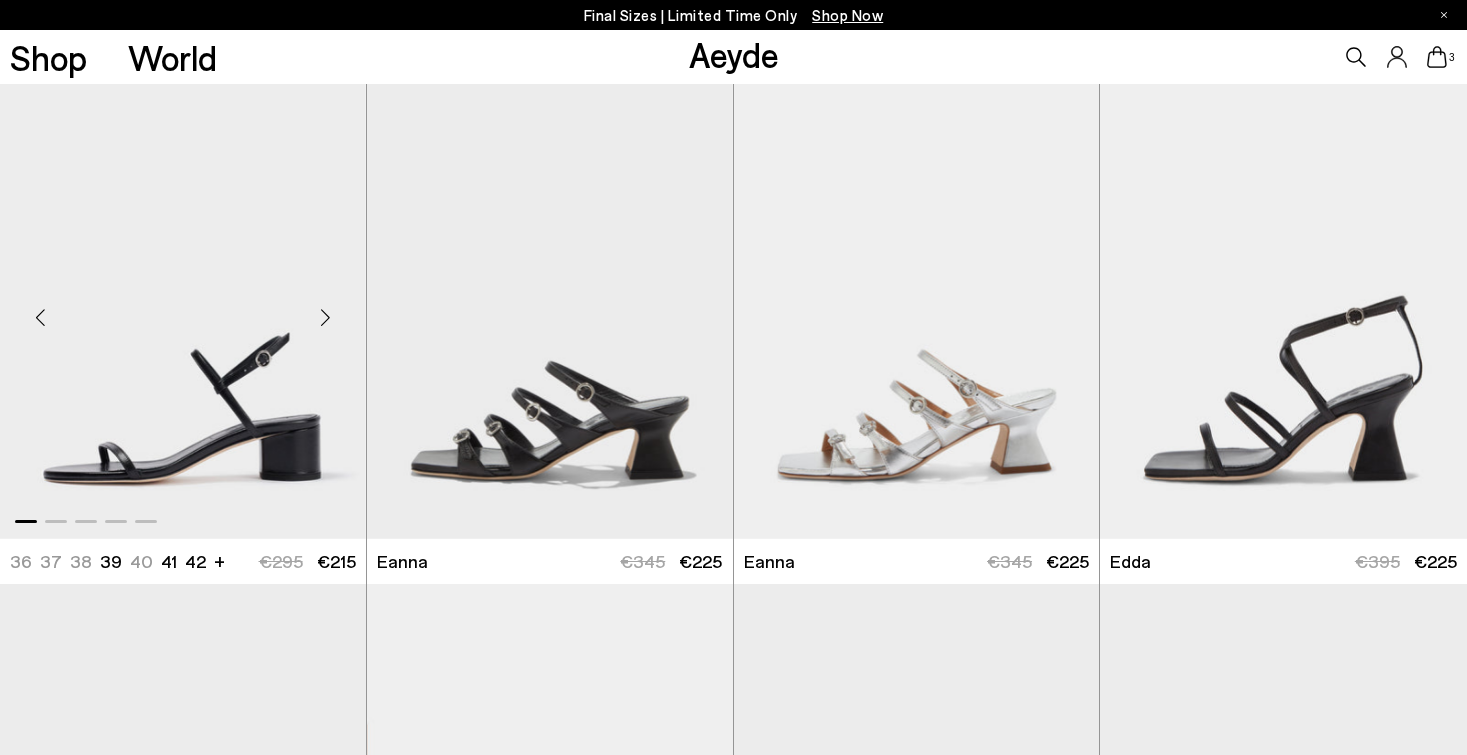 click at bounding box center [326, 317] 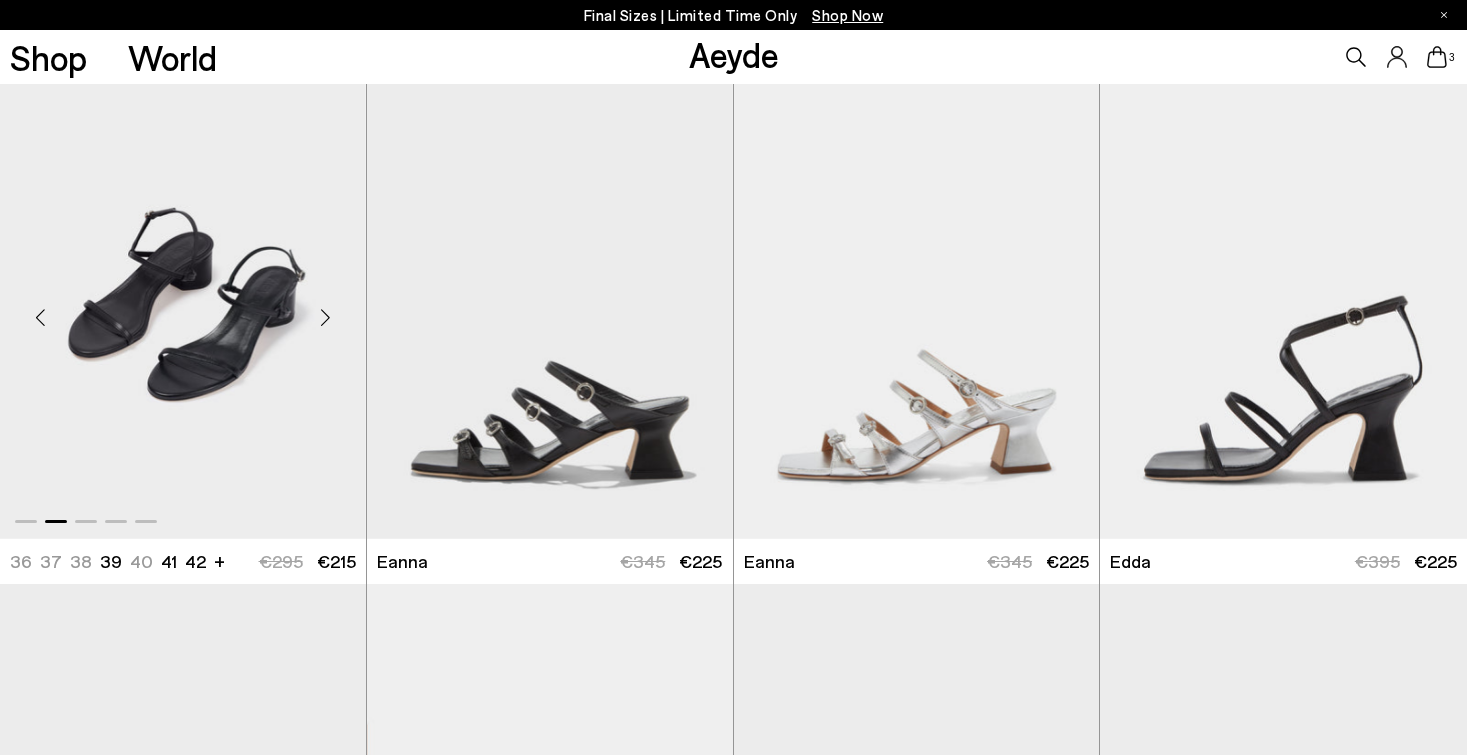 click at bounding box center [326, 317] 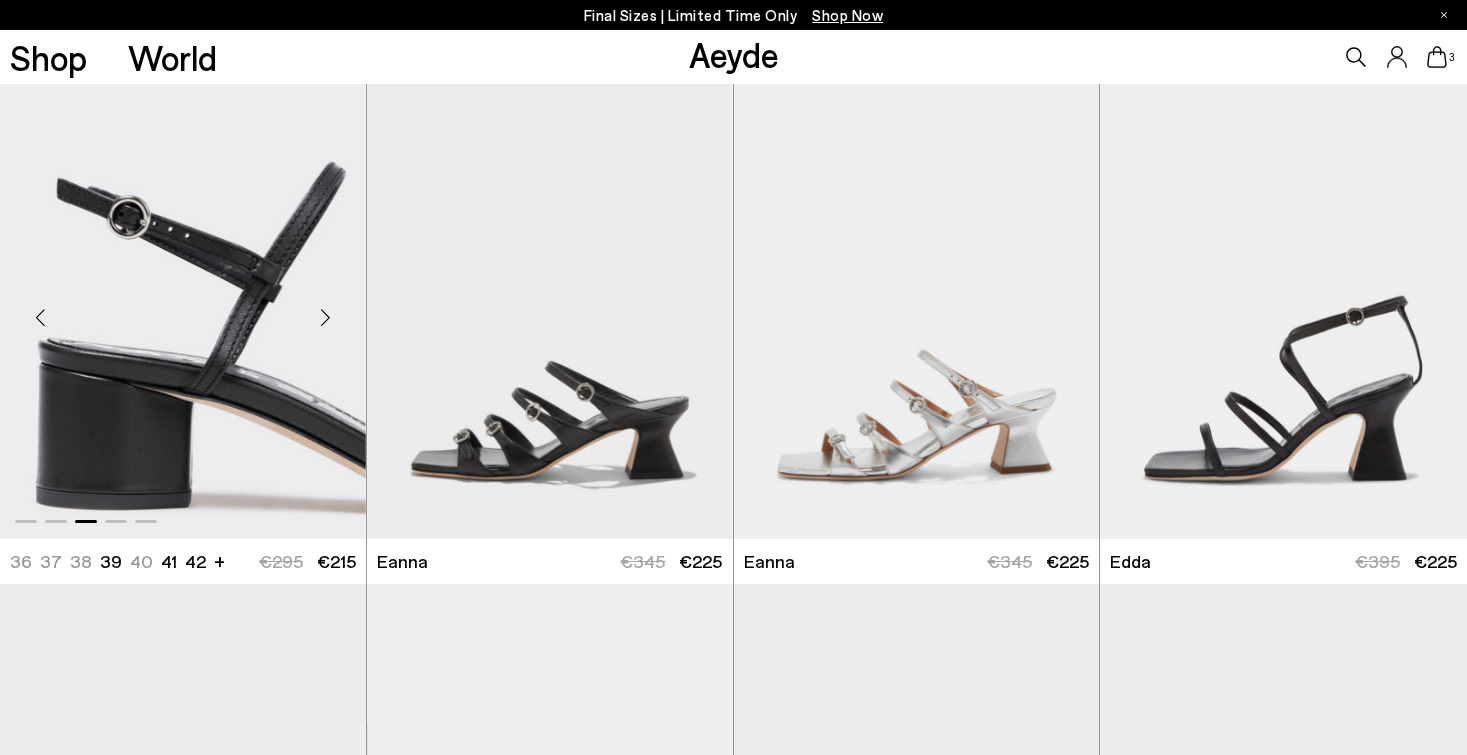 click at bounding box center (326, 317) 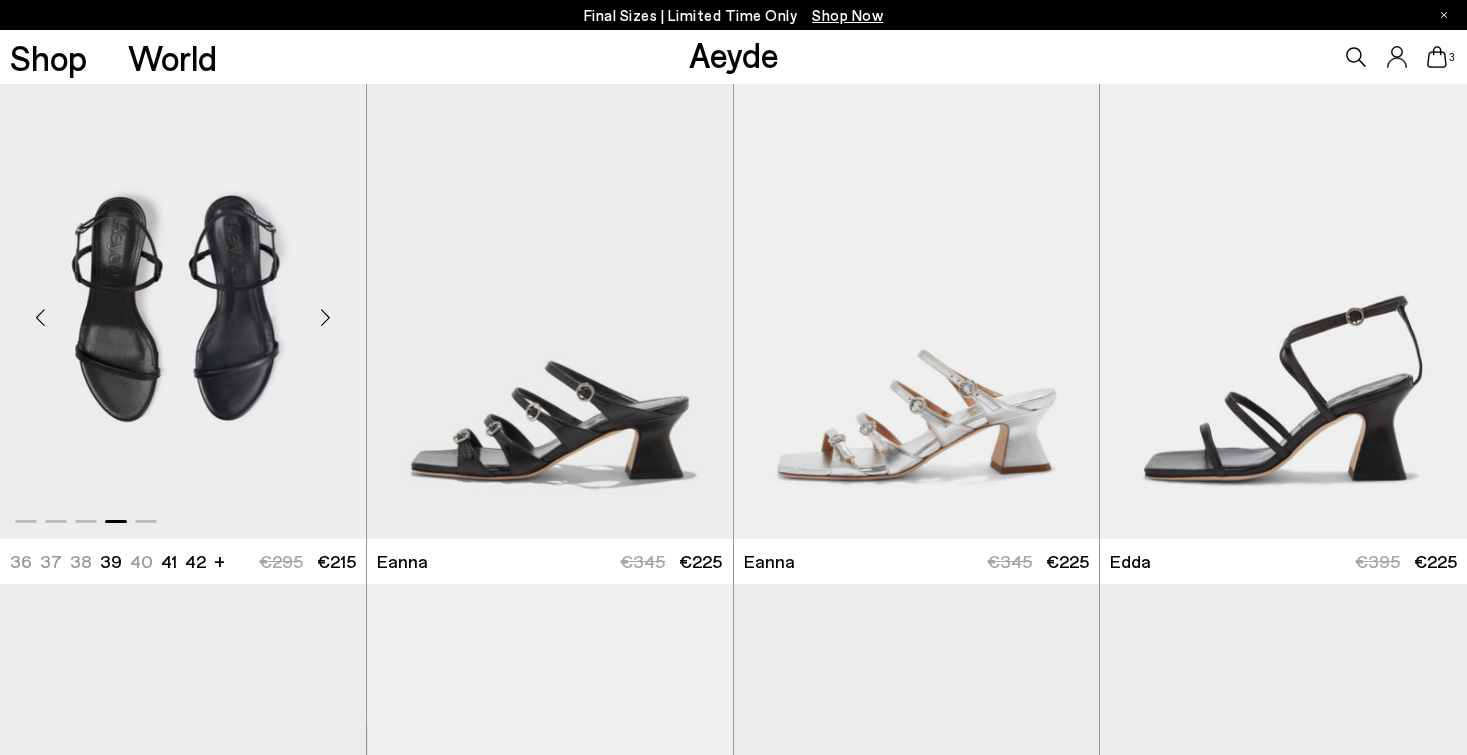 click at bounding box center (326, 317) 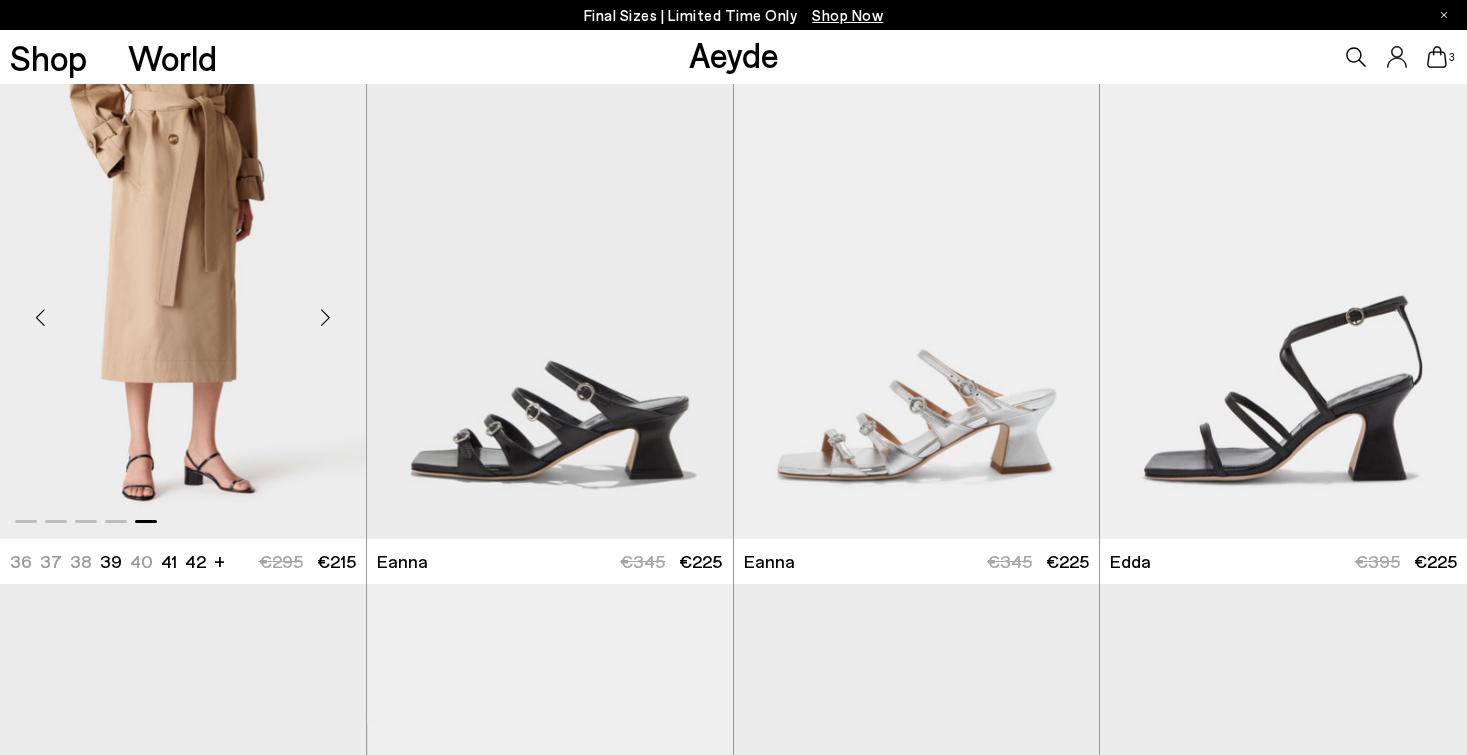click at bounding box center (326, 317) 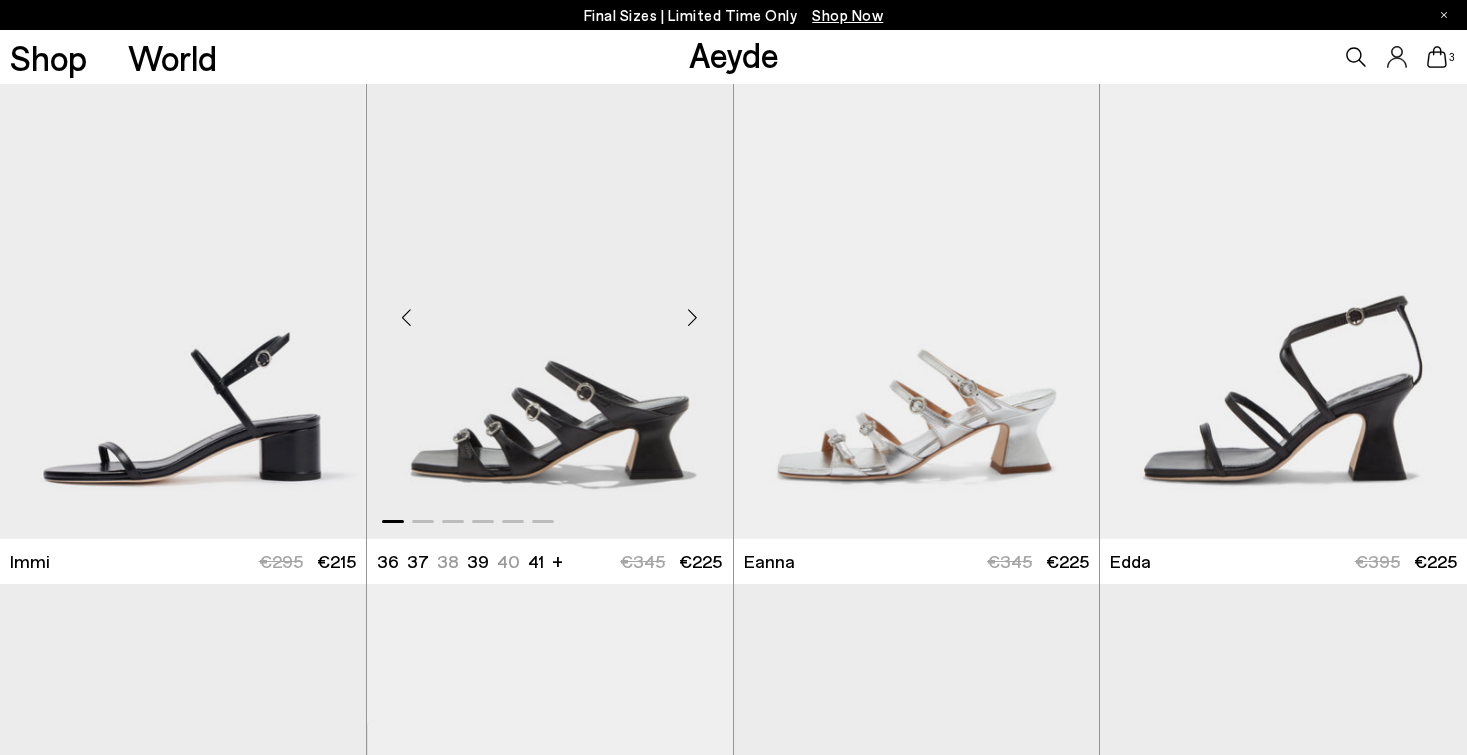 click at bounding box center (693, 317) 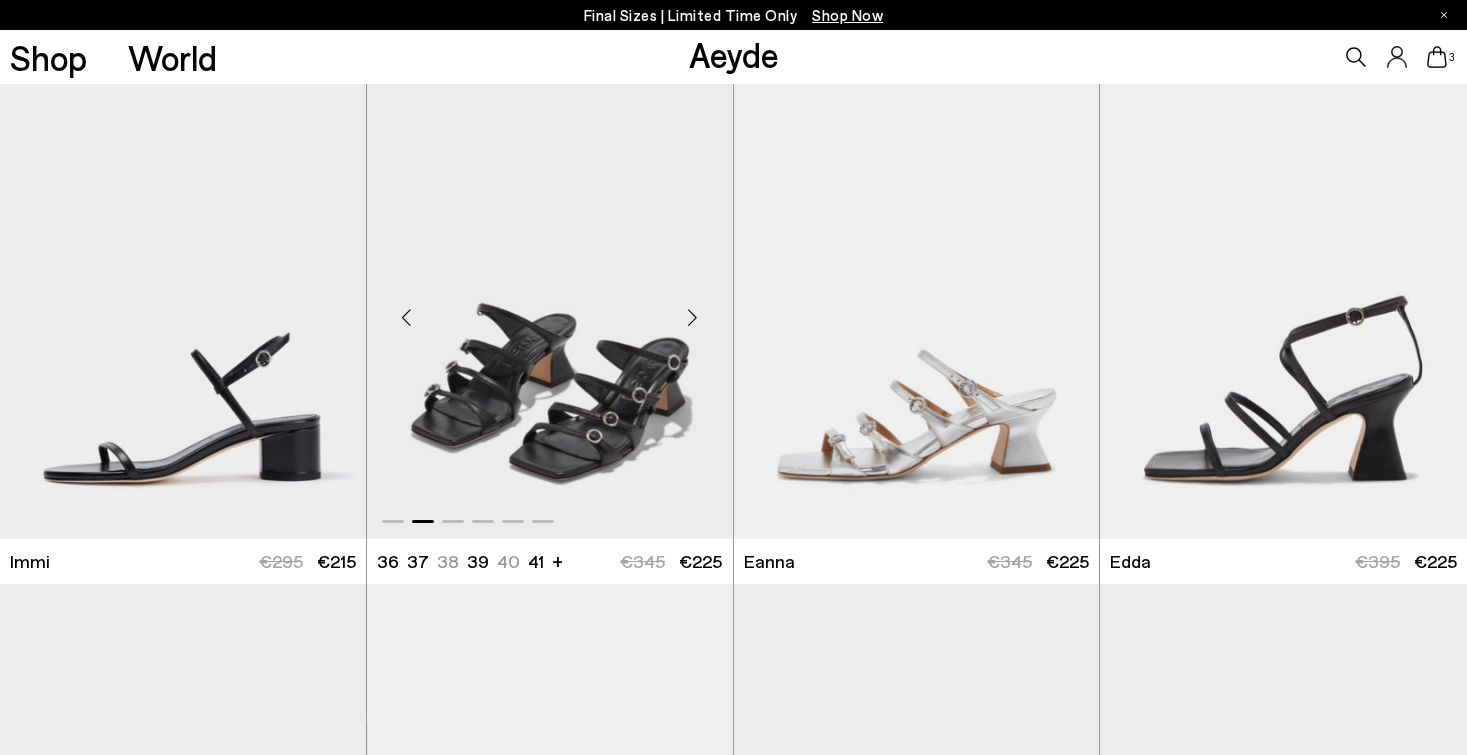 click at bounding box center [693, 317] 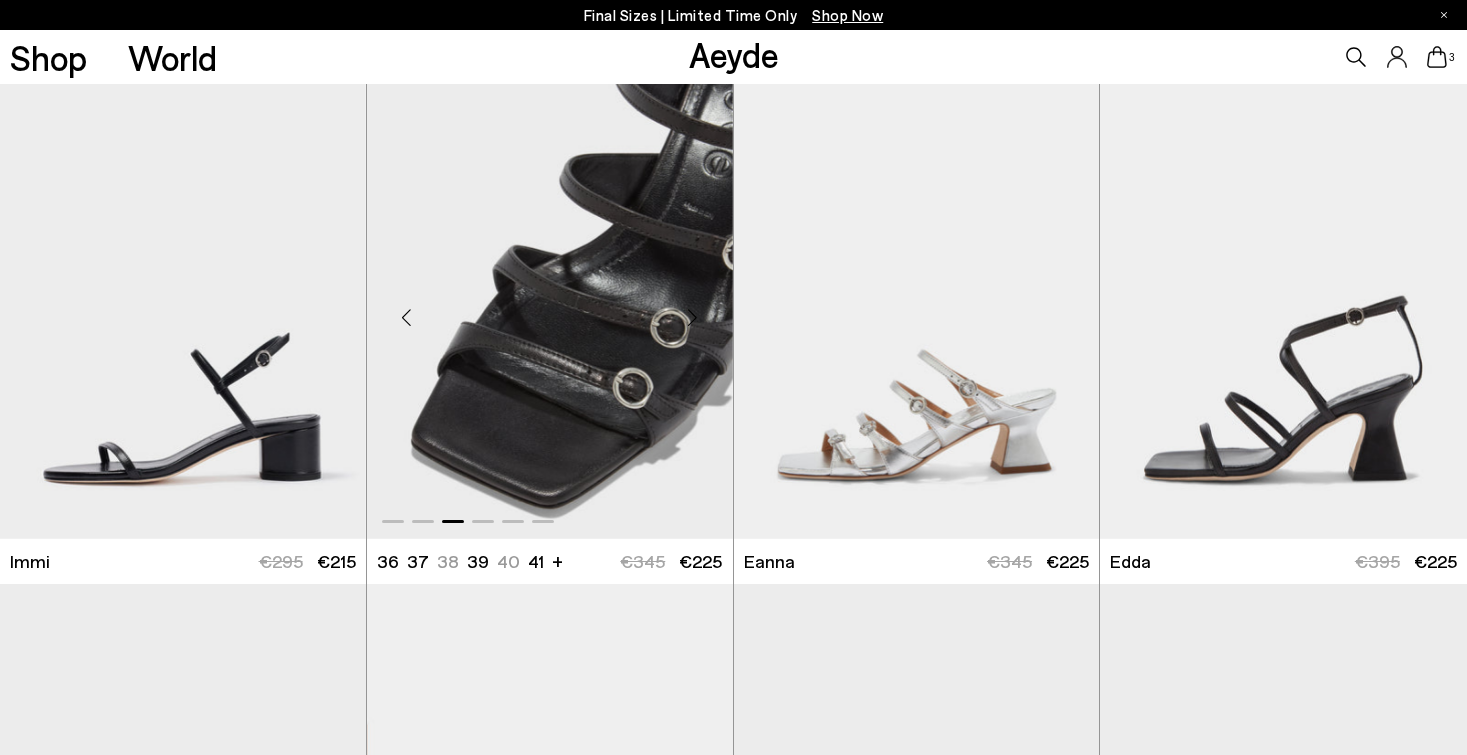 click at bounding box center (693, 317) 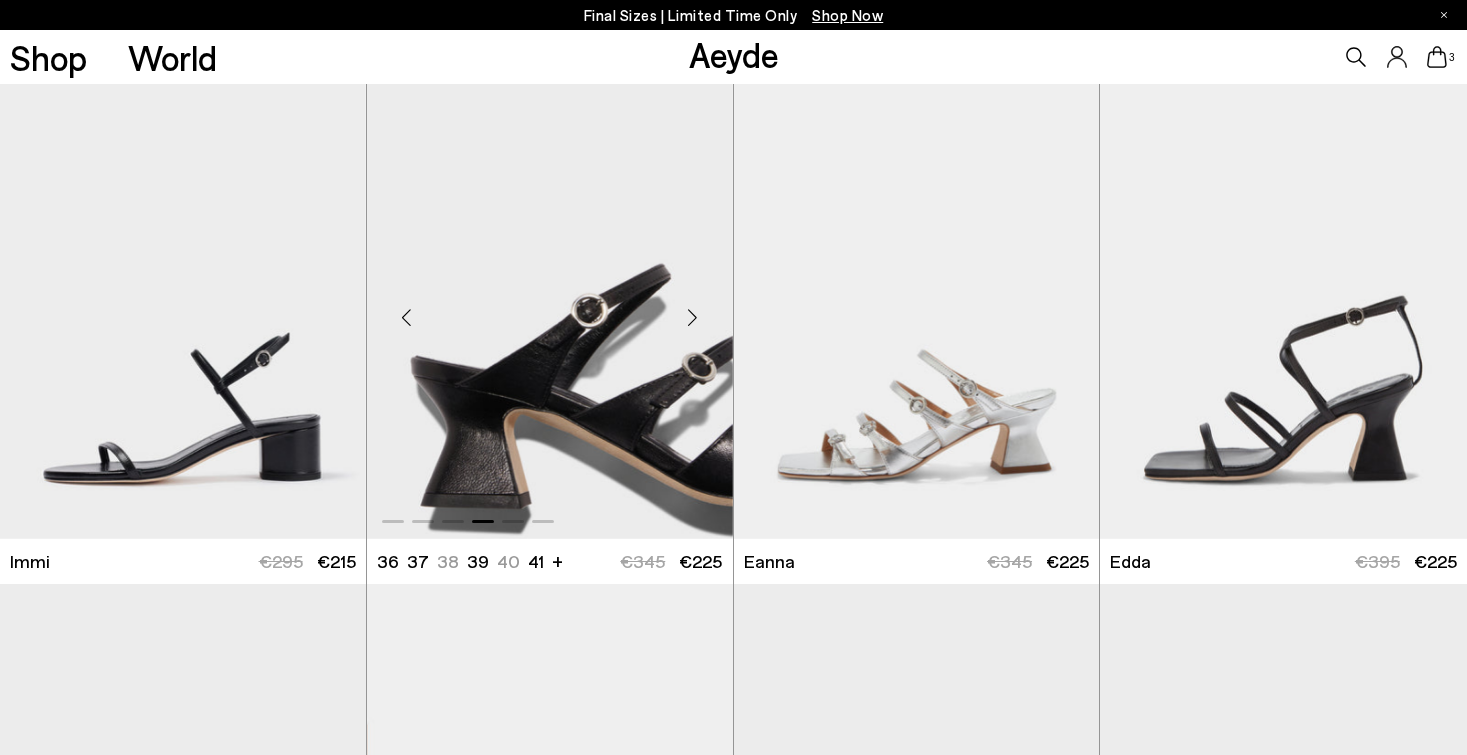 click at bounding box center (693, 317) 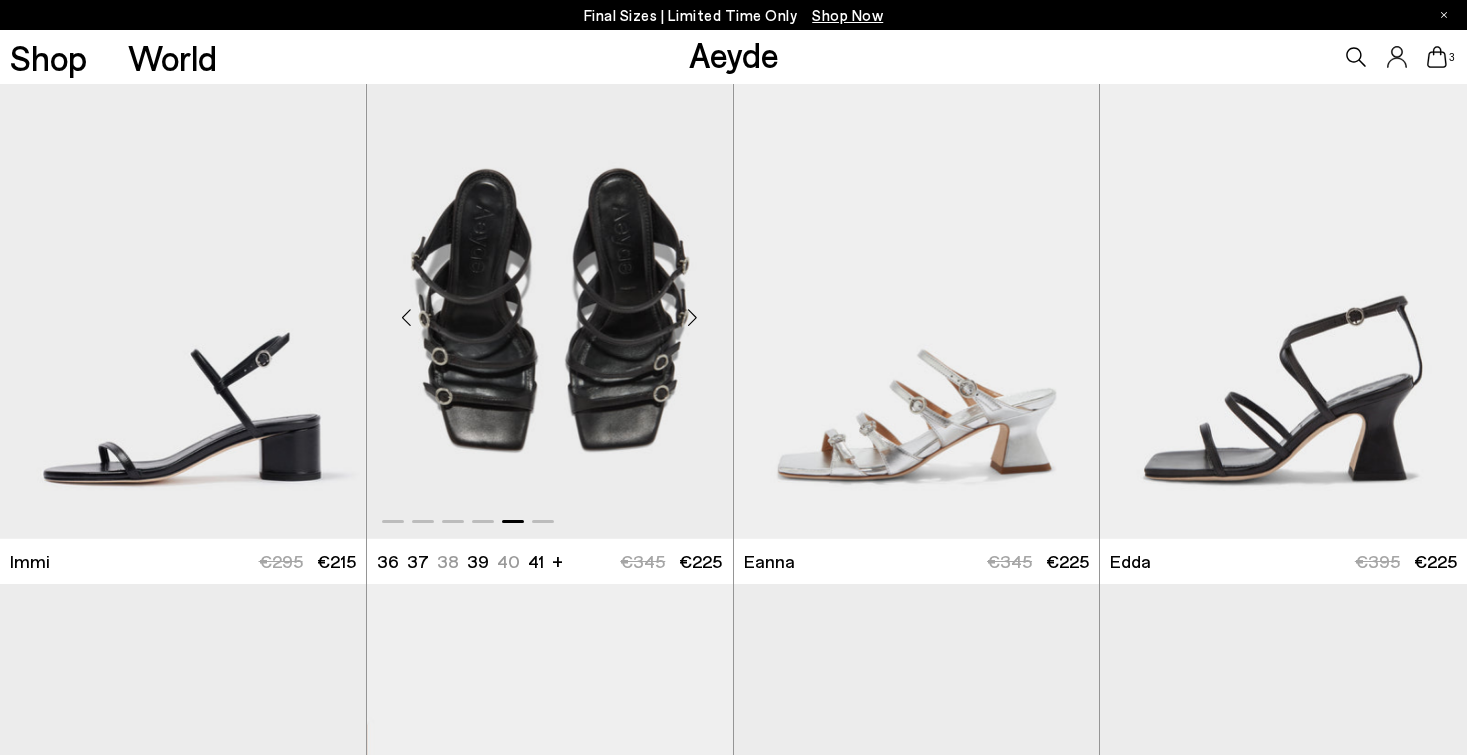 click at bounding box center [693, 317] 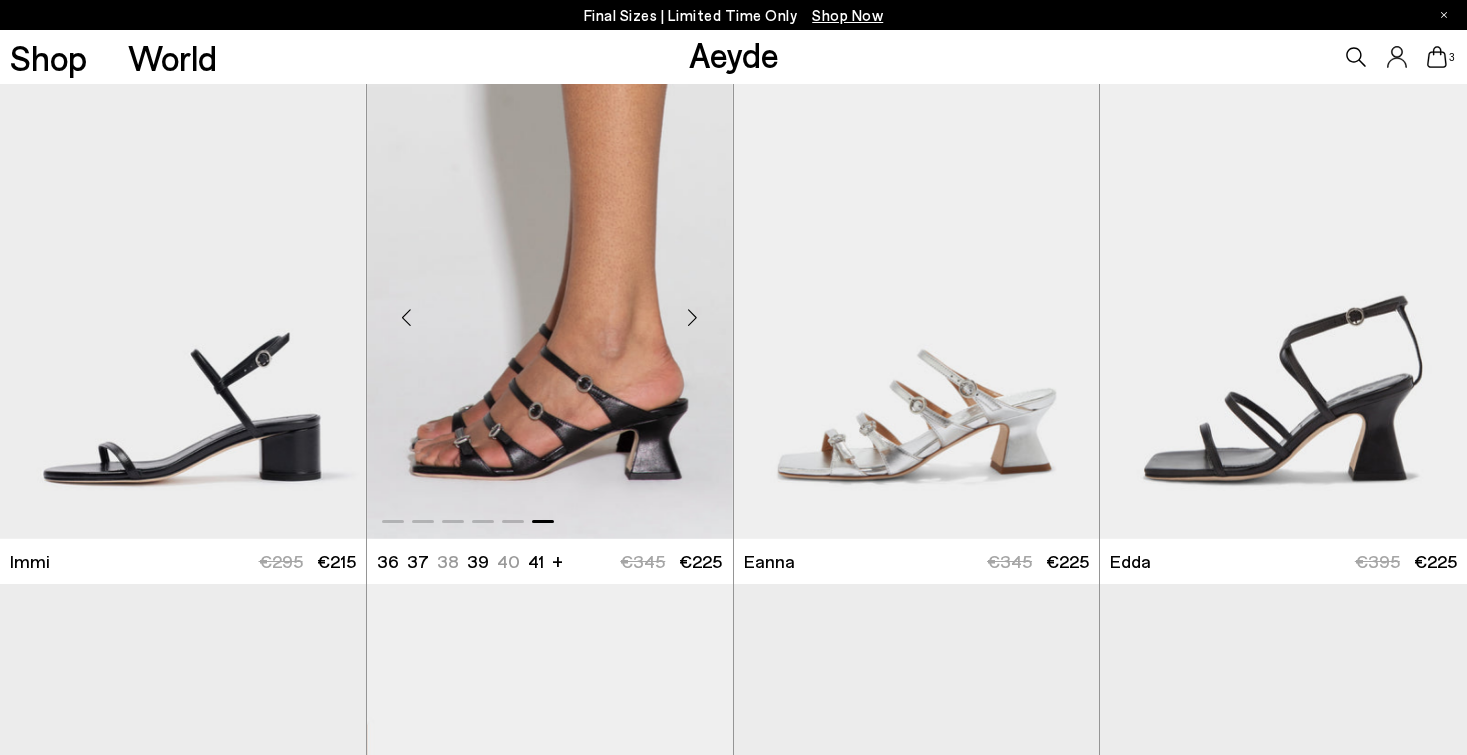 click at bounding box center (693, 317) 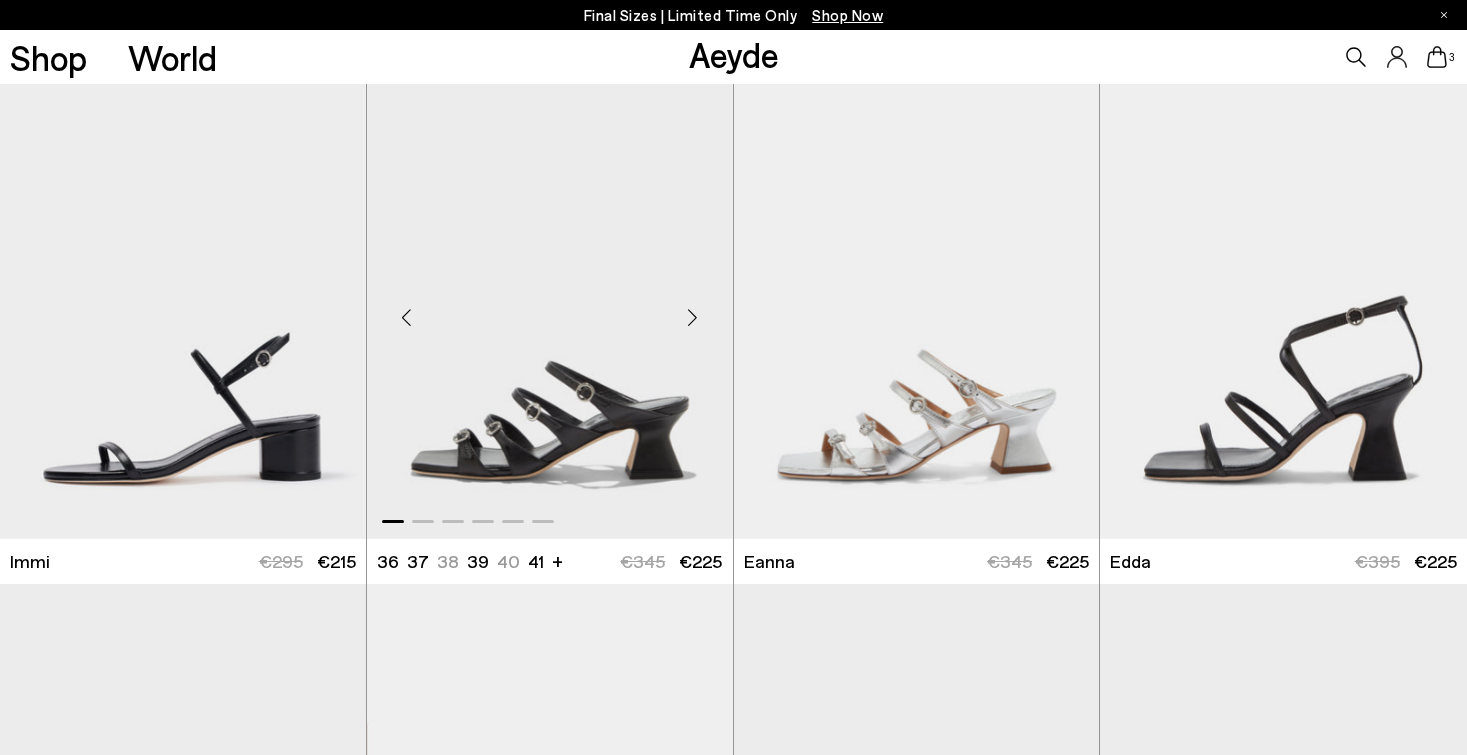 click at bounding box center [693, 317] 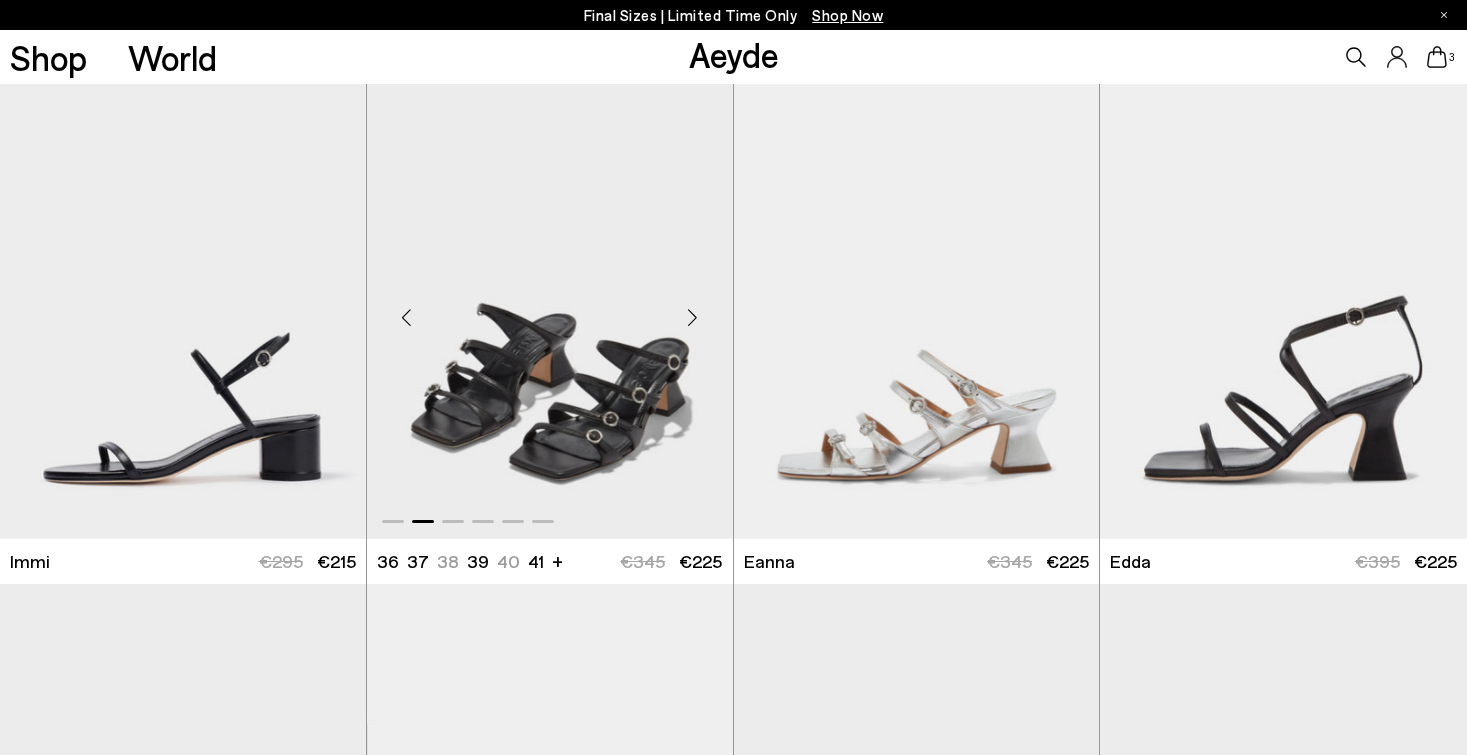 click at bounding box center [693, 317] 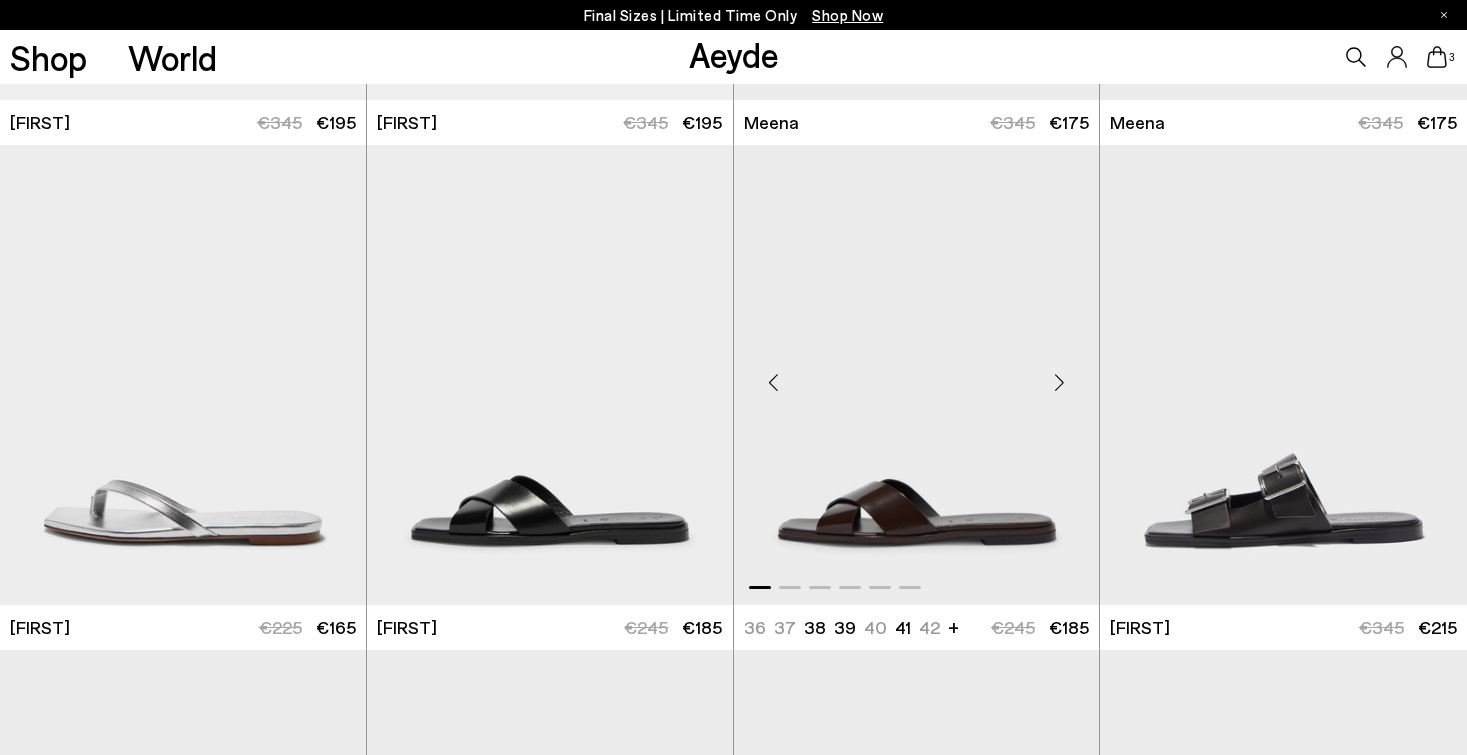 scroll, scrollTop: 7072, scrollLeft: 0, axis: vertical 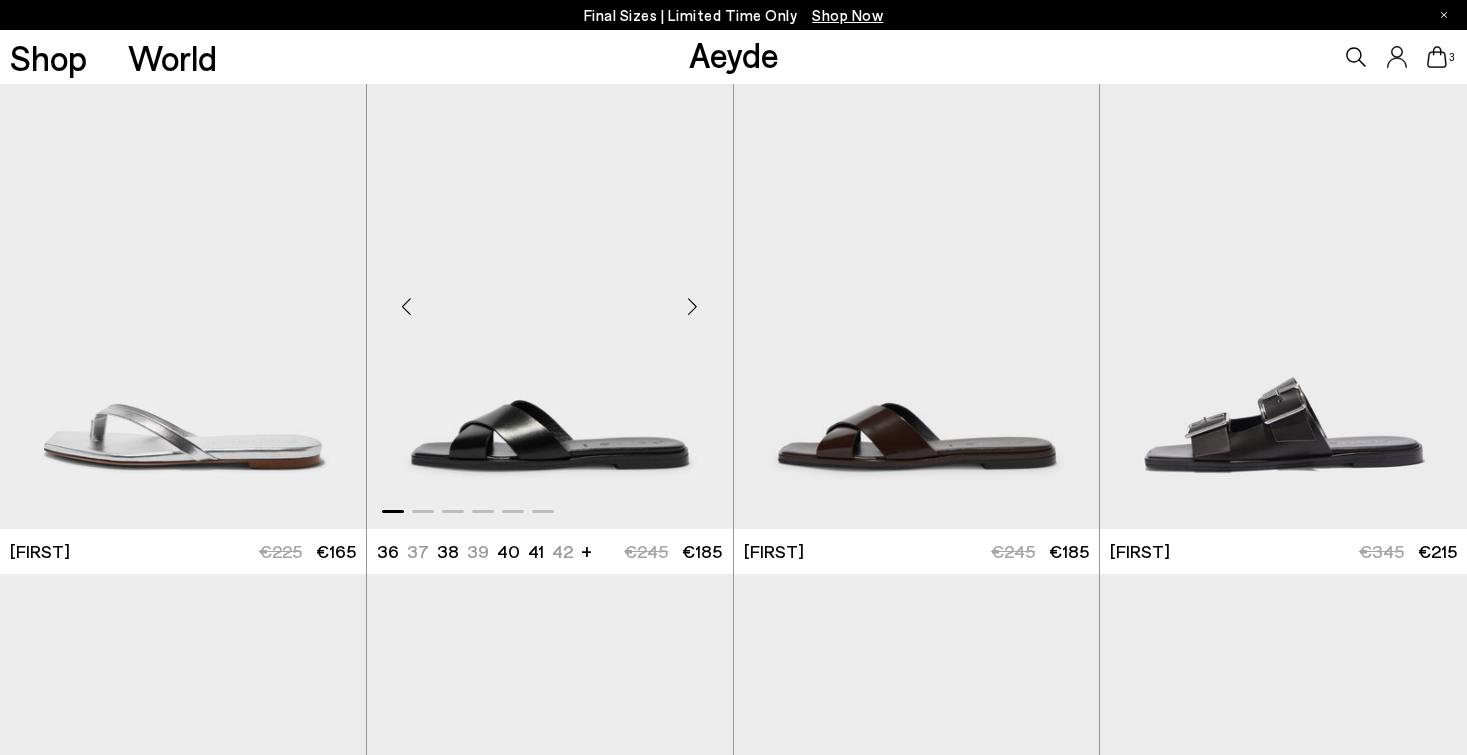 click at bounding box center (693, 307) 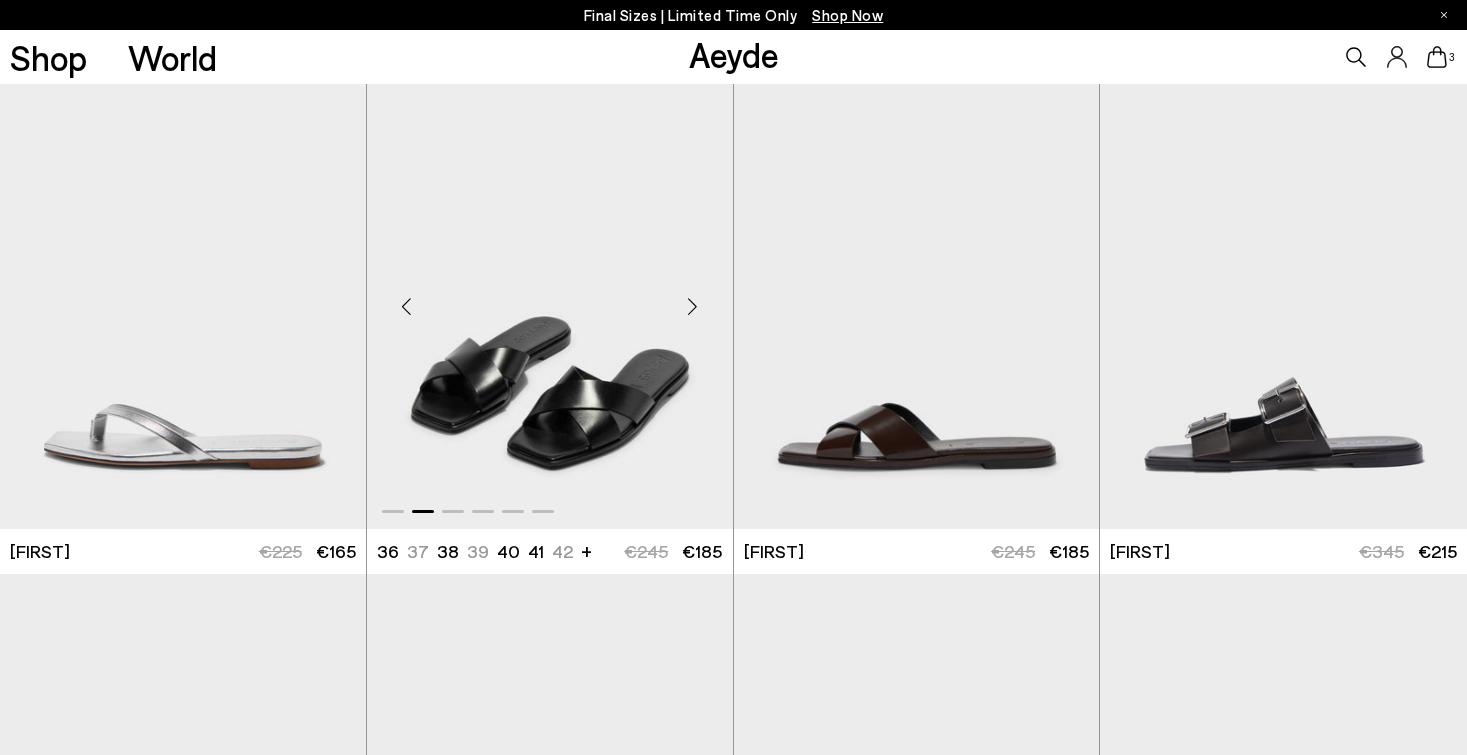 click at bounding box center [693, 307] 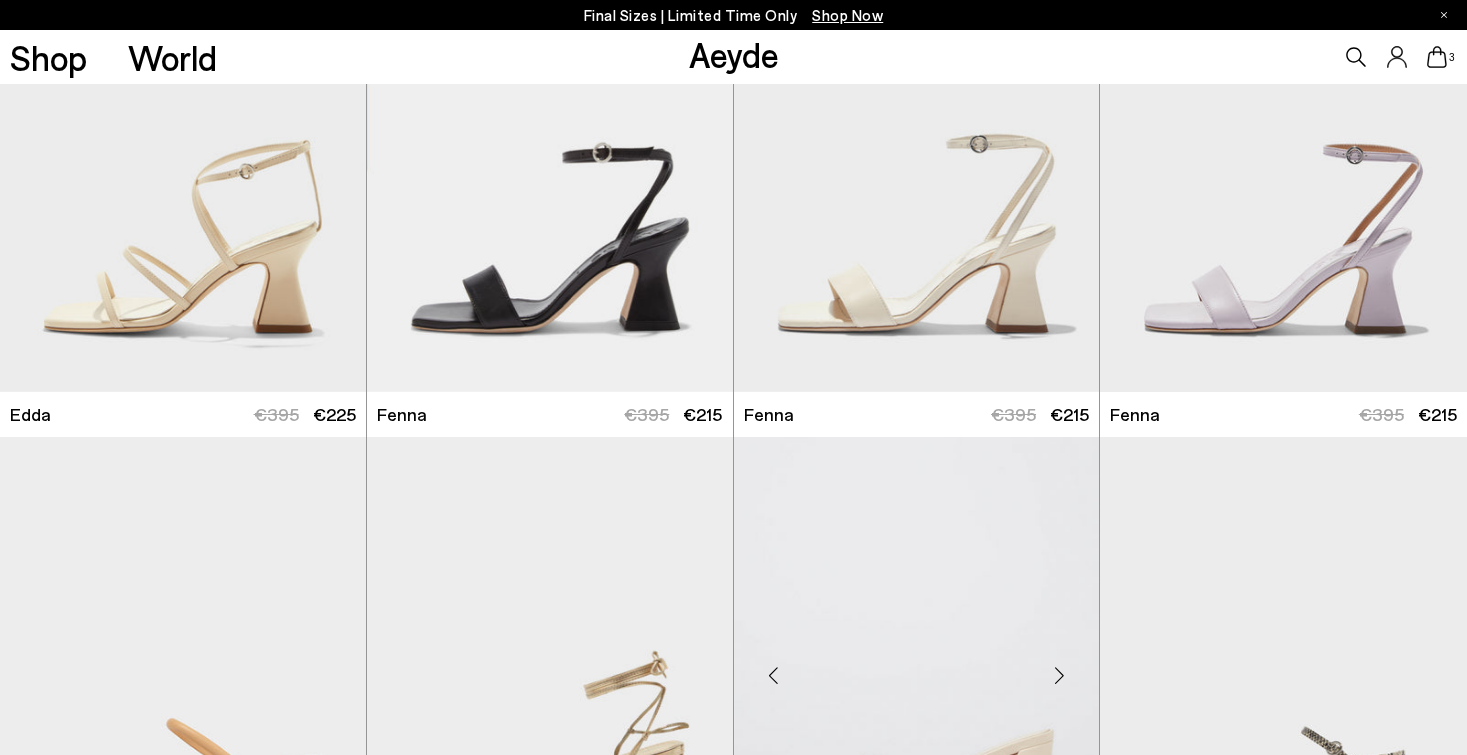 scroll, scrollTop: 5028, scrollLeft: 0, axis: vertical 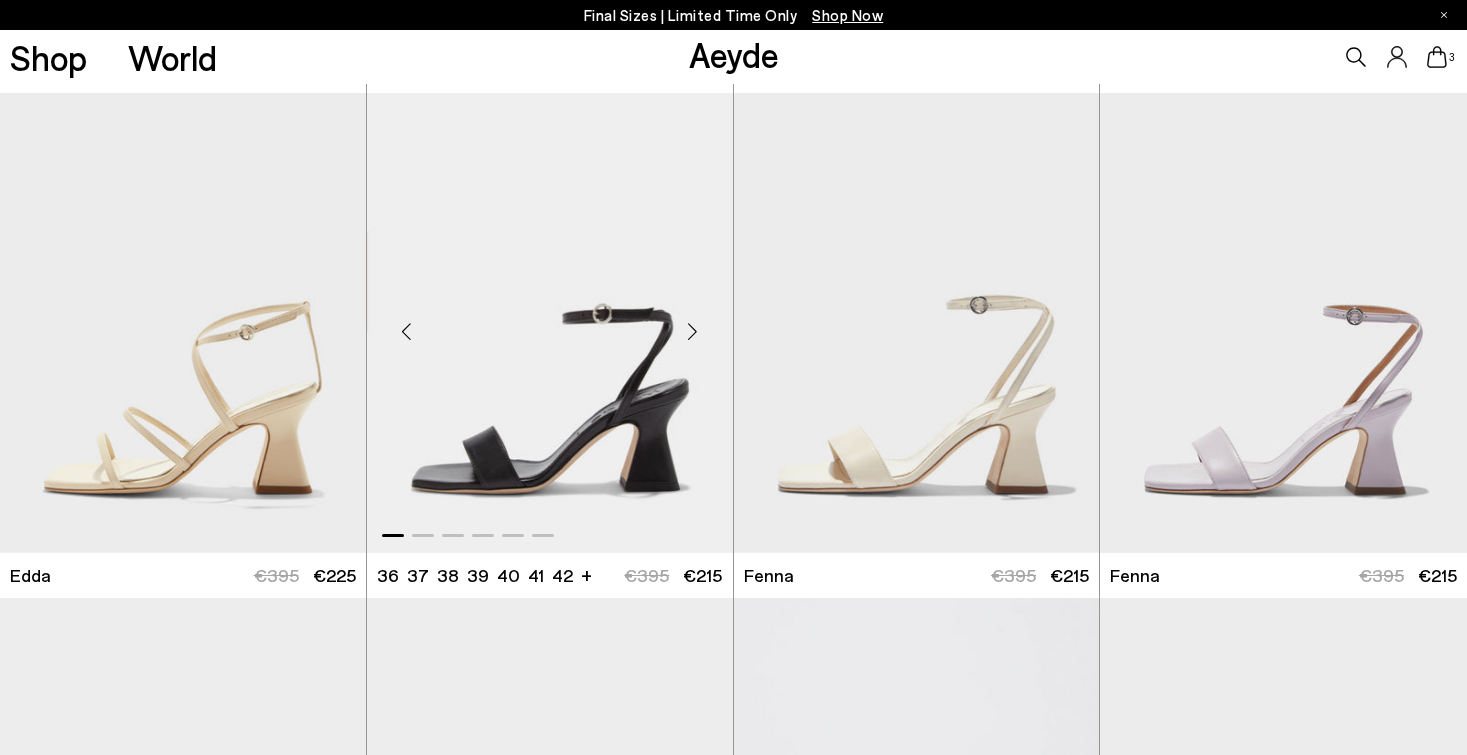 click at bounding box center (693, 331) 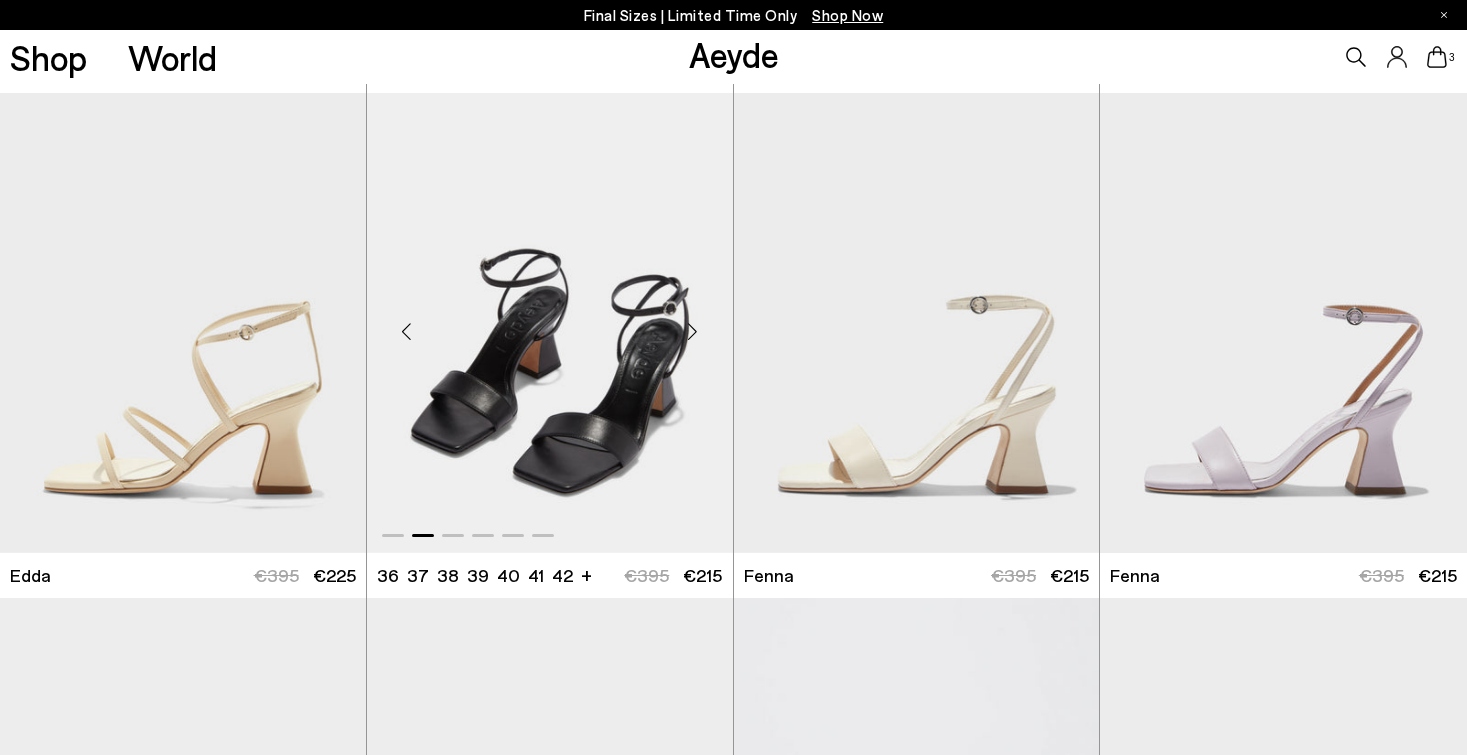 click at bounding box center (693, 331) 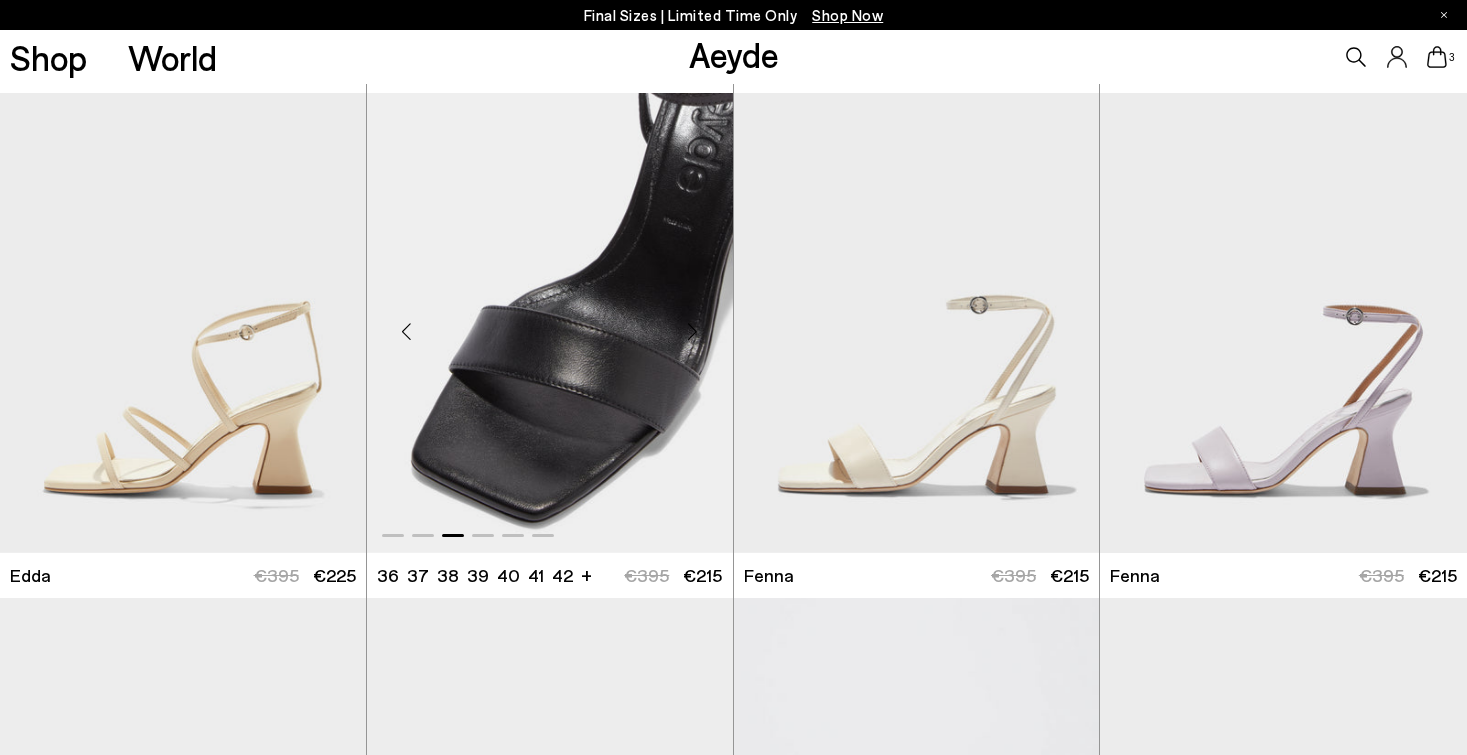 click at bounding box center (693, 331) 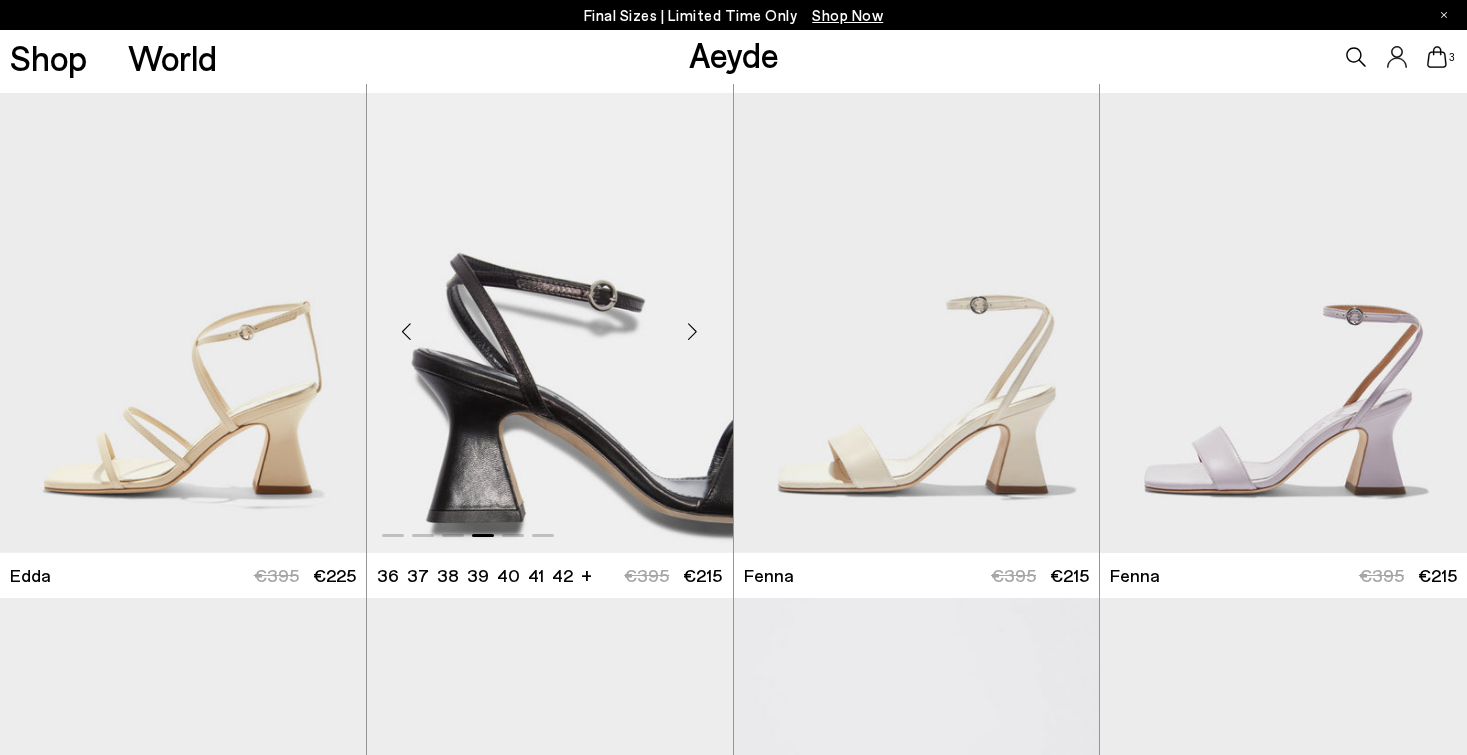 click at bounding box center (693, 331) 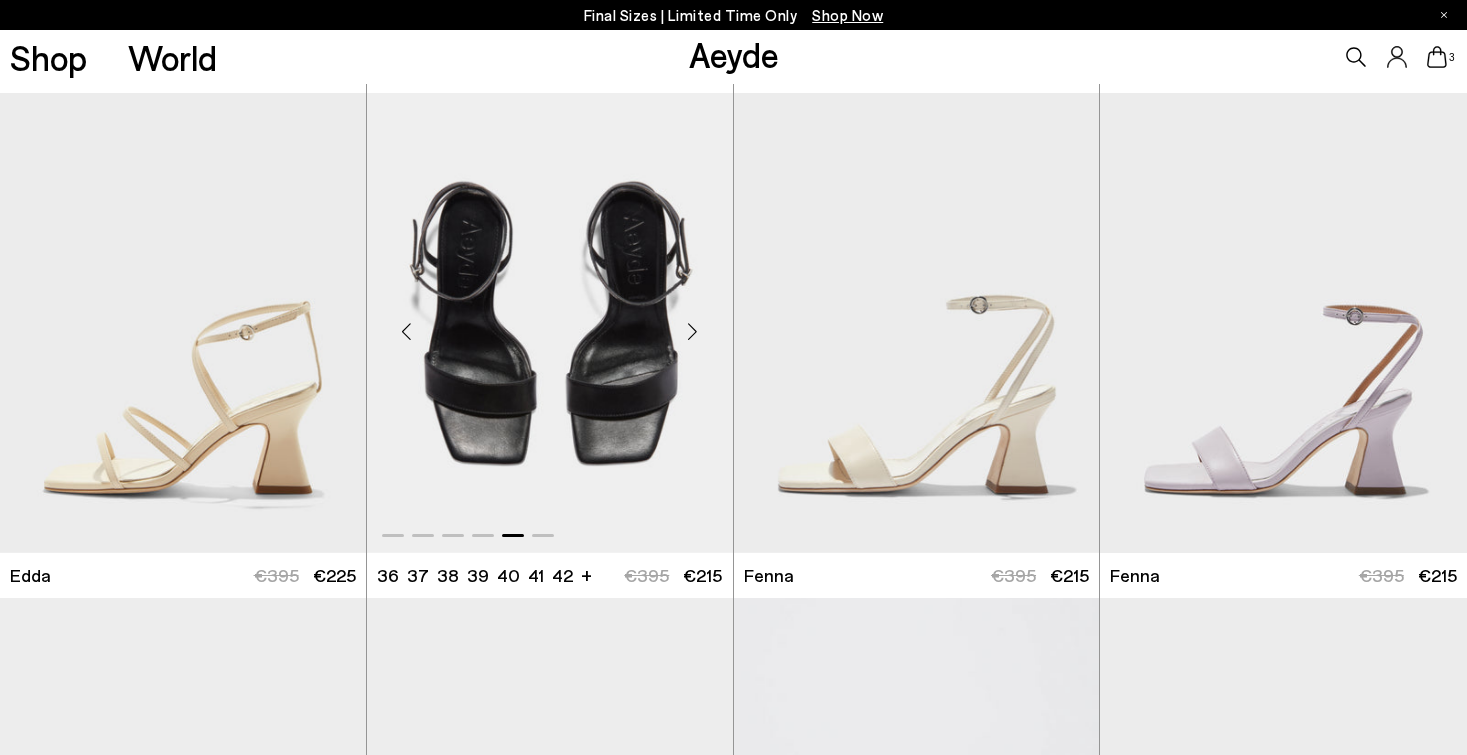 click at bounding box center [693, 331] 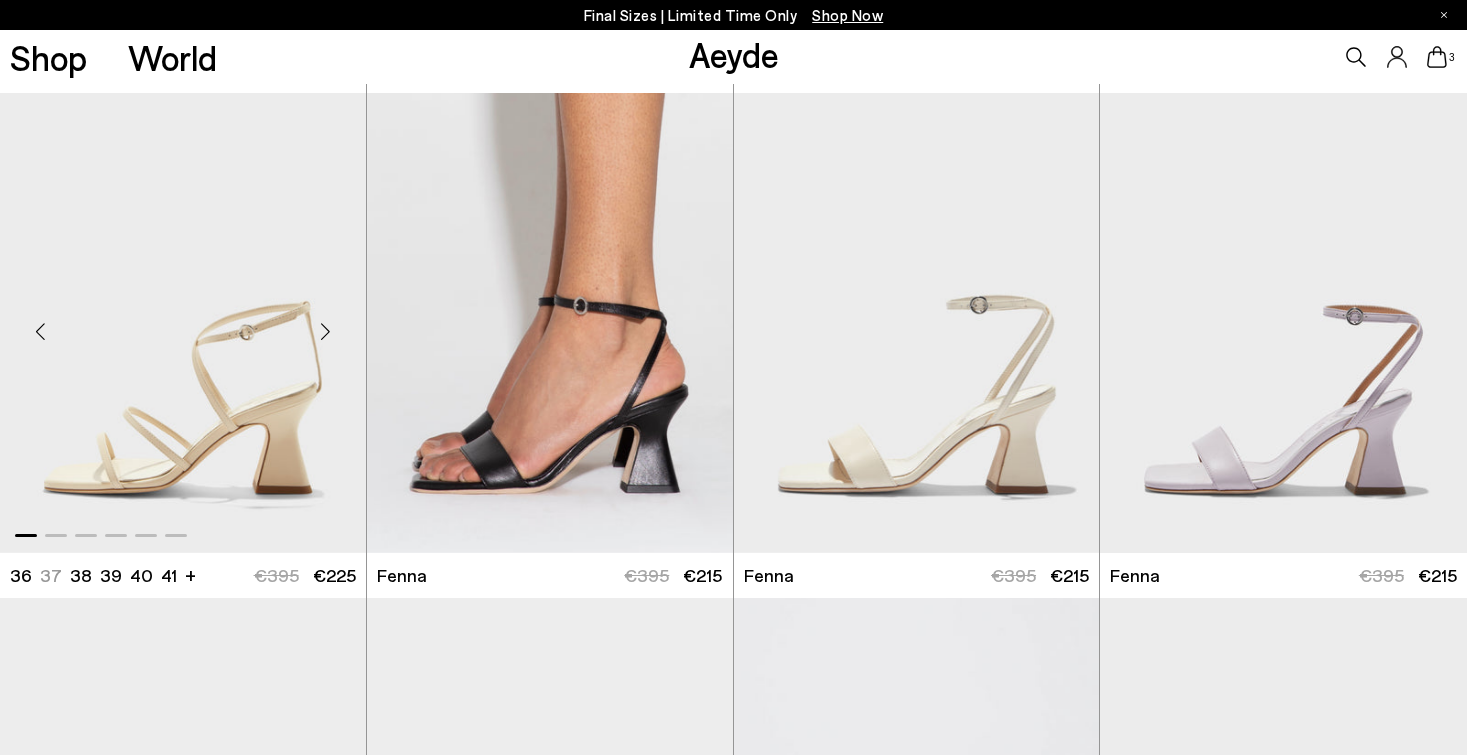 click at bounding box center (326, 331) 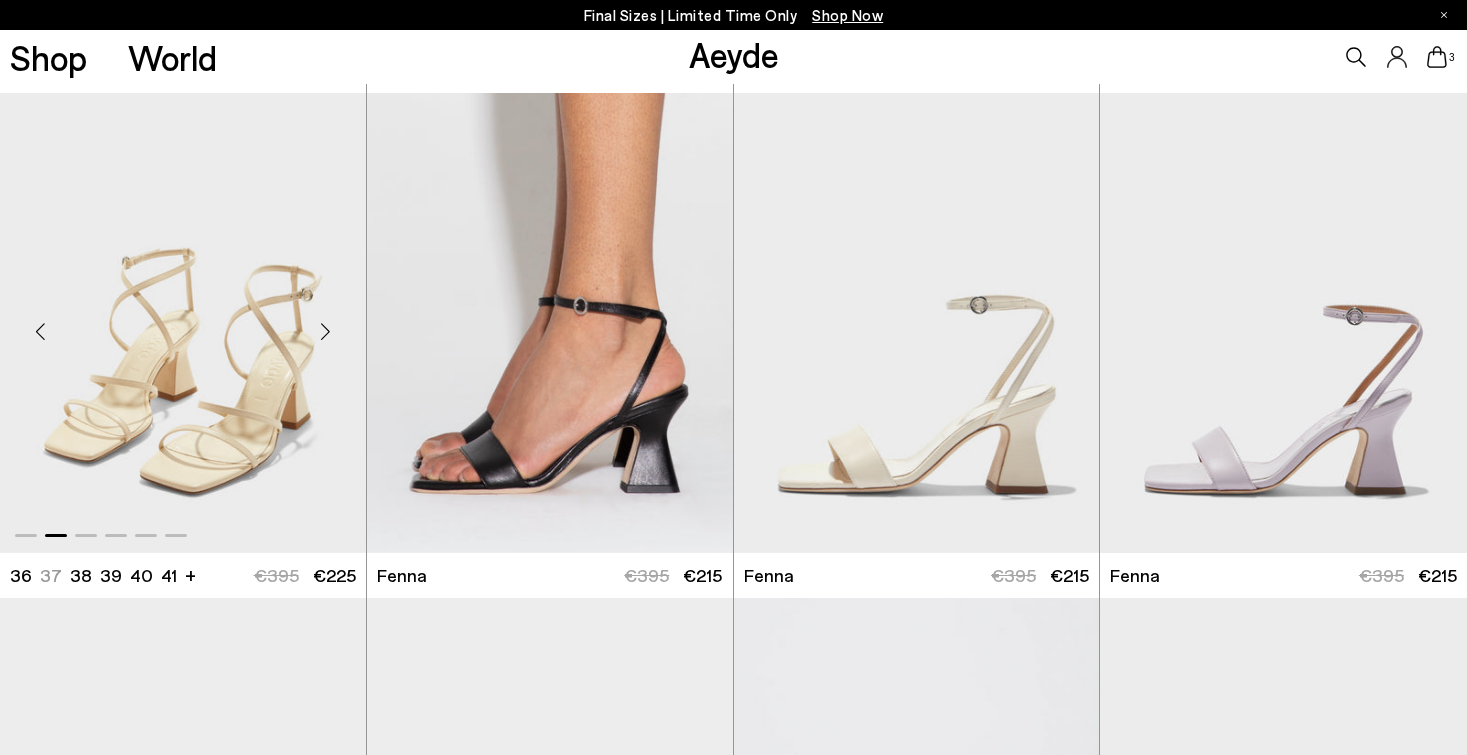 click at bounding box center (326, 331) 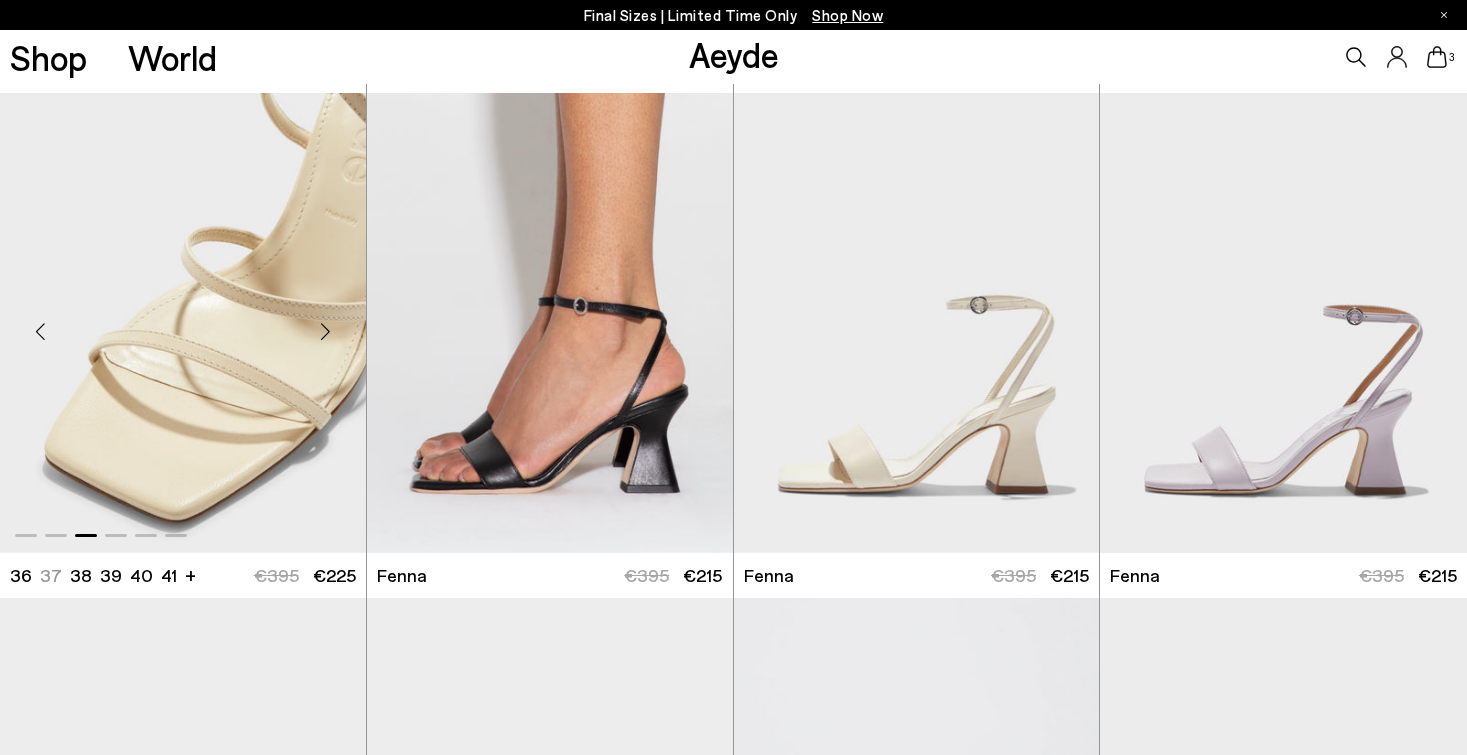 click at bounding box center (326, 331) 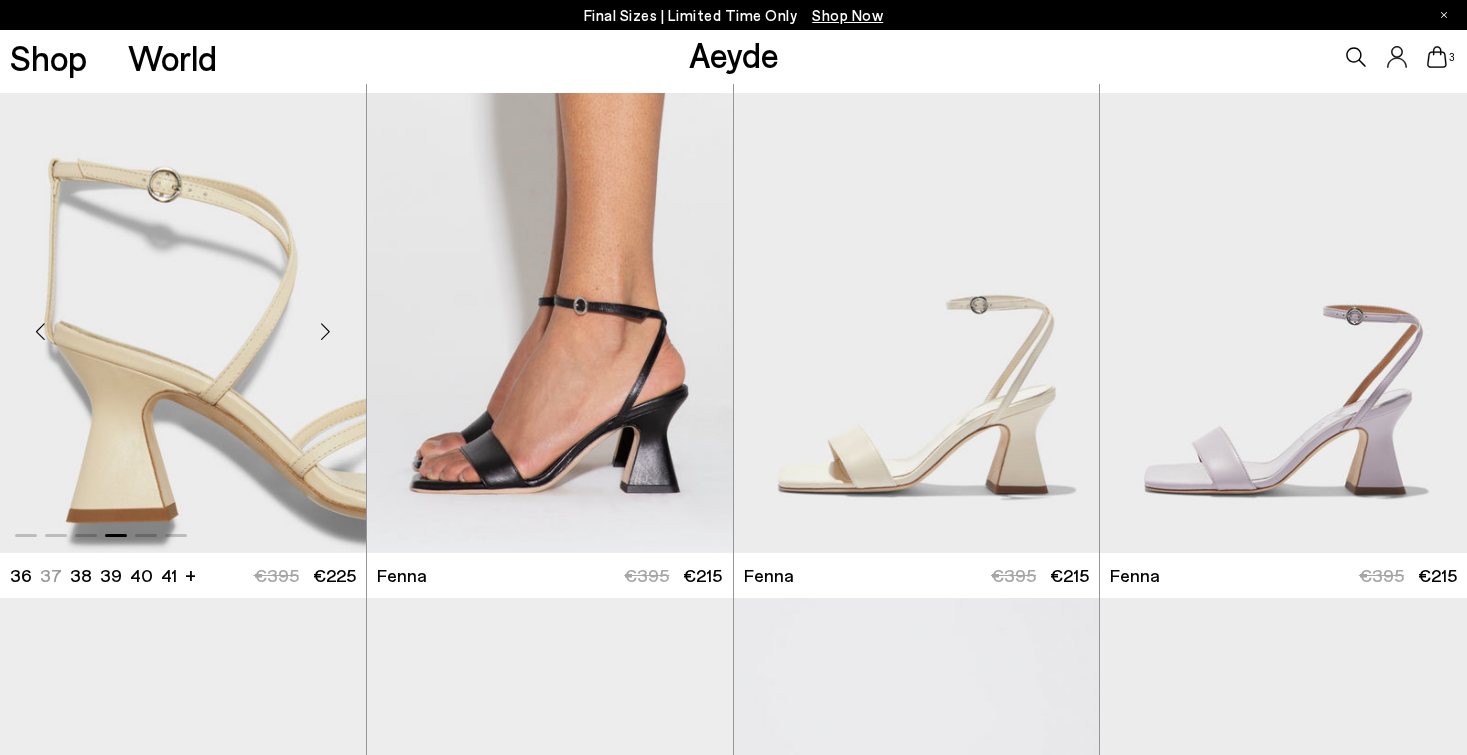click at bounding box center [326, 331] 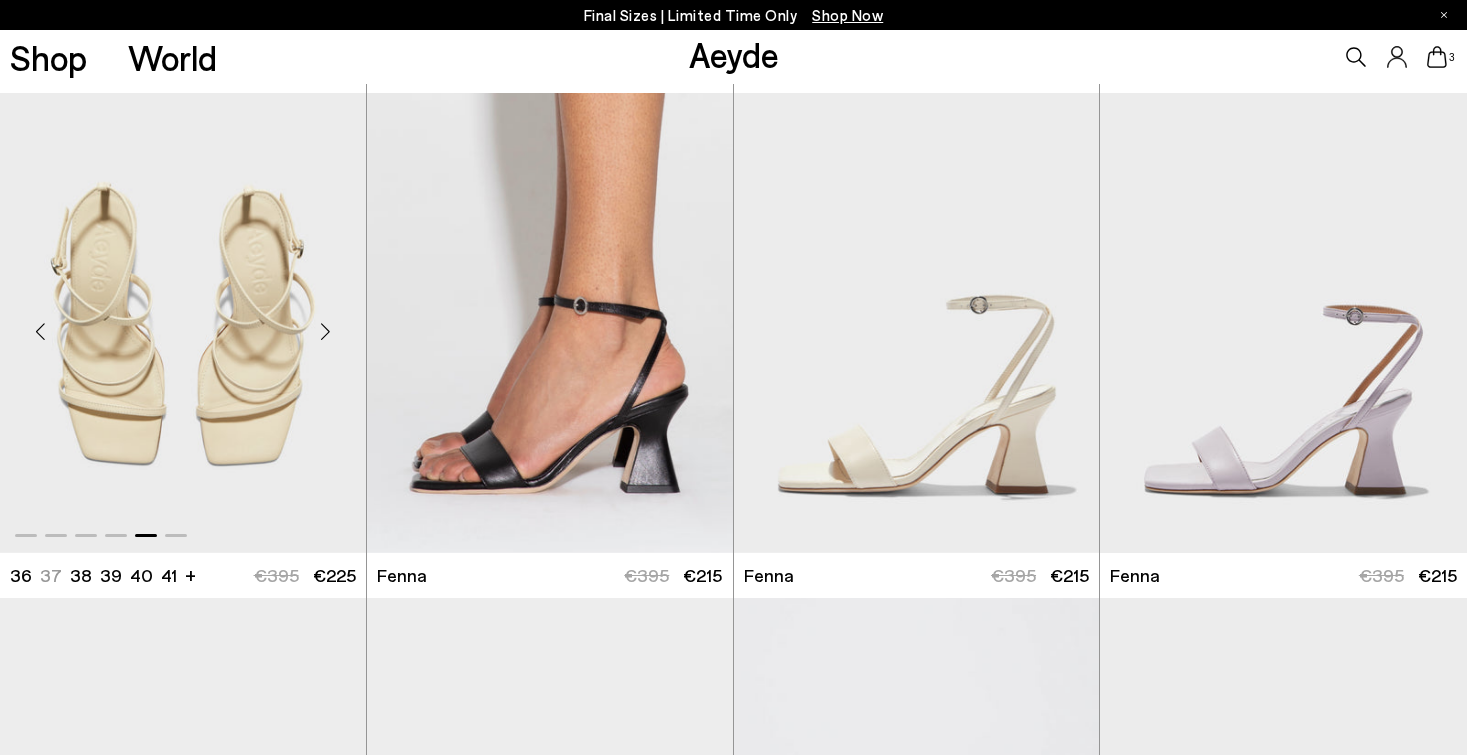 click at bounding box center [326, 331] 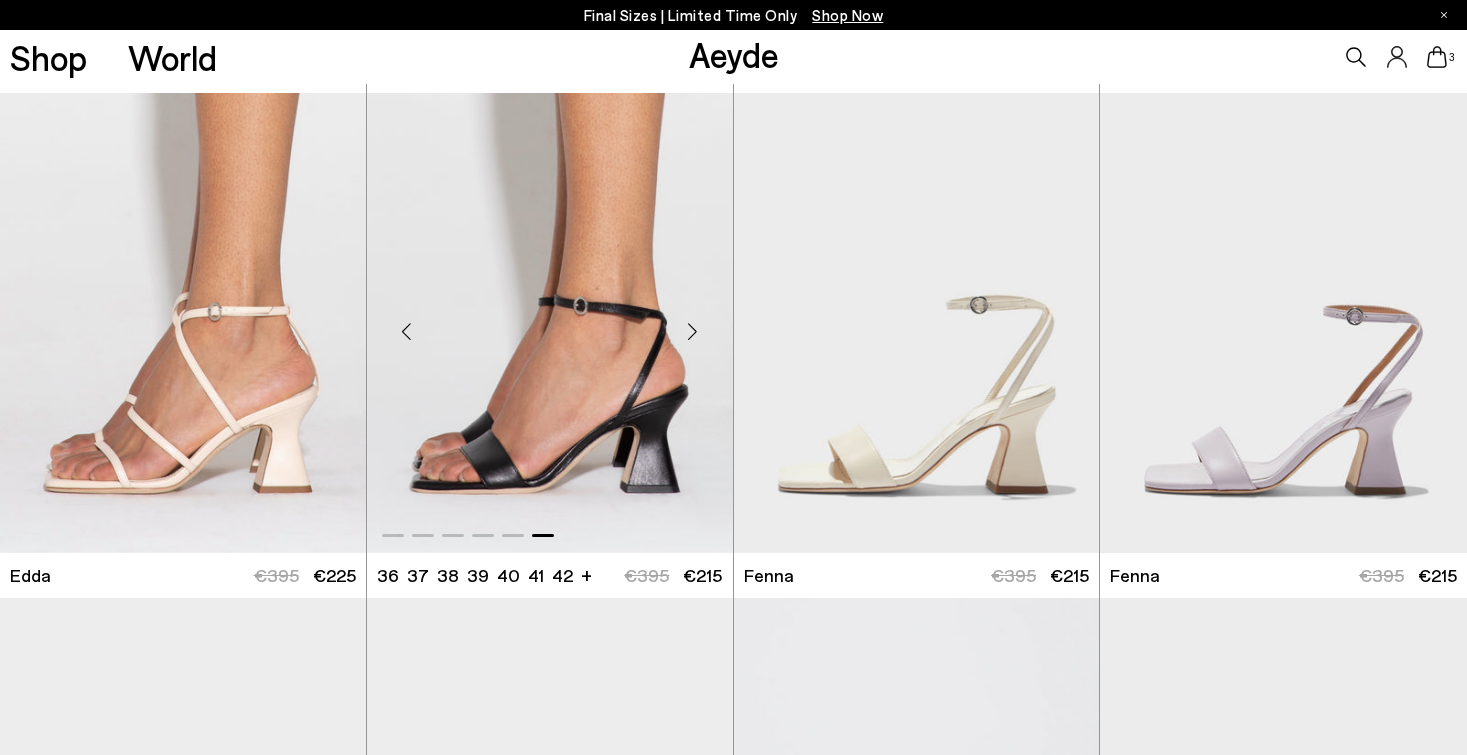 click at bounding box center [550, 323] 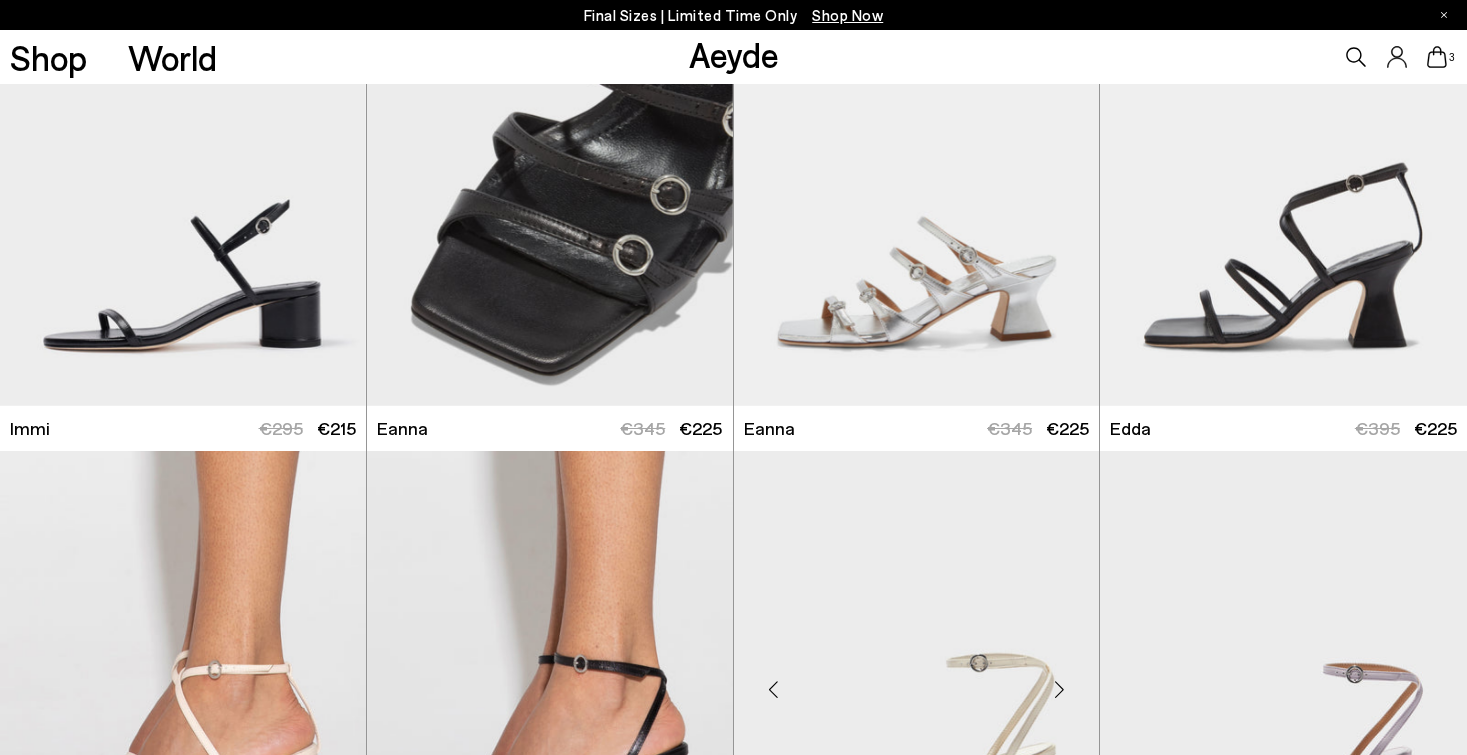 scroll, scrollTop: 4662, scrollLeft: 0, axis: vertical 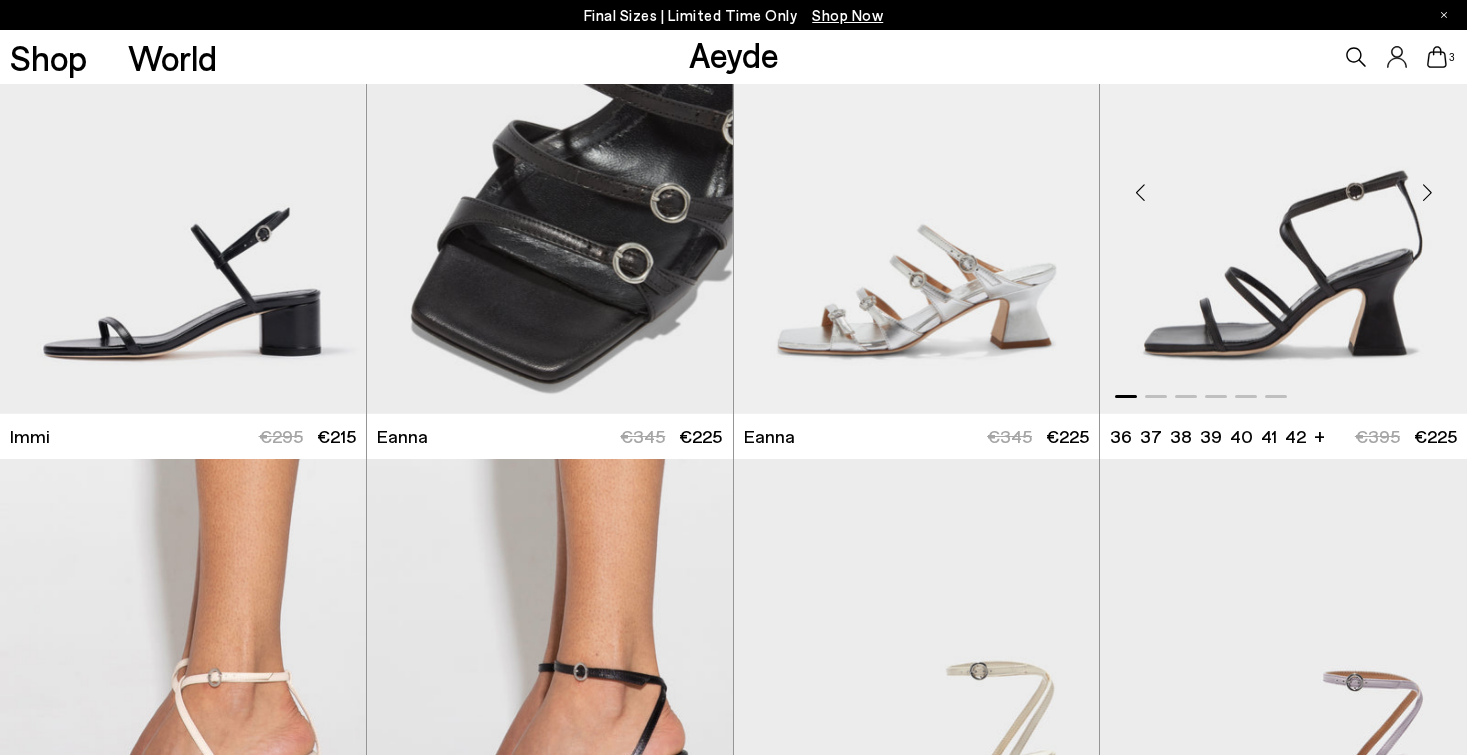 click at bounding box center (1427, 192) 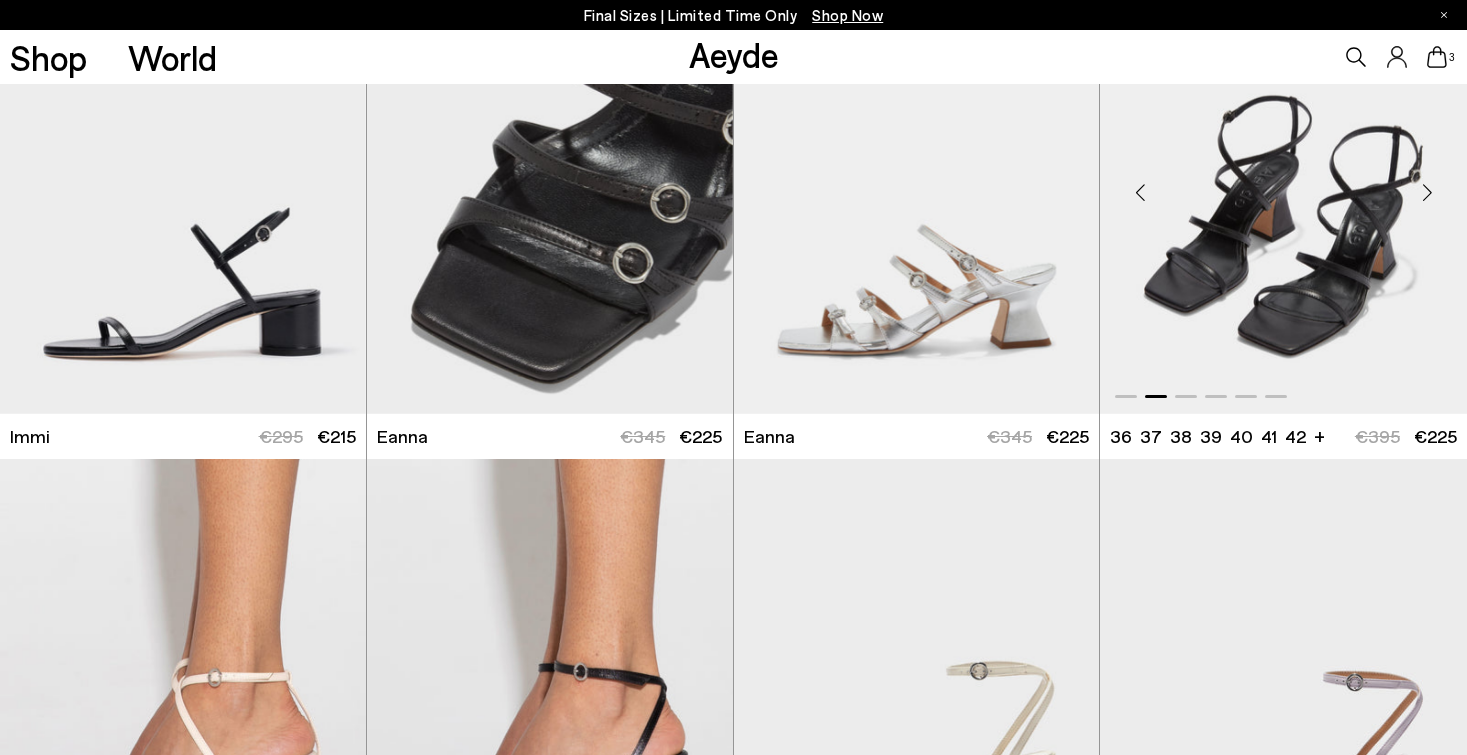 click at bounding box center (1427, 192) 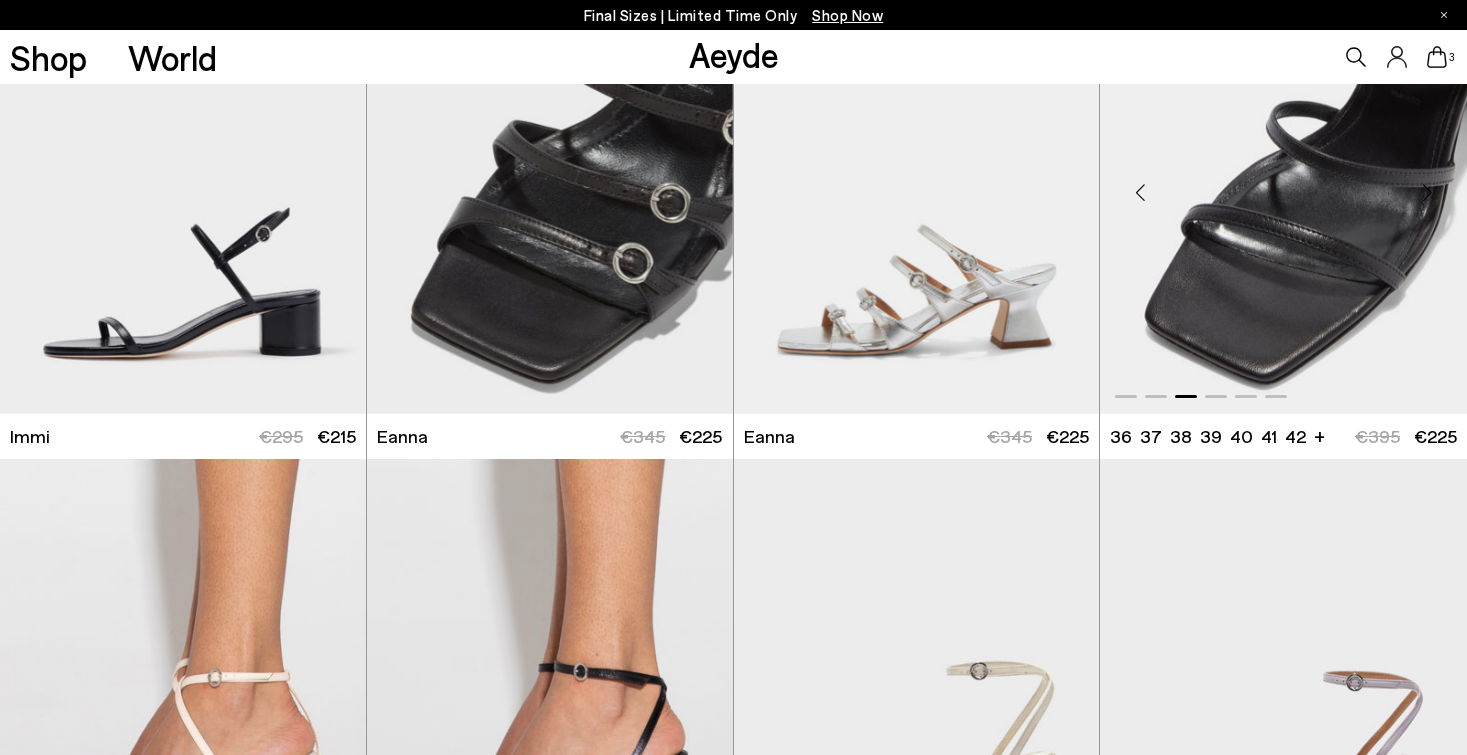 click at bounding box center [1427, 192] 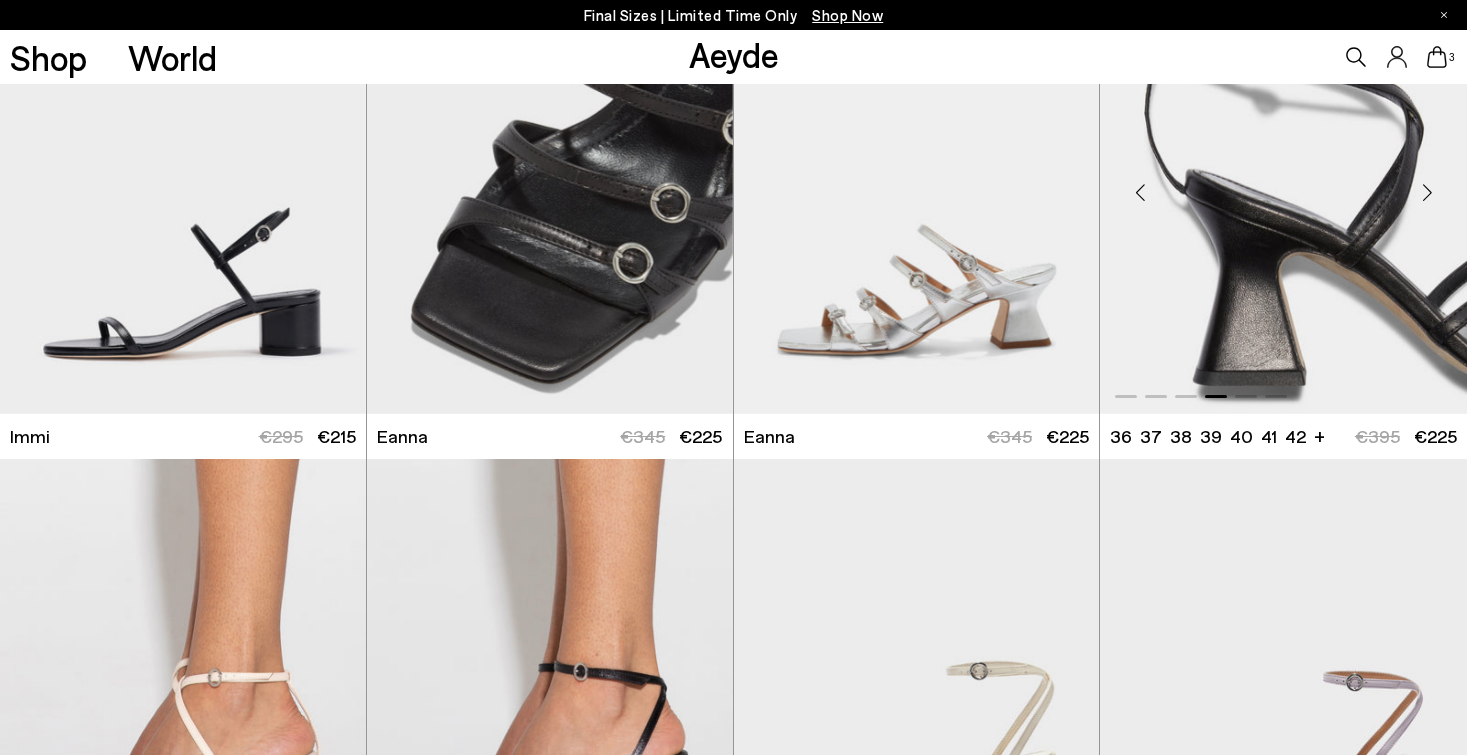 click at bounding box center [1427, 192] 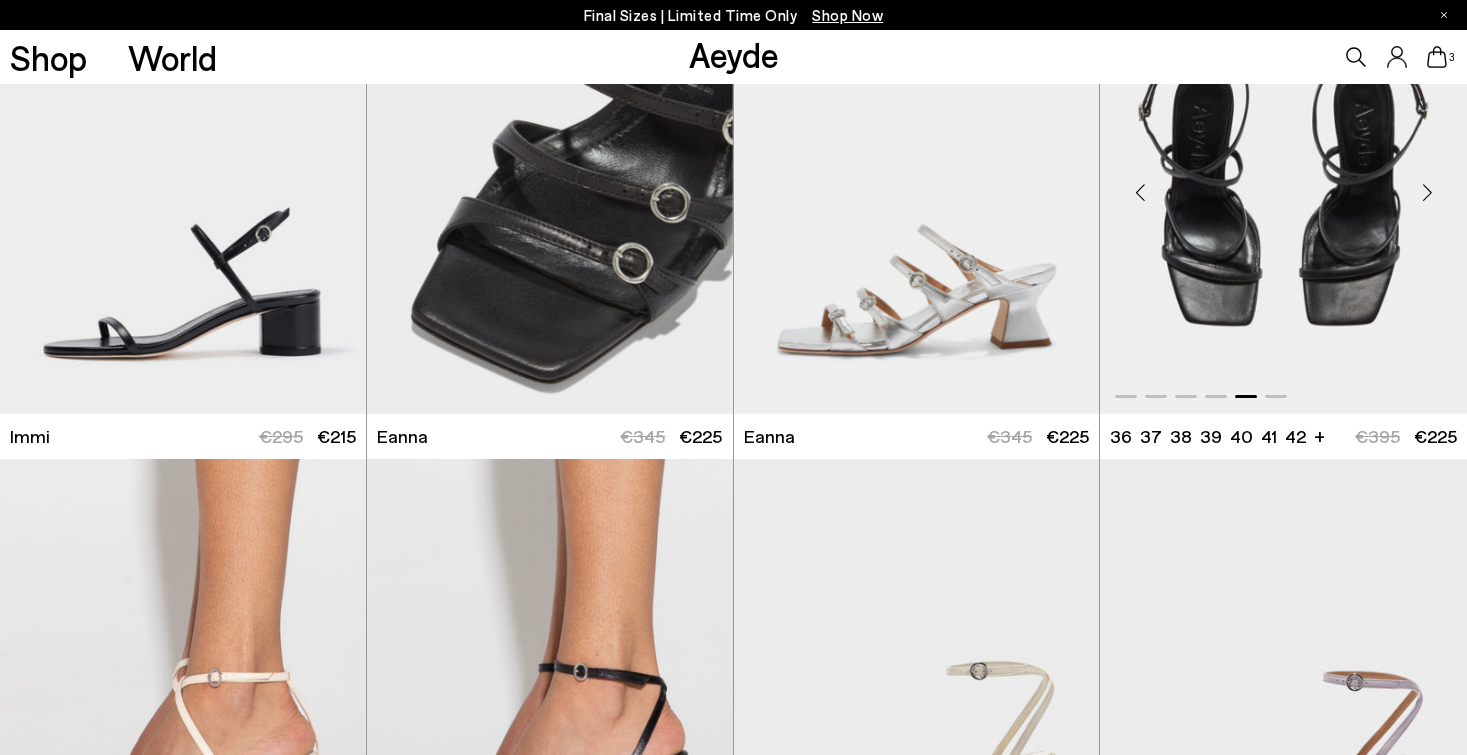 click at bounding box center (1427, 192) 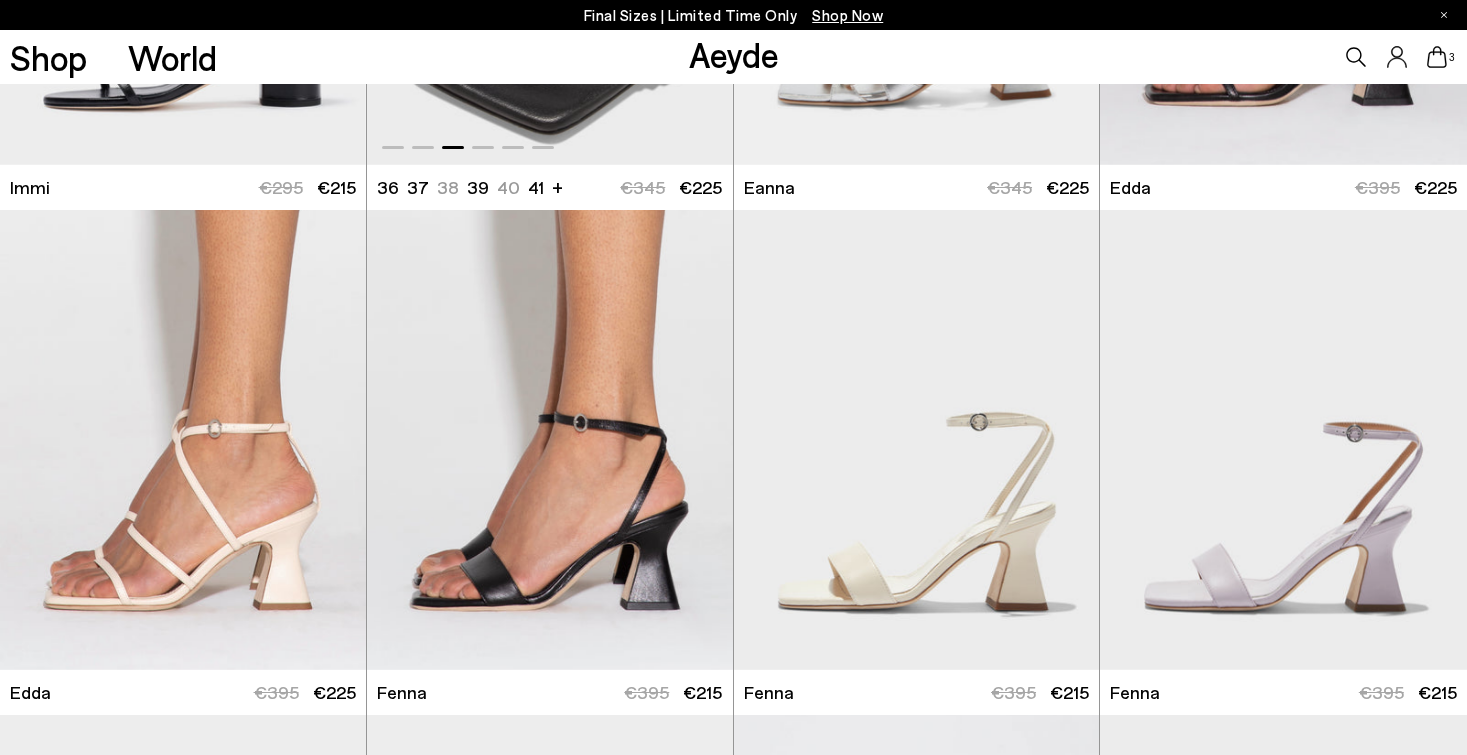 scroll, scrollTop: 4922, scrollLeft: 0, axis: vertical 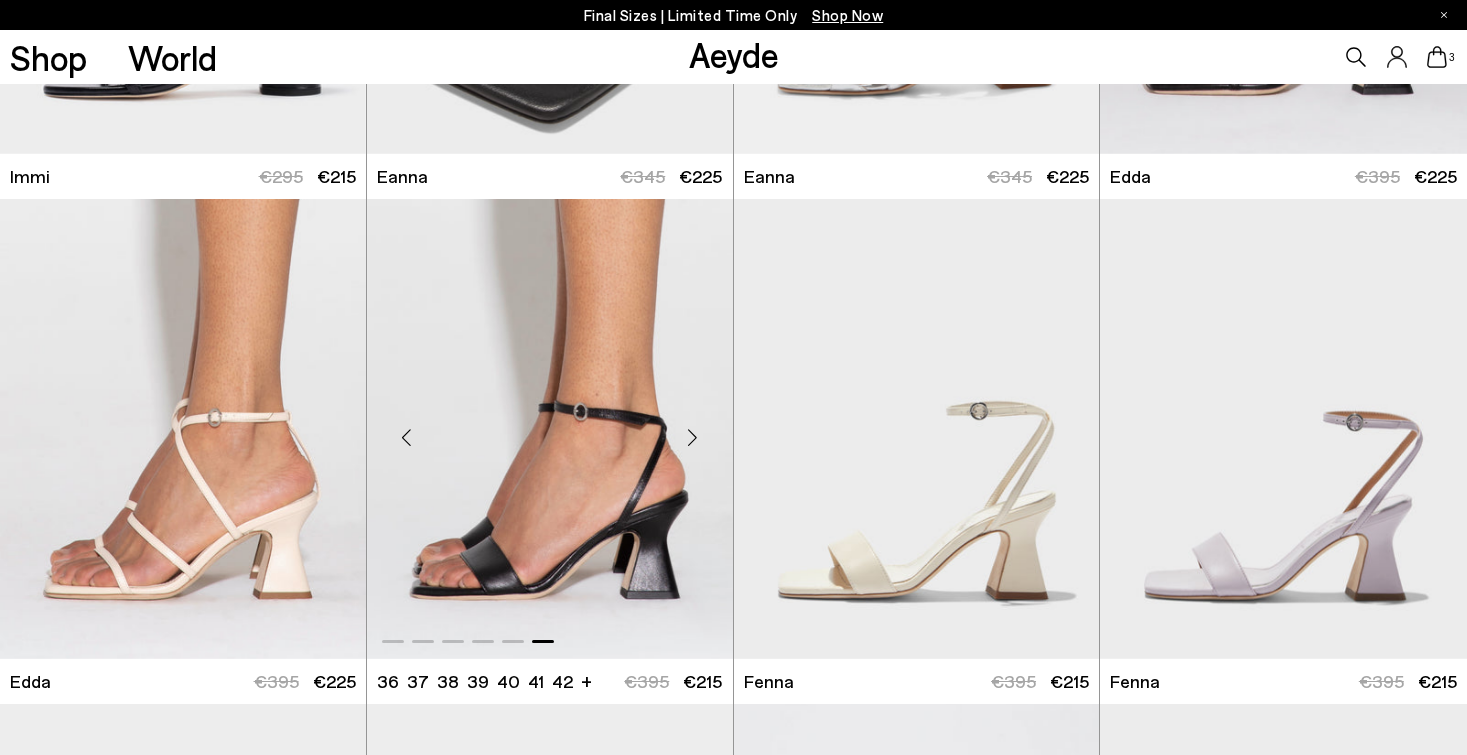 click at bounding box center [550, 429] 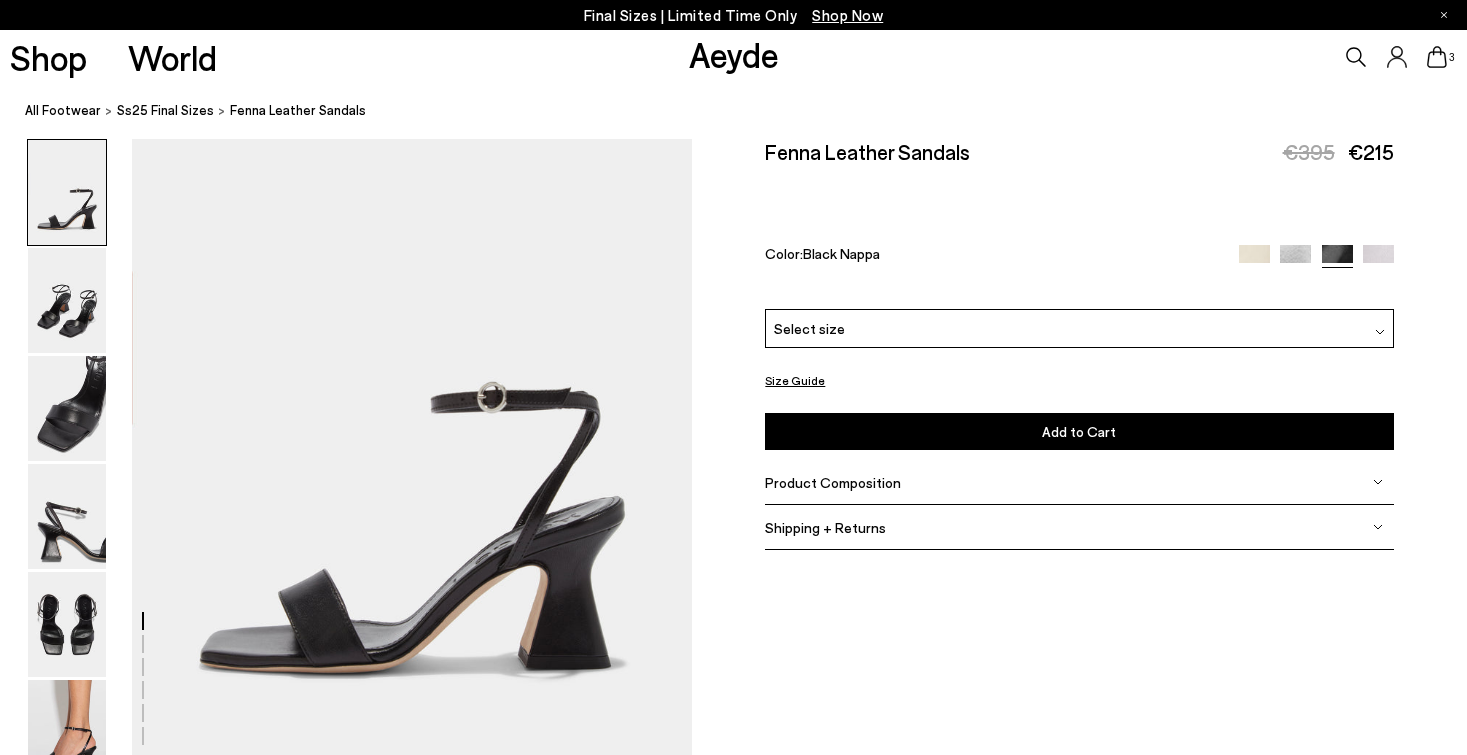 scroll, scrollTop: 105, scrollLeft: 0, axis: vertical 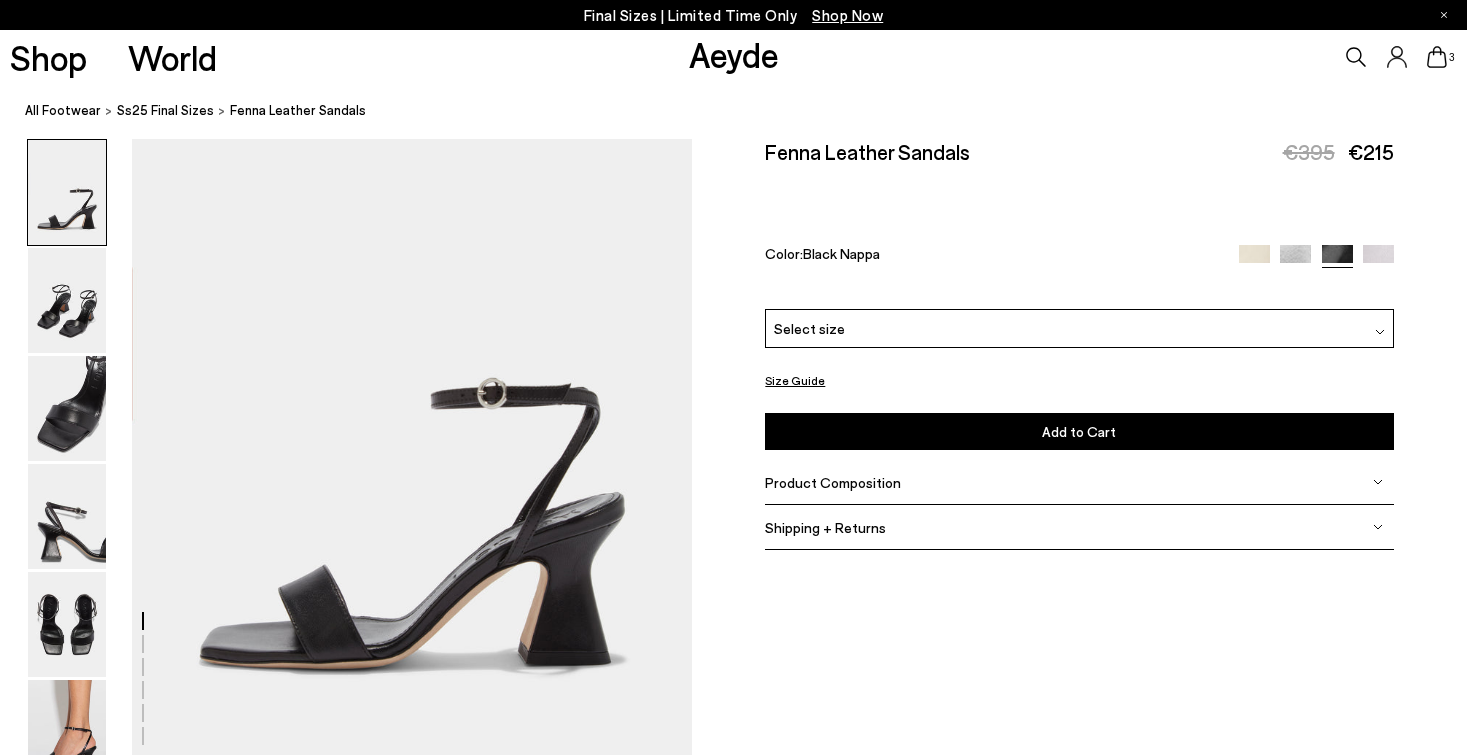 click on "Product Composition" at bounding box center (833, 482) 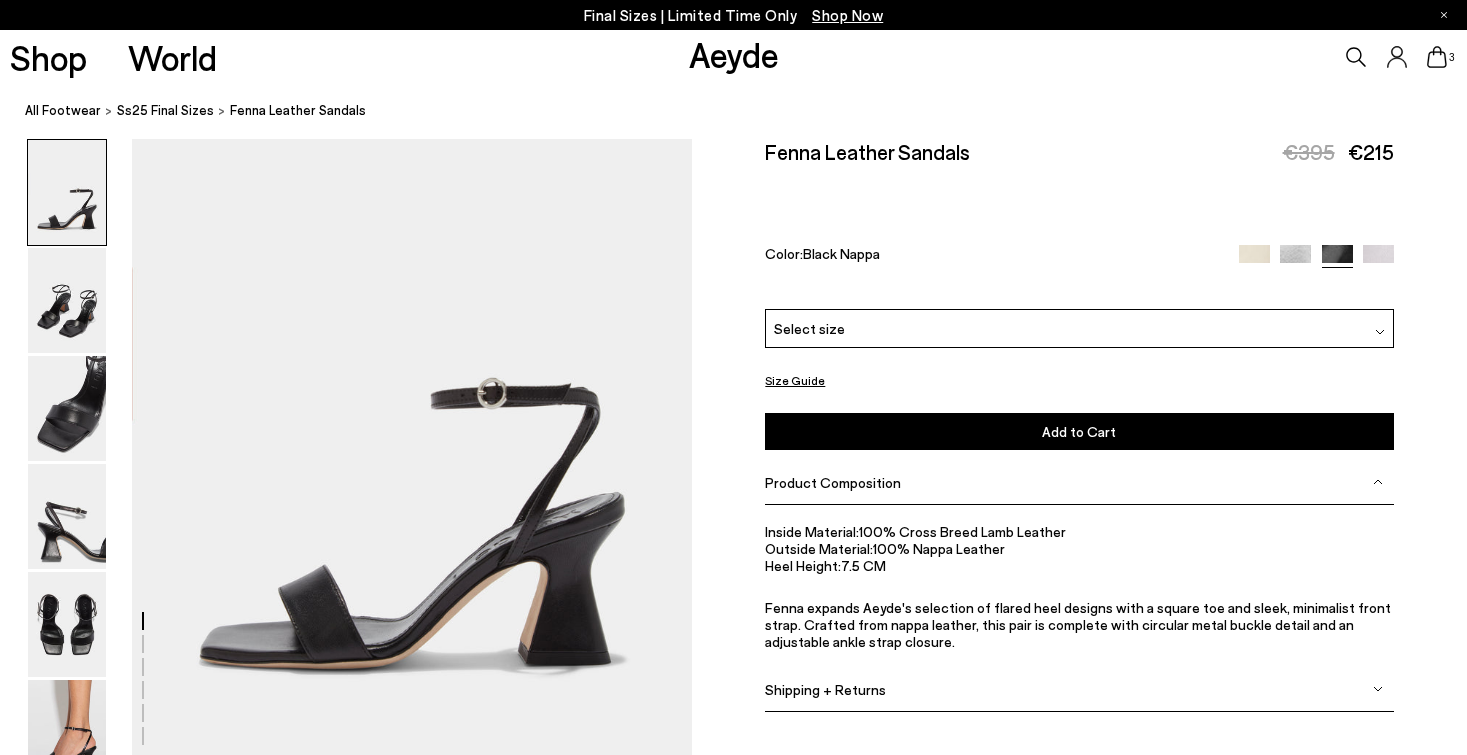 click on "Product Composition" at bounding box center (833, 482) 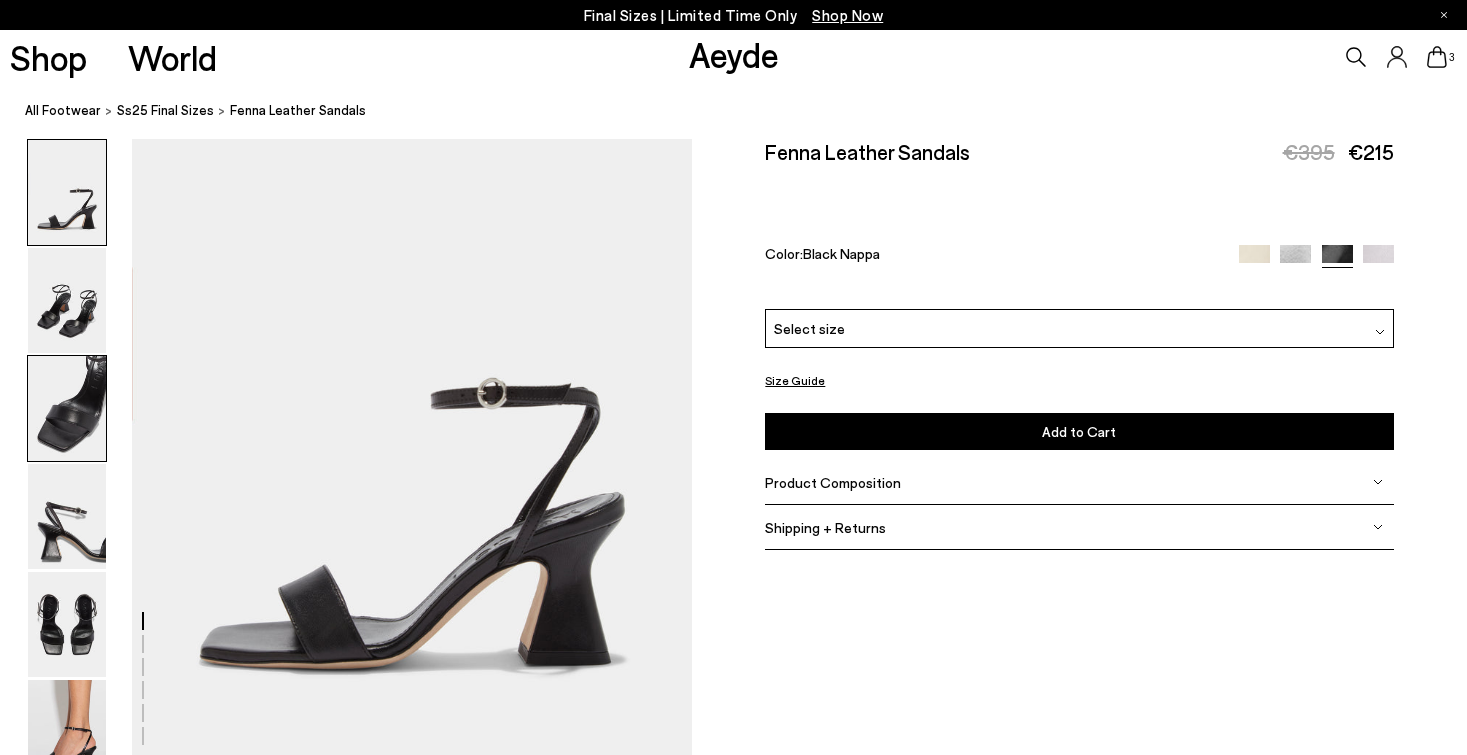 click at bounding box center [67, 408] 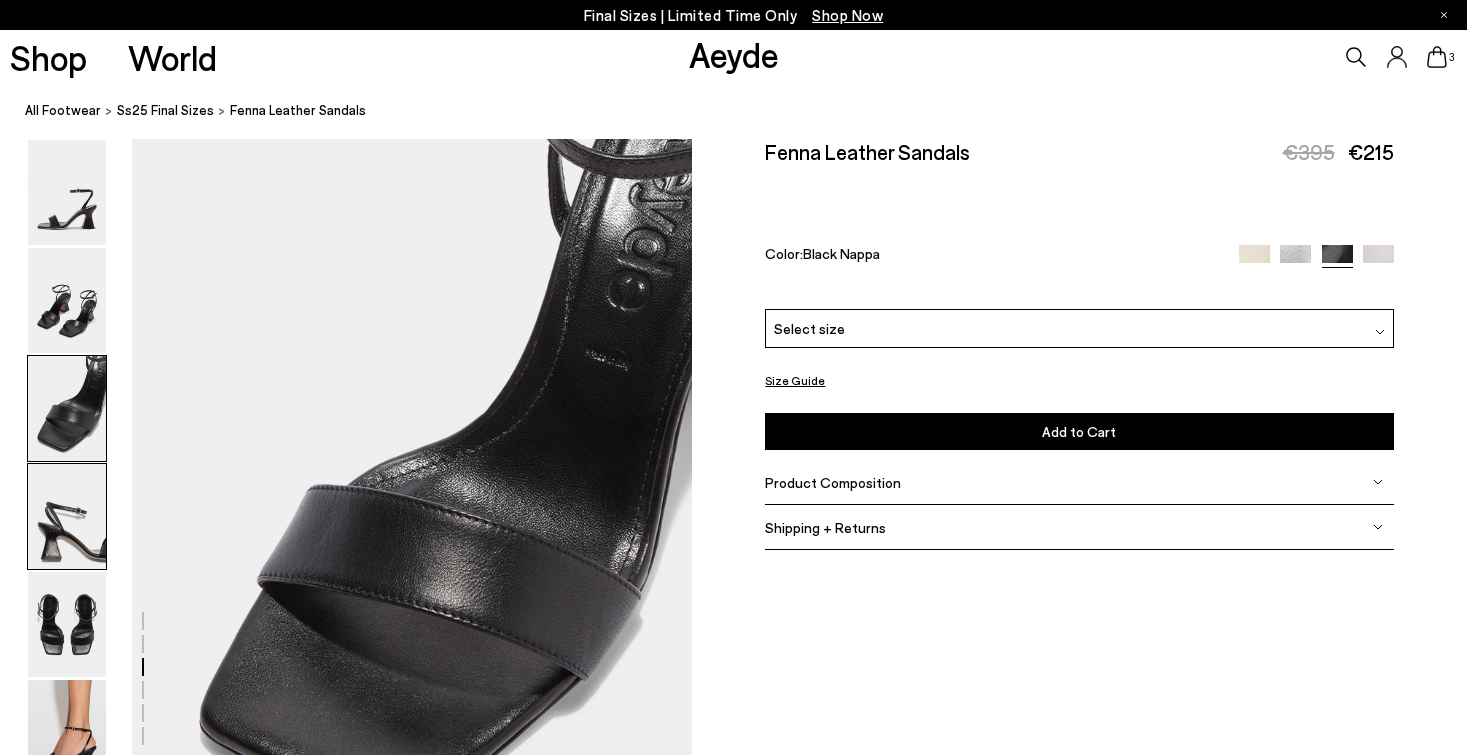click at bounding box center (67, 516) 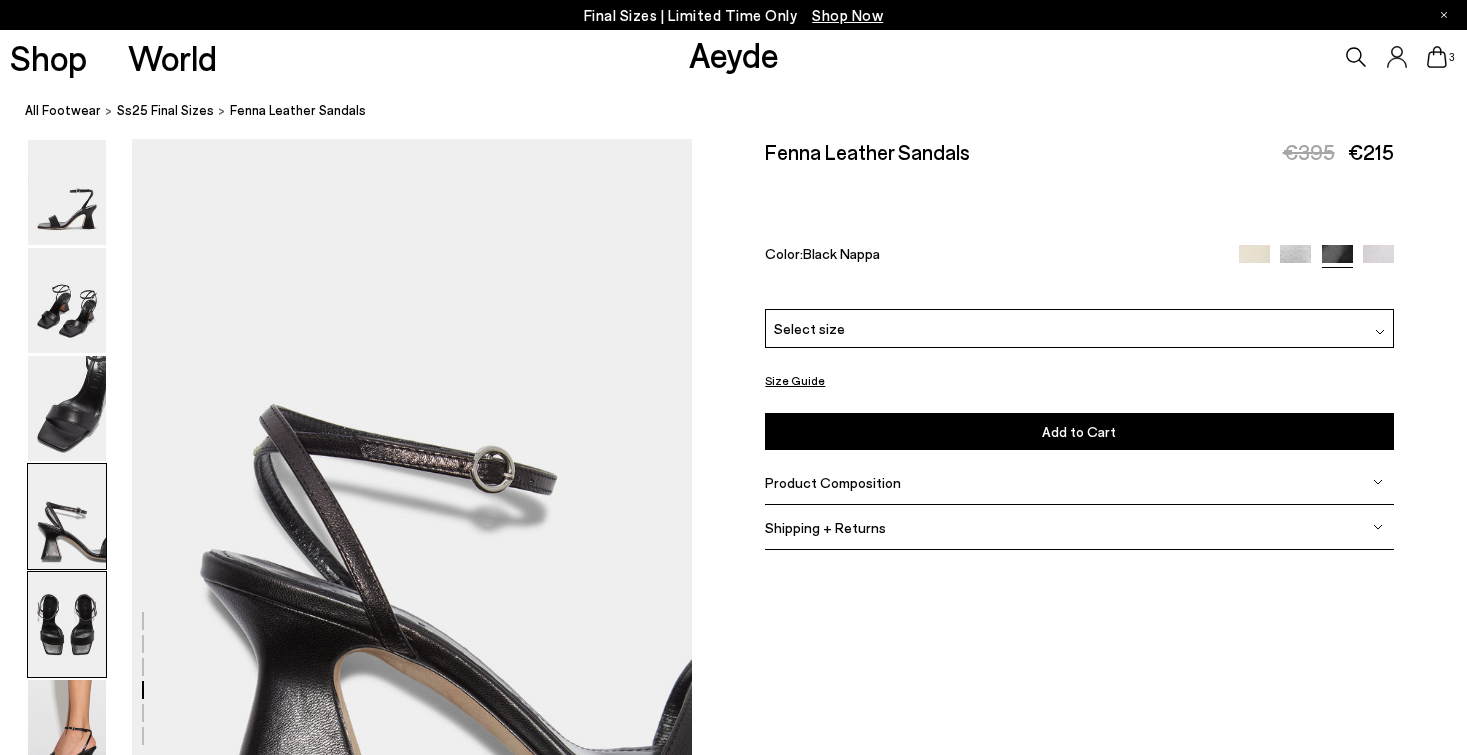 click at bounding box center (67, 624) 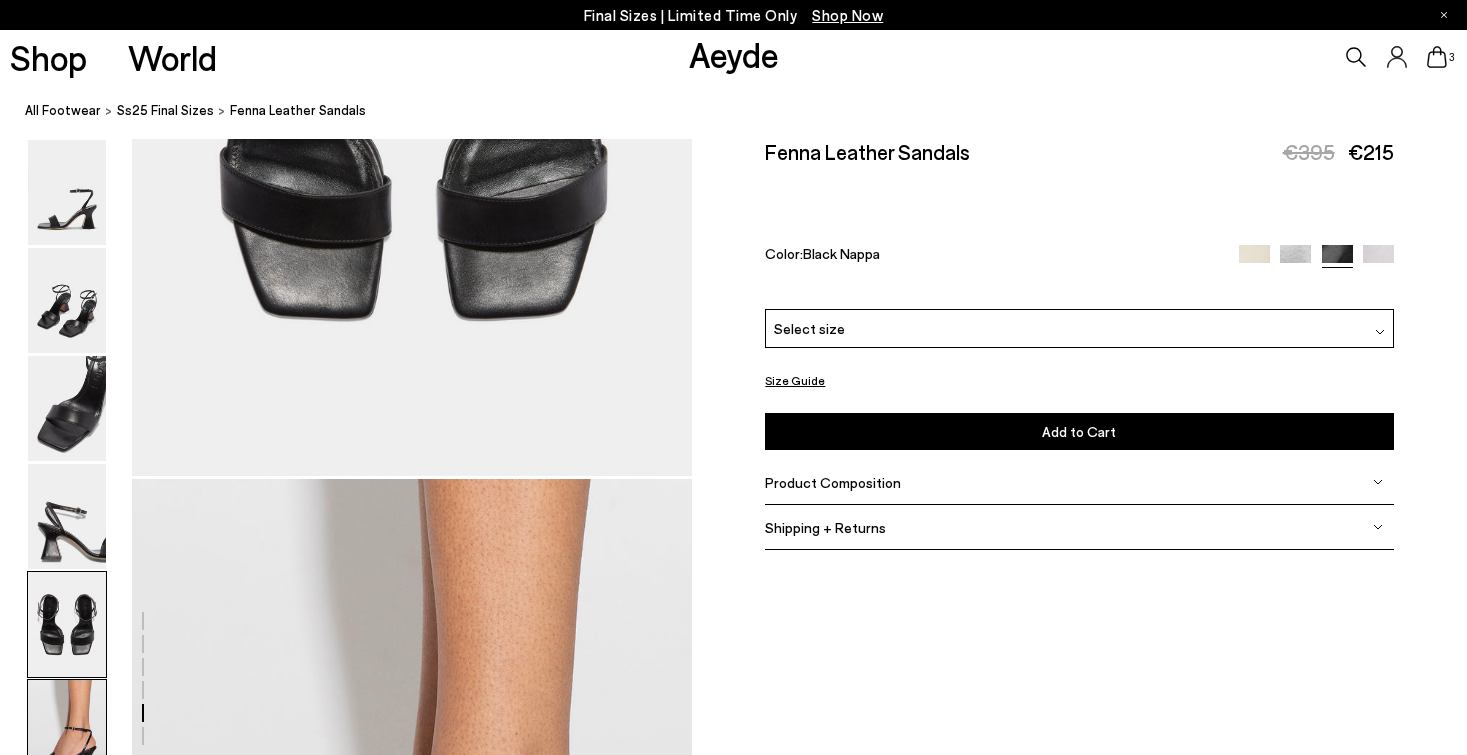 click at bounding box center (67, 732) 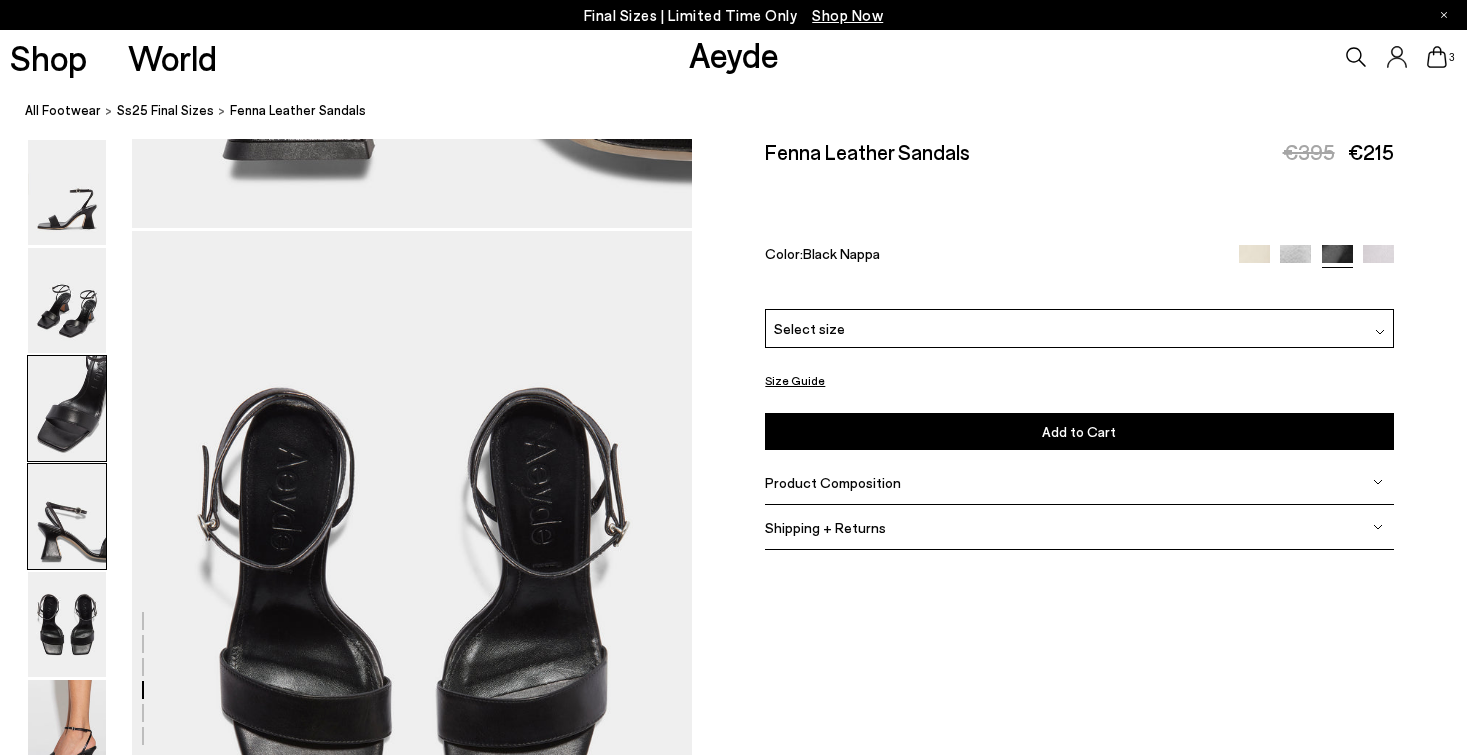 scroll, scrollTop: 2776, scrollLeft: 0, axis: vertical 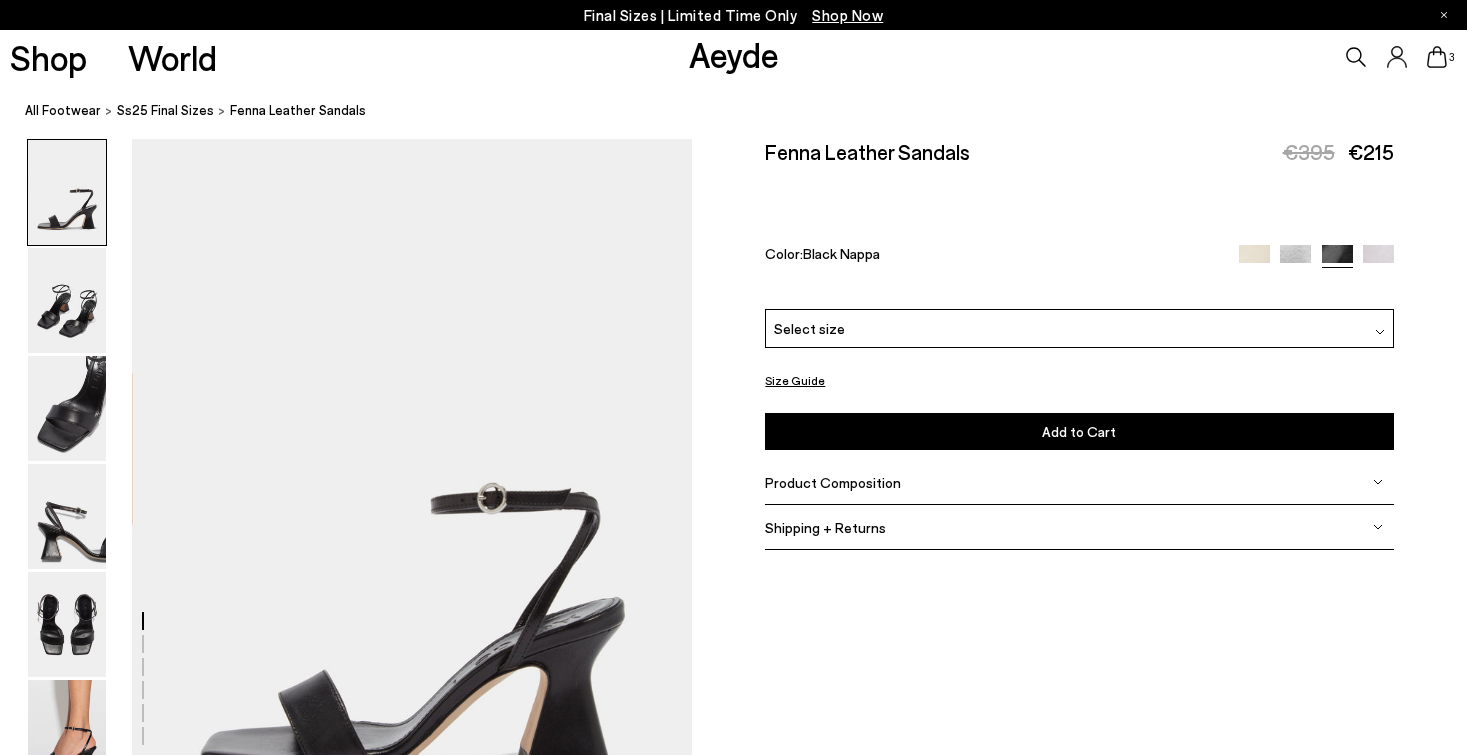 click on "Select size" at bounding box center [1079, 328] 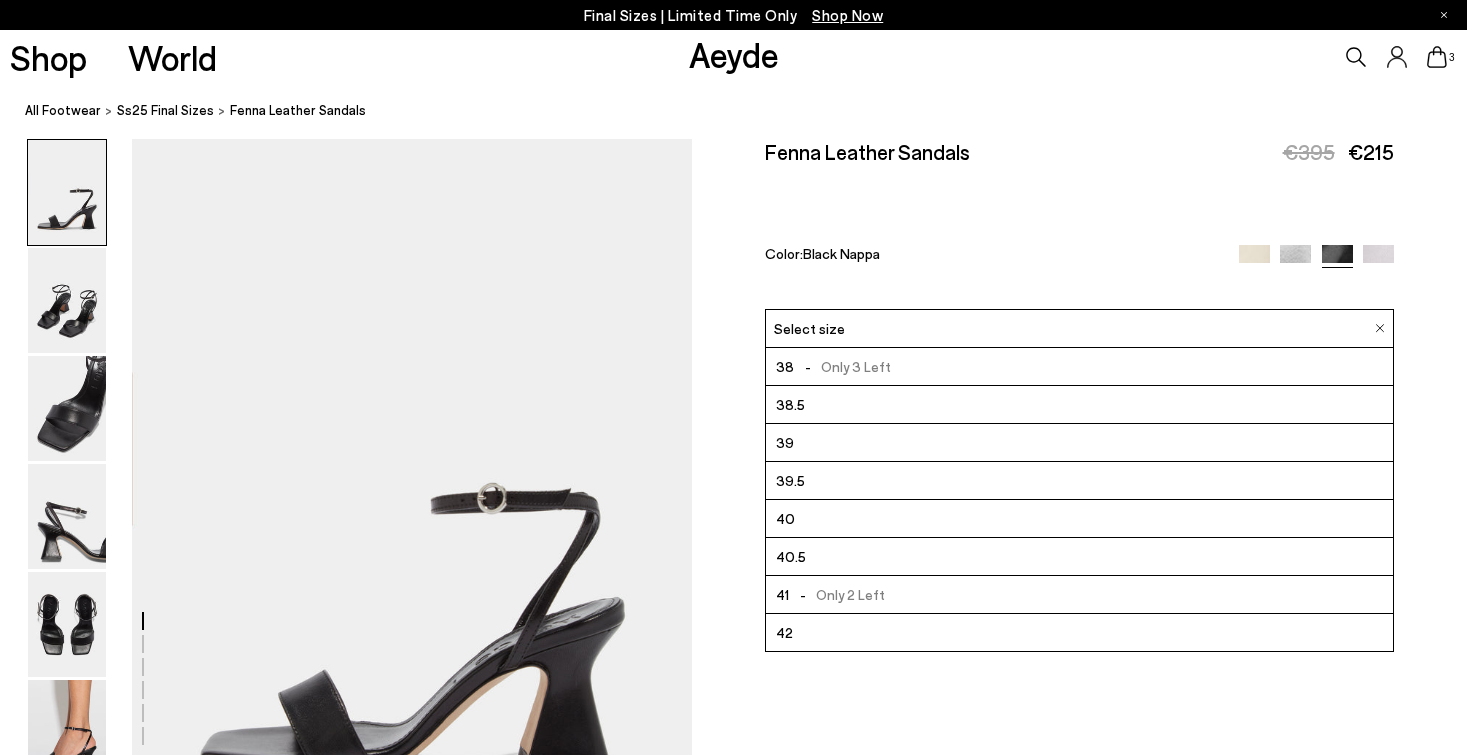 scroll, scrollTop: 114, scrollLeft: 0, axis: vertical 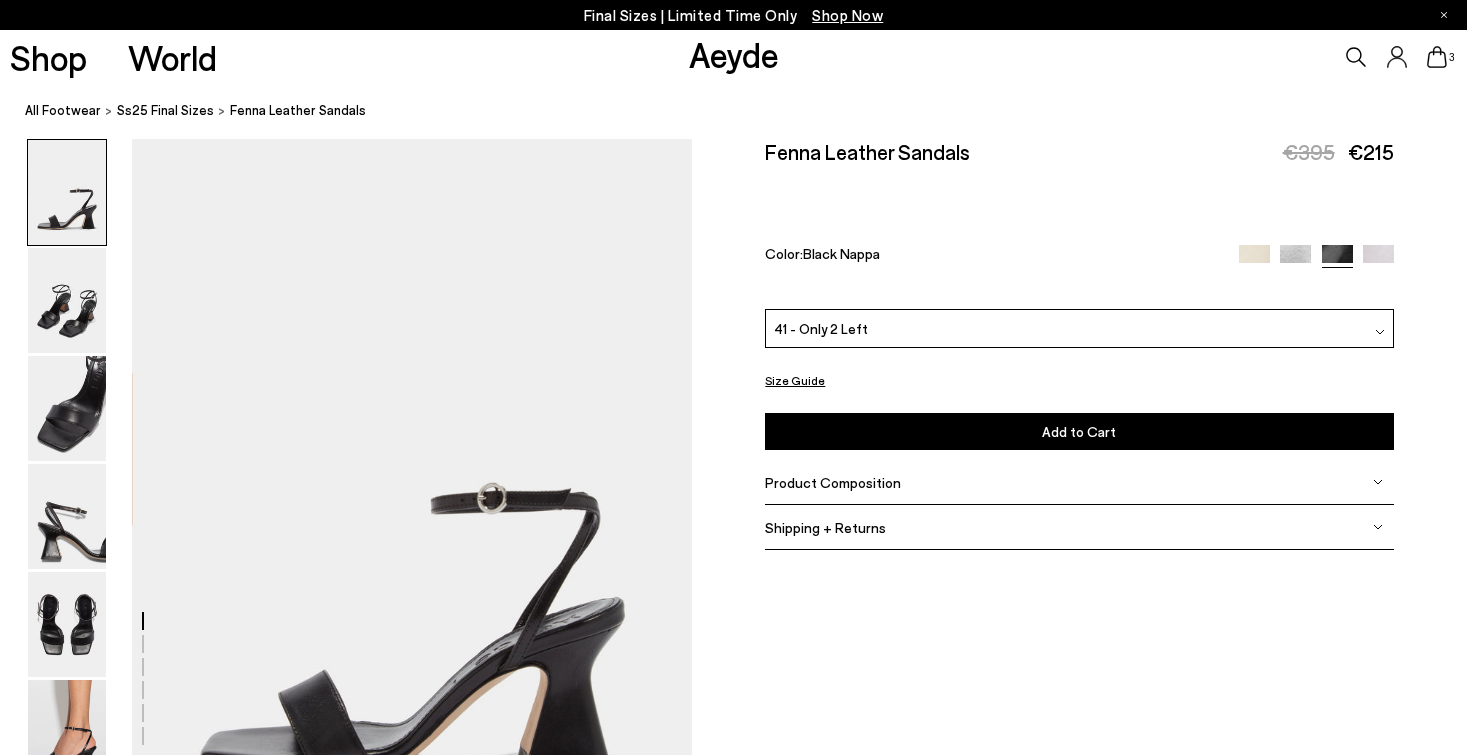 click on "Add to Cart Select a Size First" at bounding box center [1079, 431] 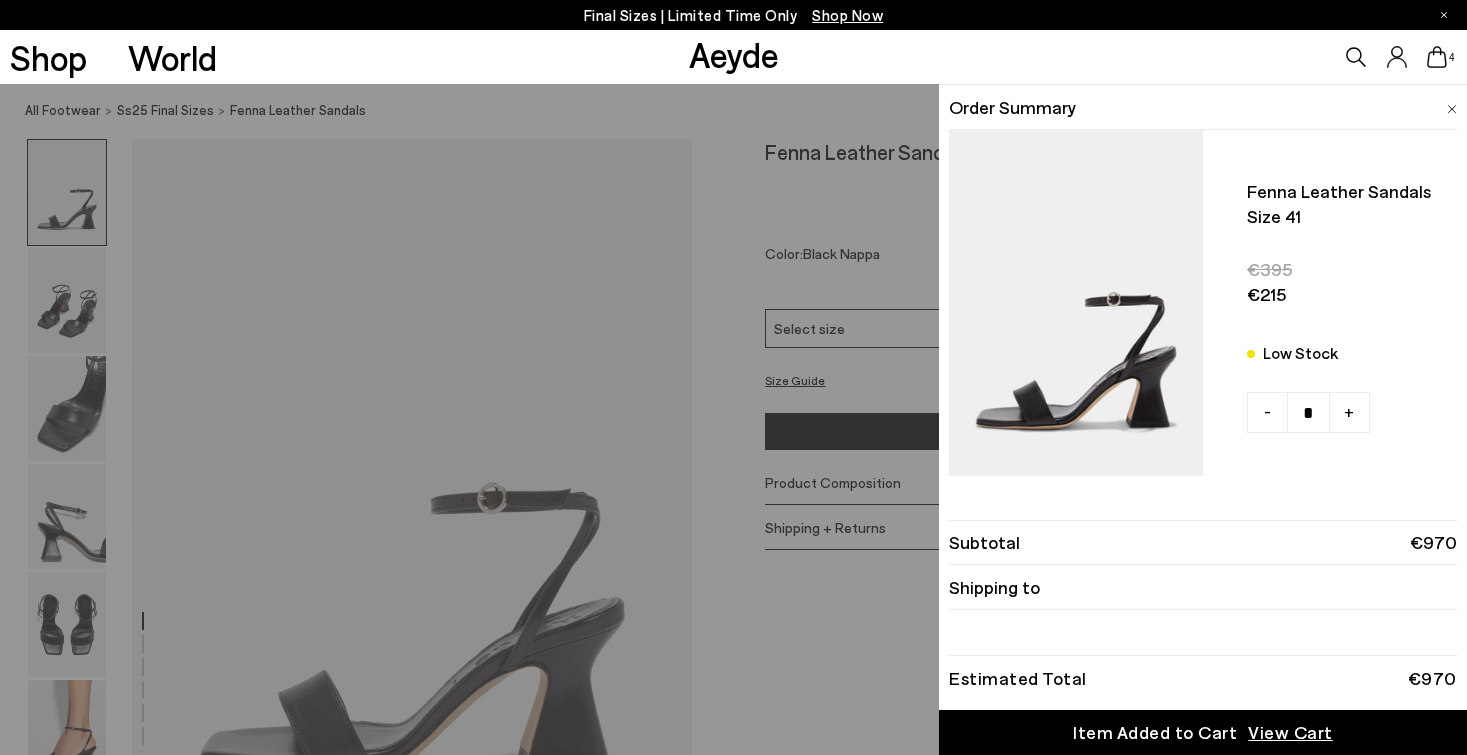 click on "Quick Add
Color
Size
View Details
Order Summary
Fenna leather sandals
Size
41" at bounding box center [733, 419] 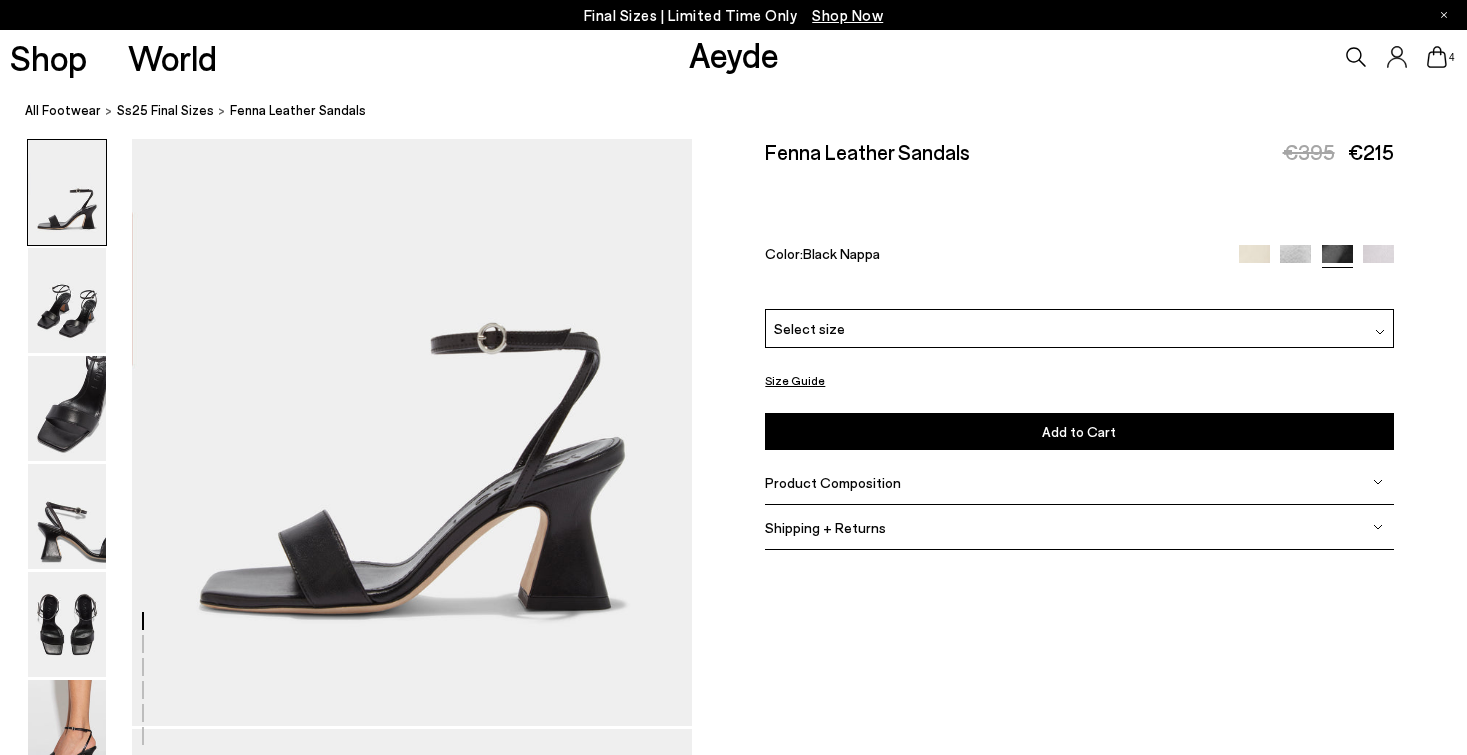 scroll, scrollTop: 166, scrollLeft: 0, axis: vertical 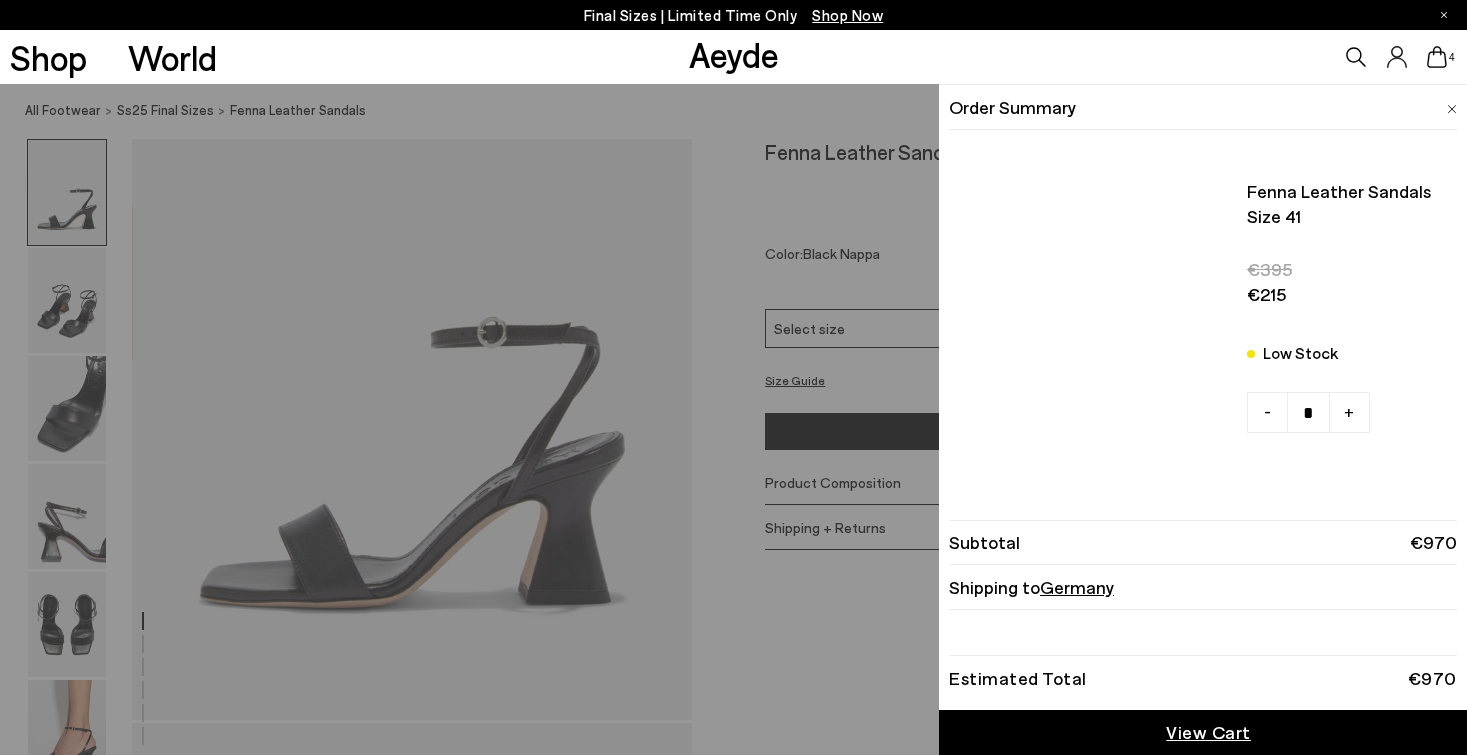 click 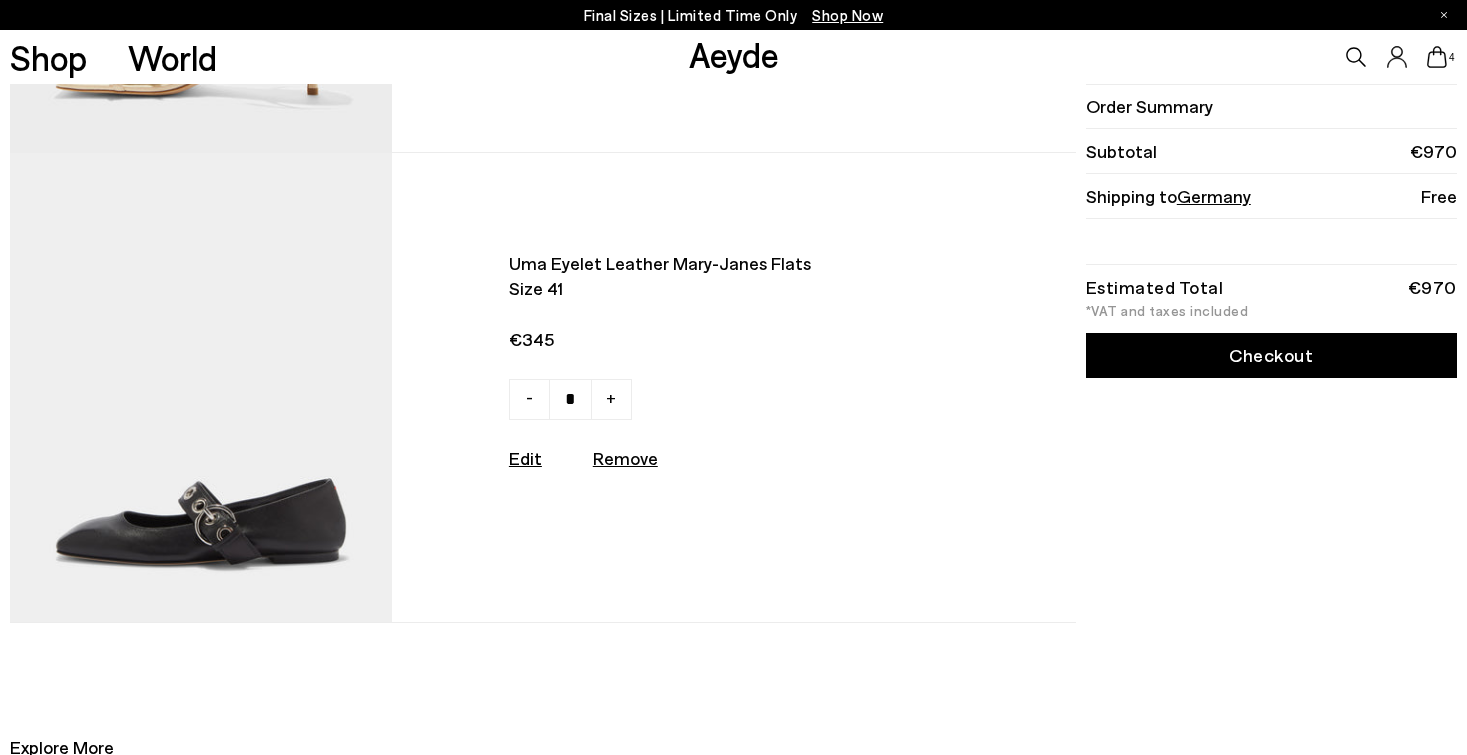 scroll, scrollTop: 1416, scrollLeft: 0, axis: vertical 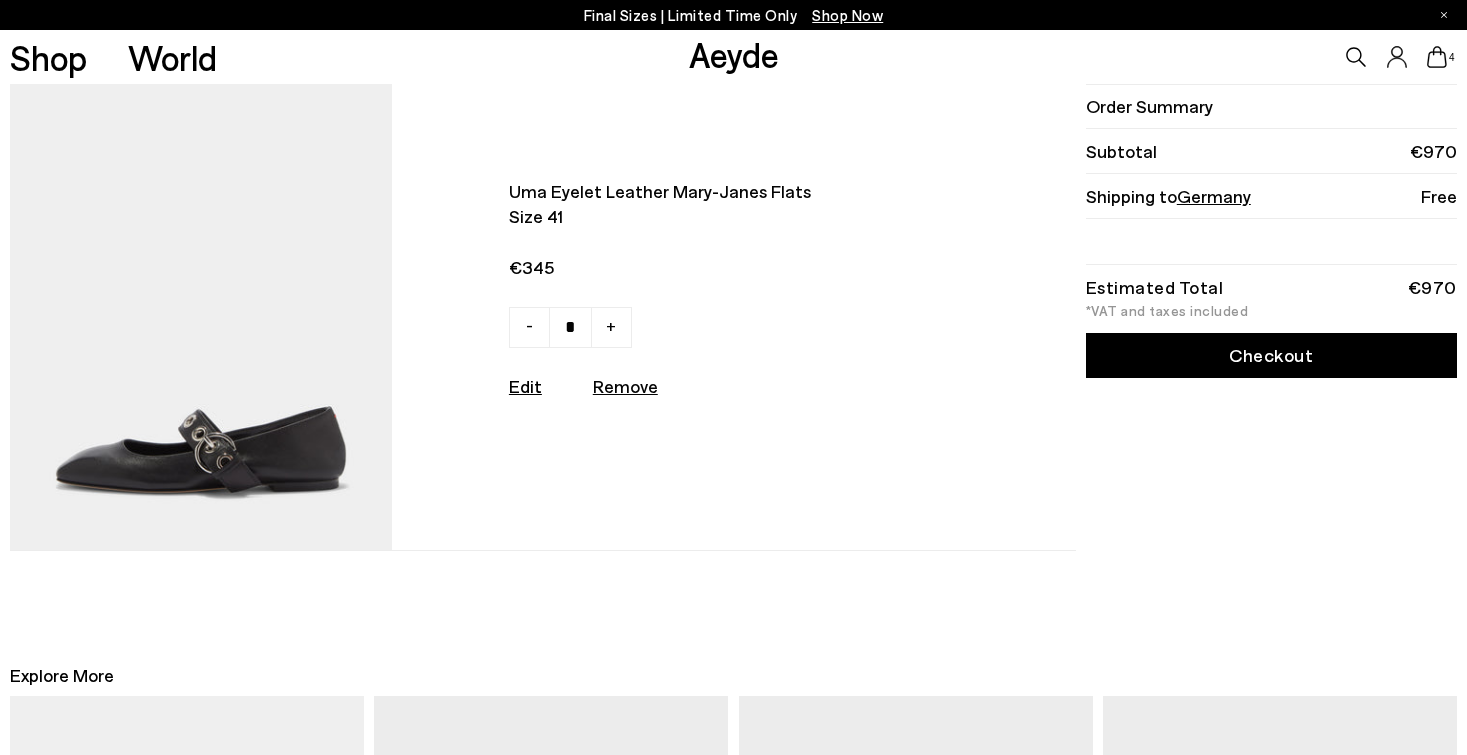 click on "Checkout" at bounding box center [1271, 355] 